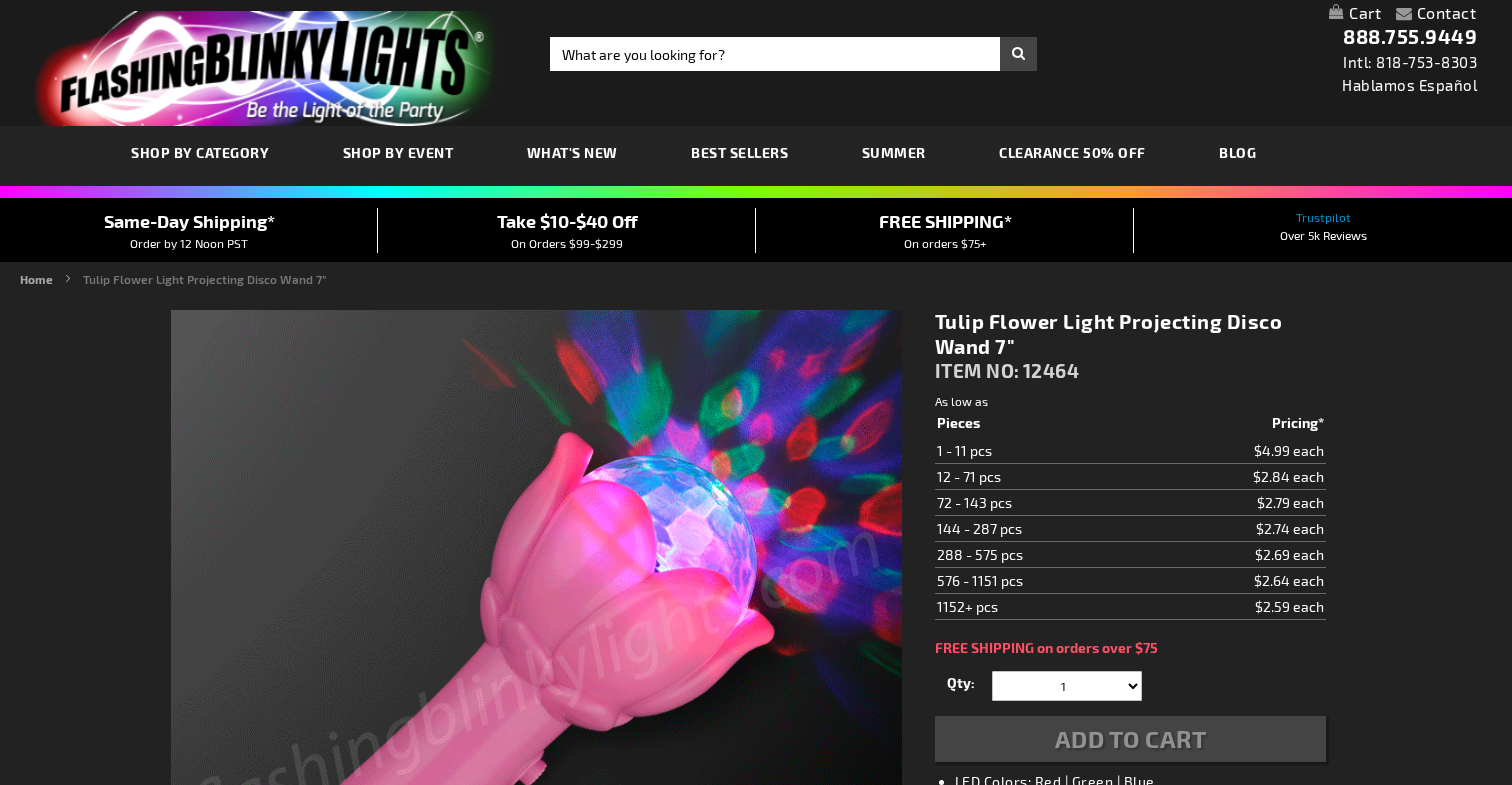 scroll, scrollTop: 0, scrollLeft: 0, axis: both 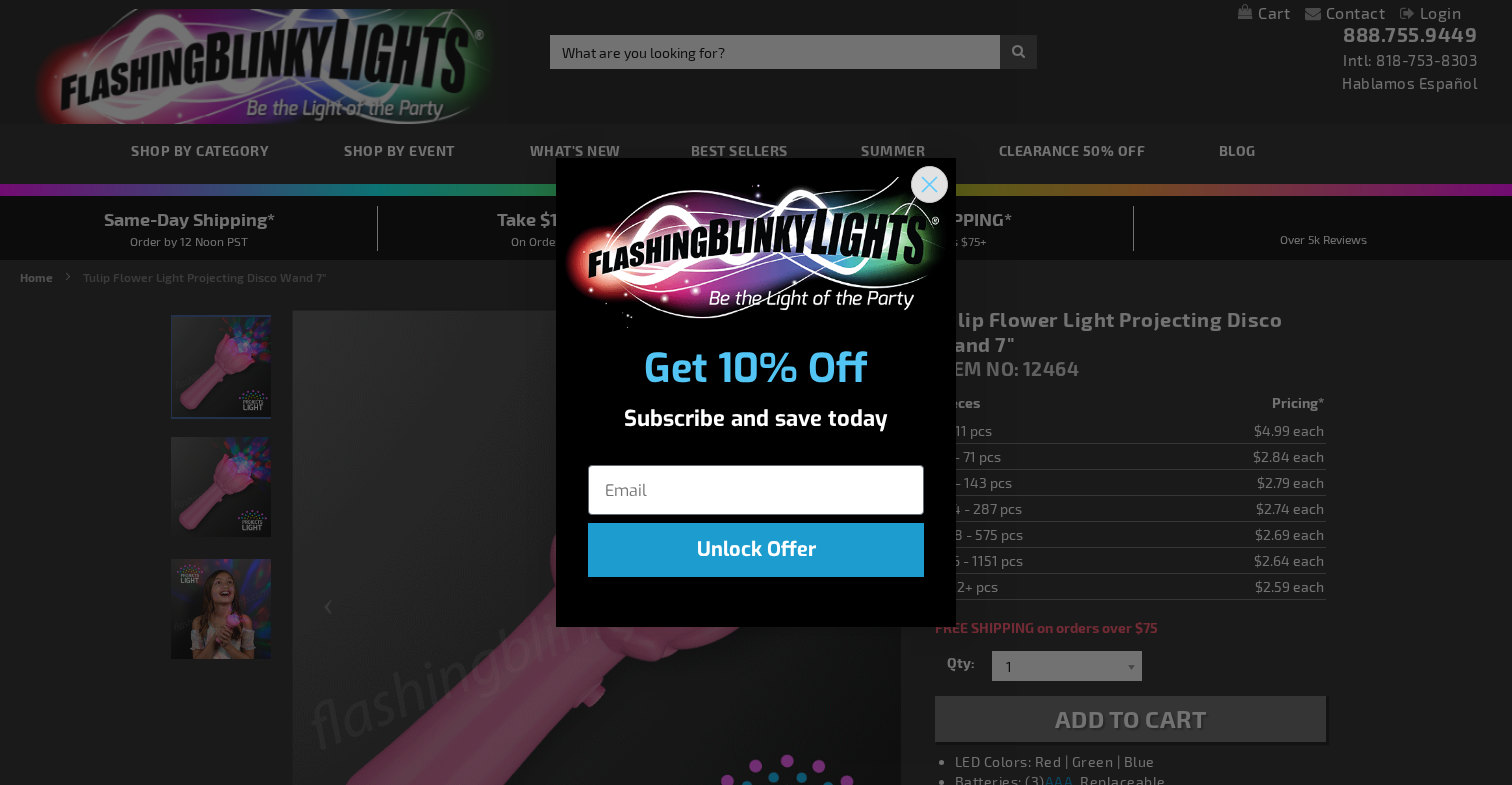 click 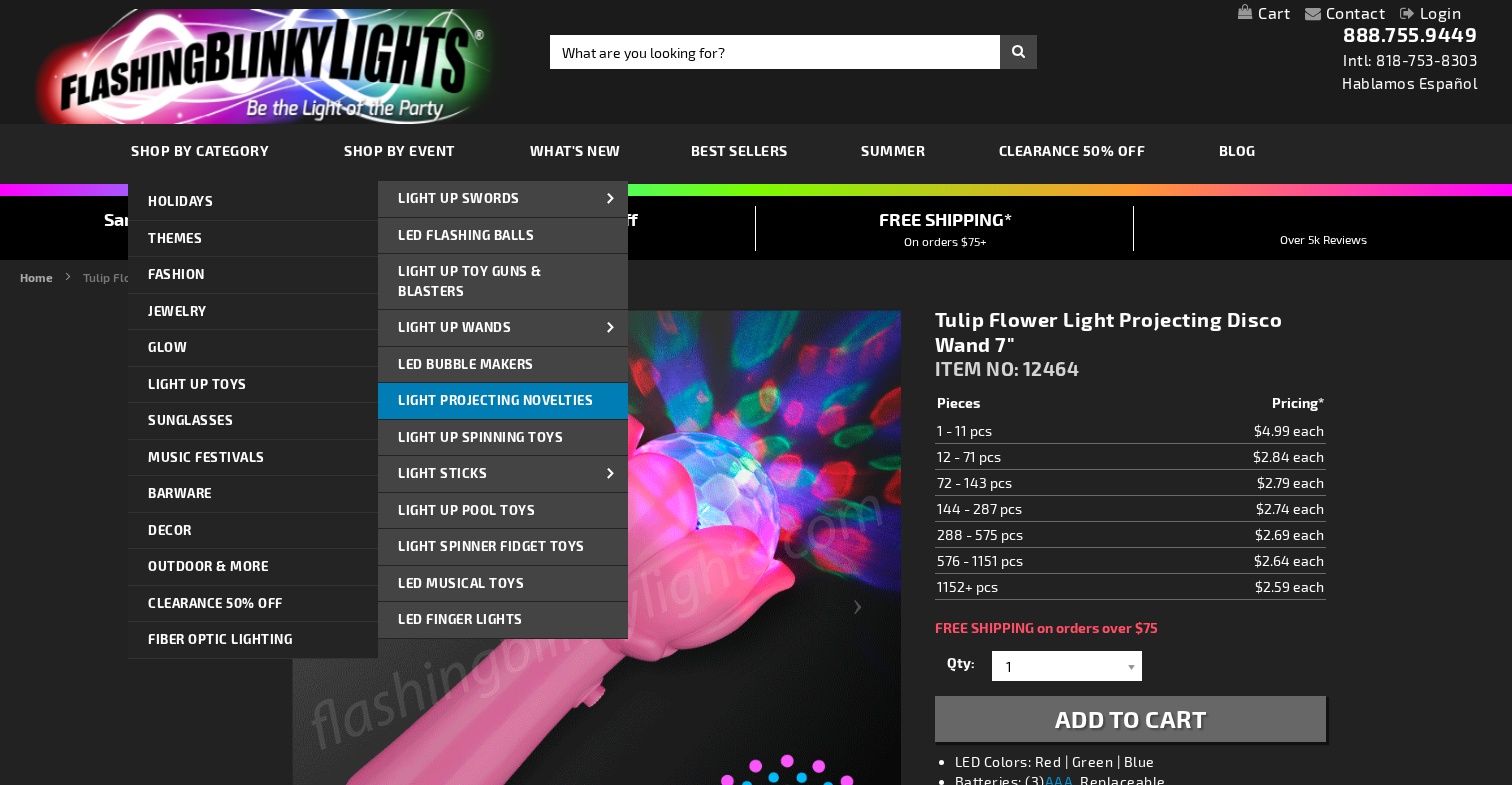 click on "Light Projecting Novelties" at bounding box center [495, 400] 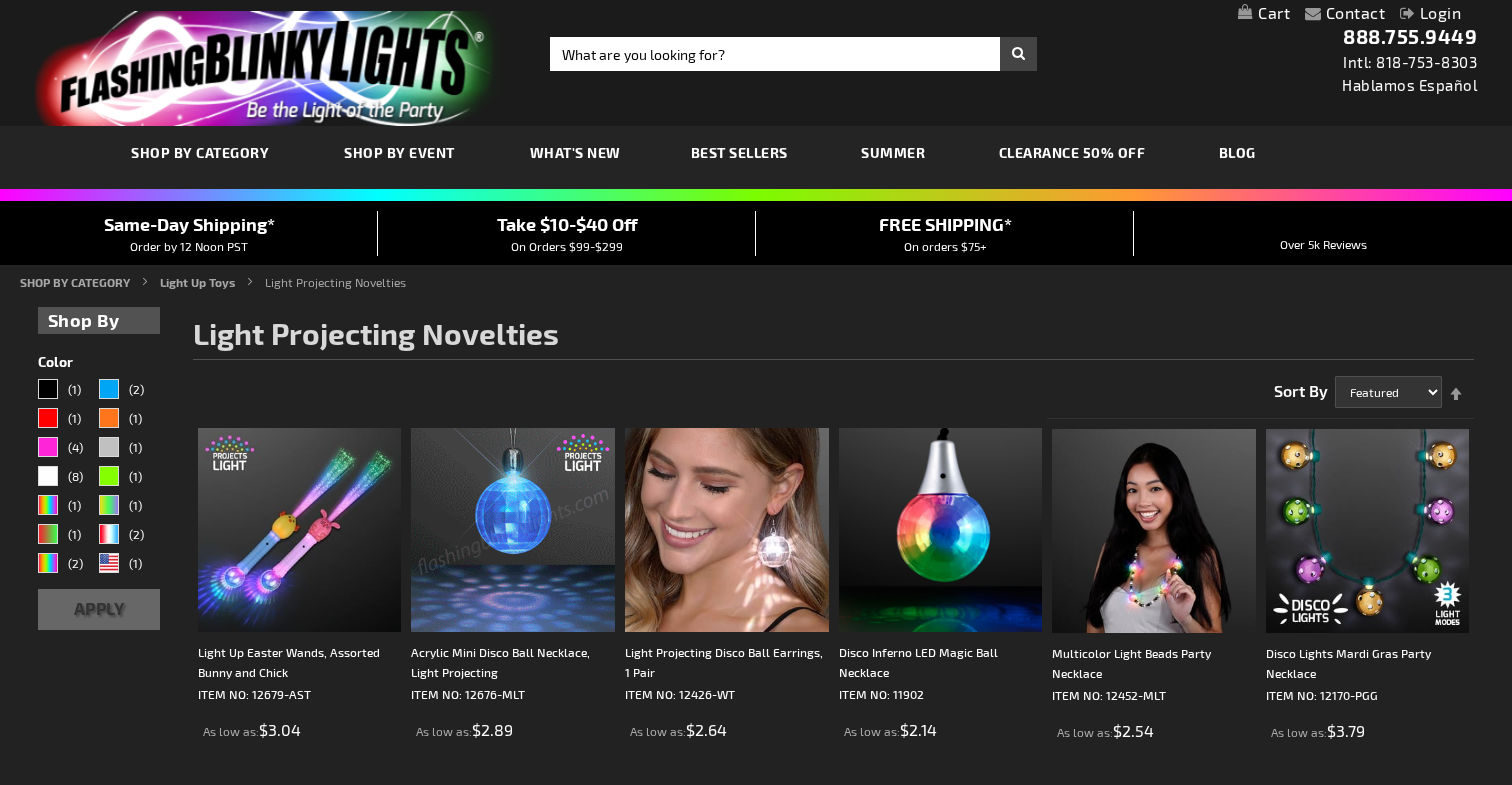 scroll, scrollTop: 0, scrollLeft: 0, axis: both 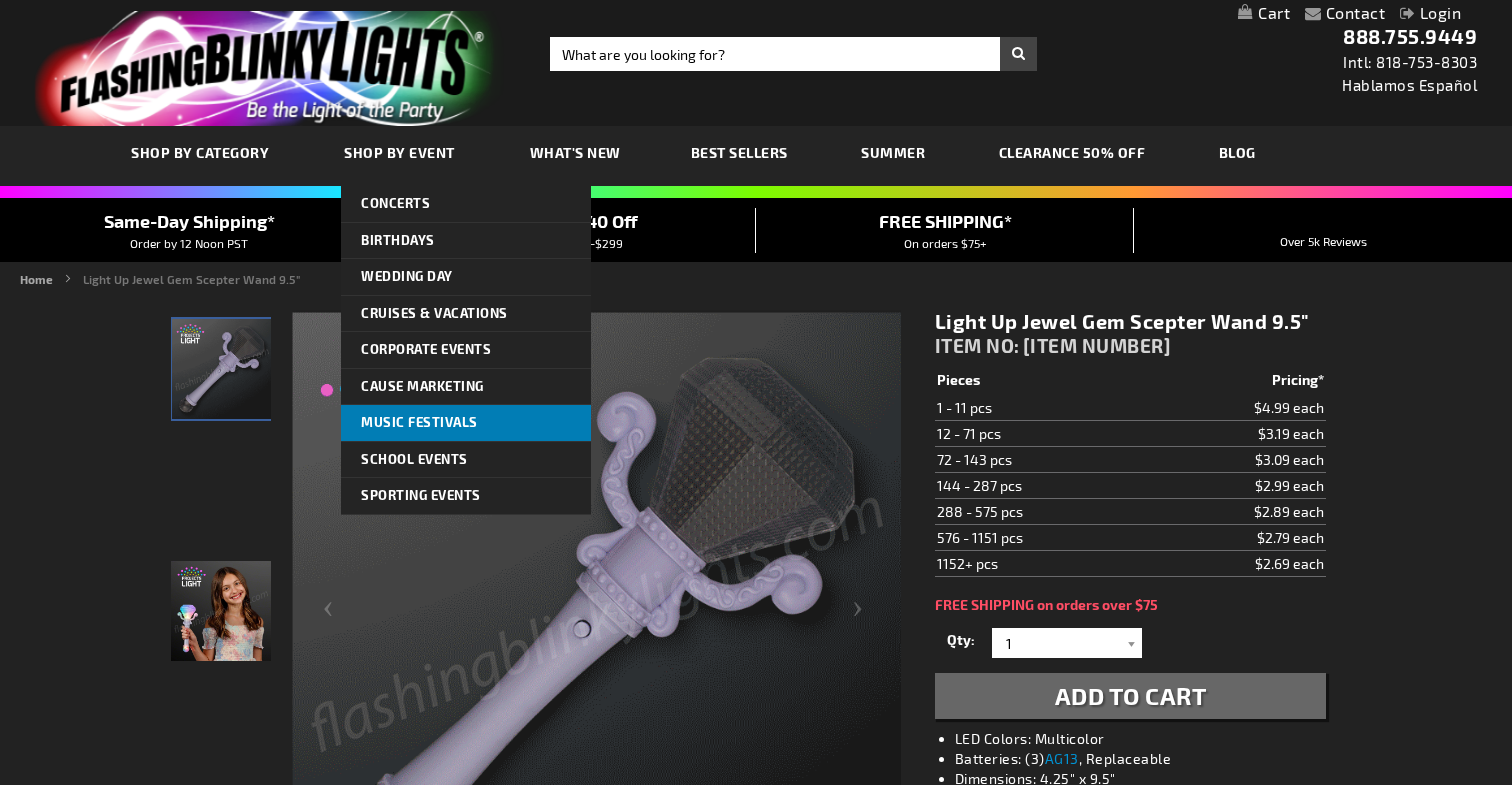 click on "Music Festivals" at bounding box center (419, 422) 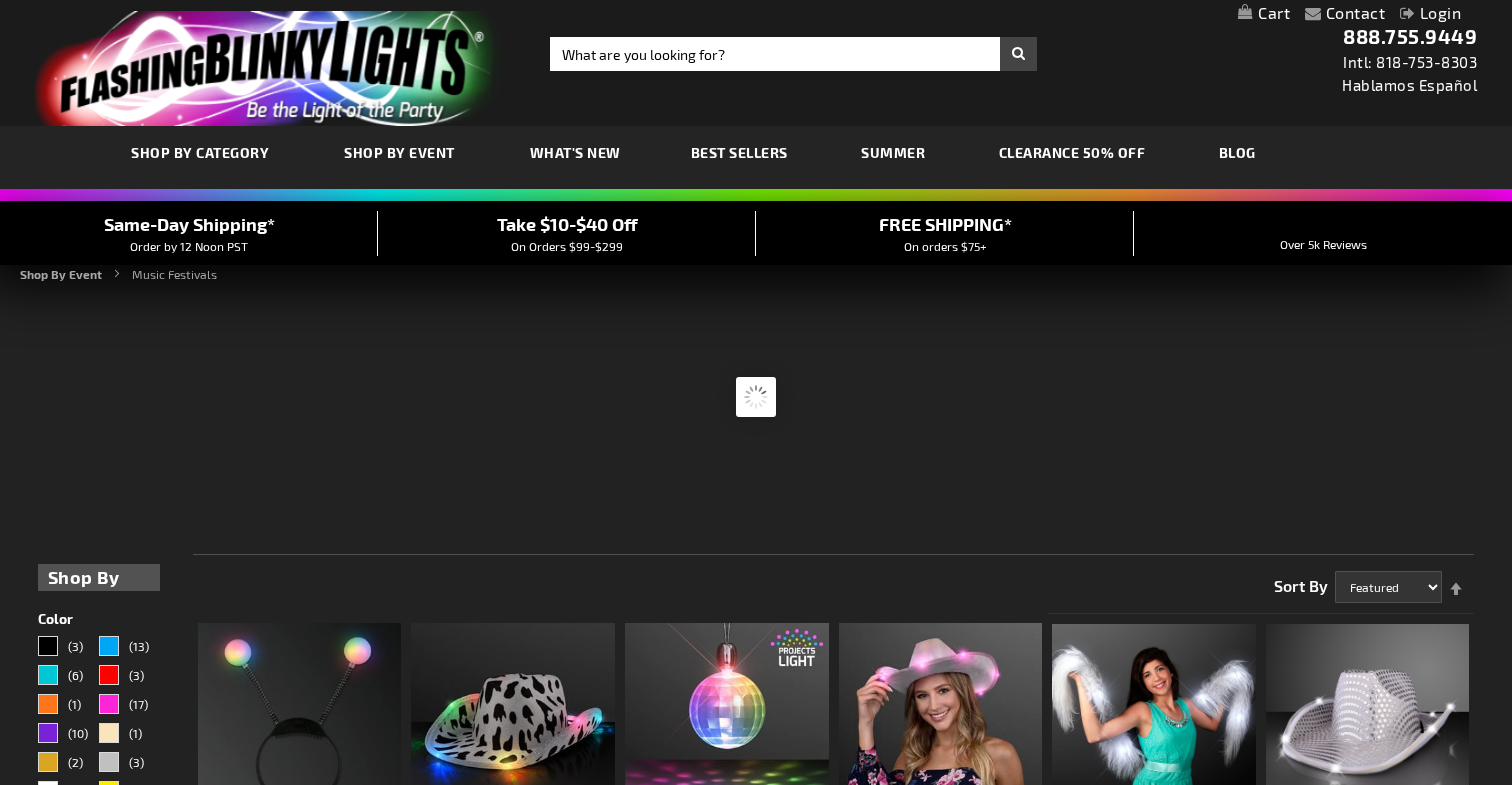 scroll, scrollTop: 0, scrollLeft: 0, axis: both 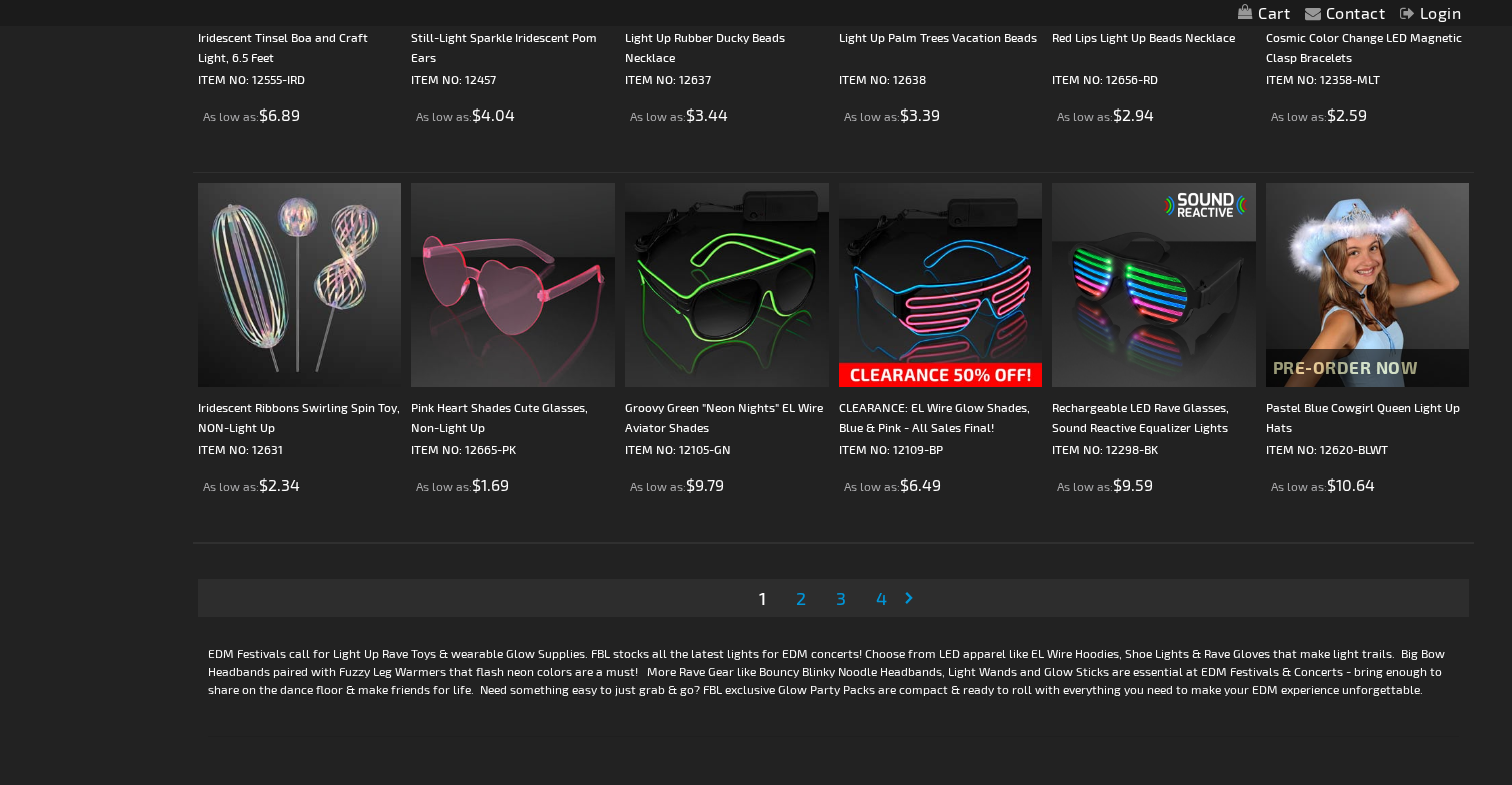click on "2" at bounding box center (801, 598) 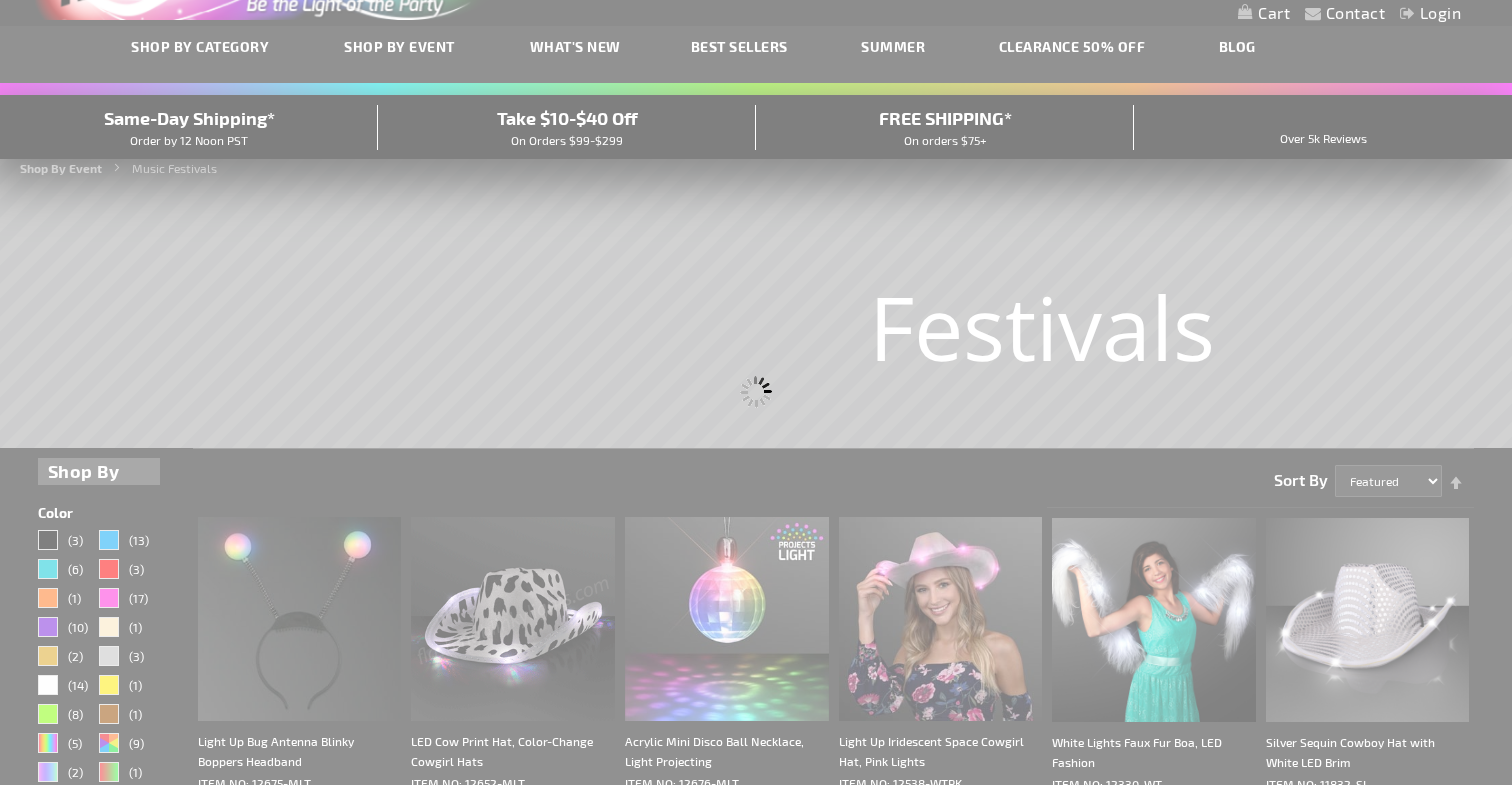 scroll, scrollTop: 0, scrollLeft: 0, axis: both 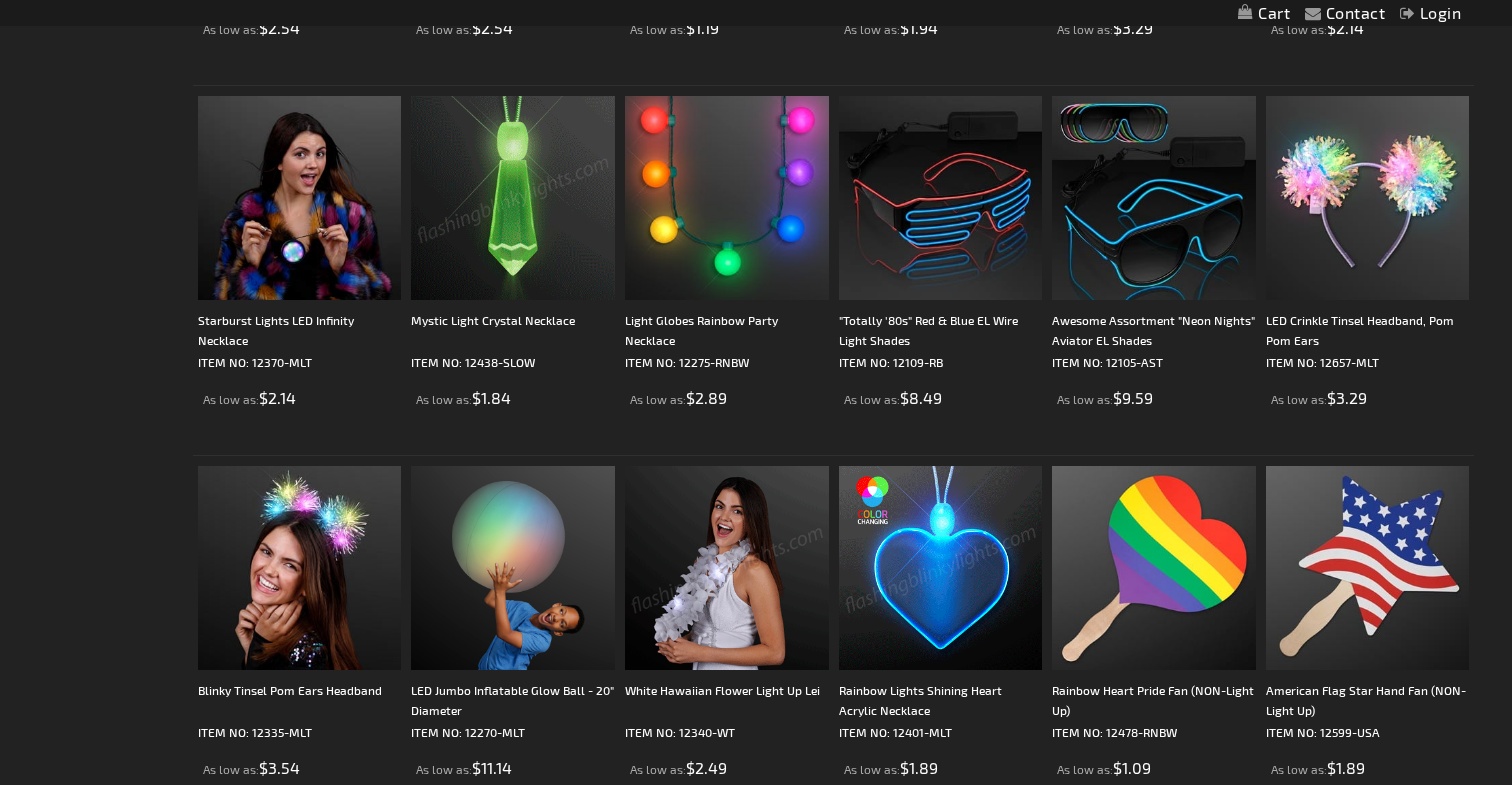 click at bounding box center (941, 568) 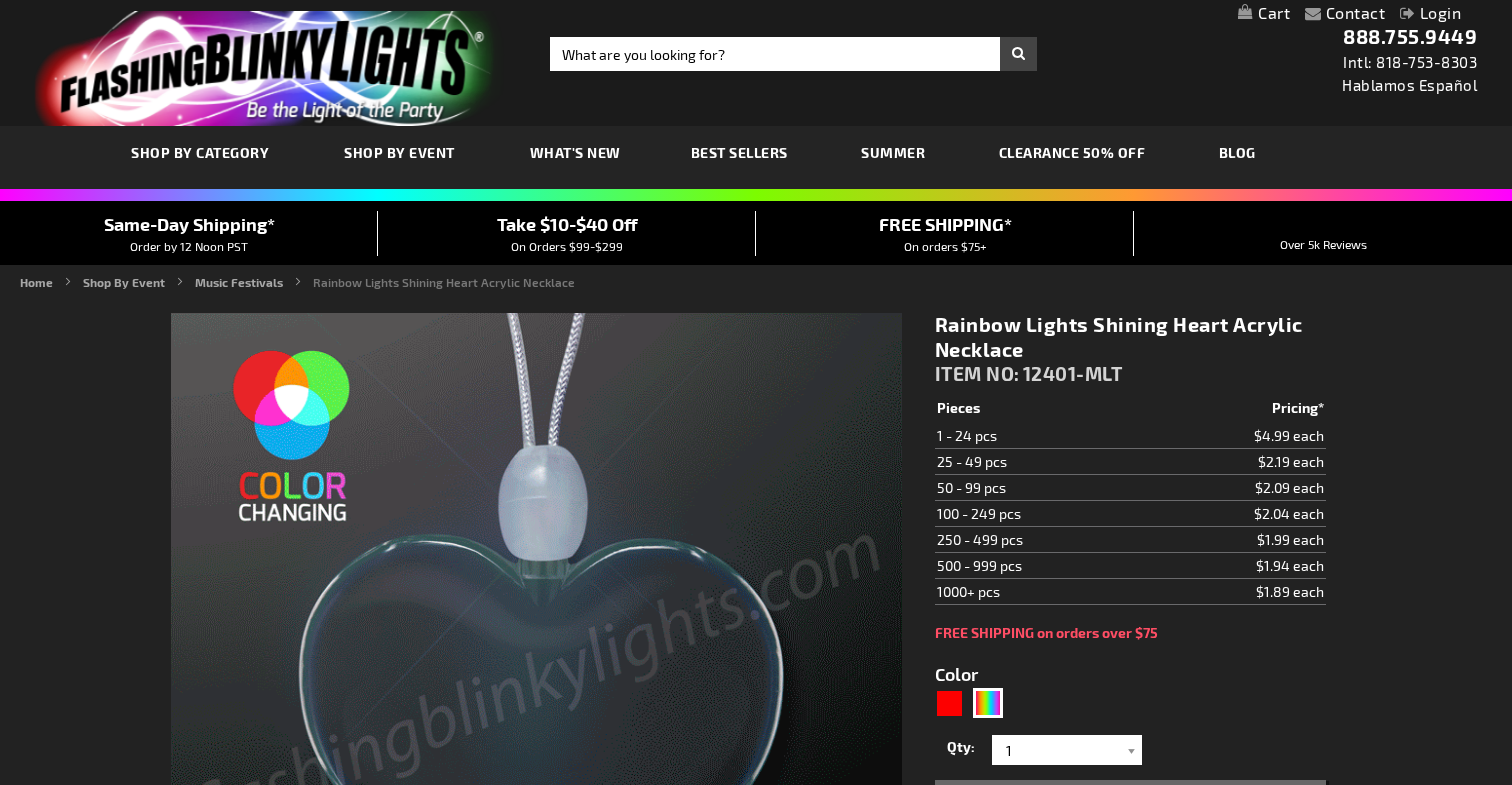 scroll, scrollTop: 0, scrollLeft: 0, axis: both 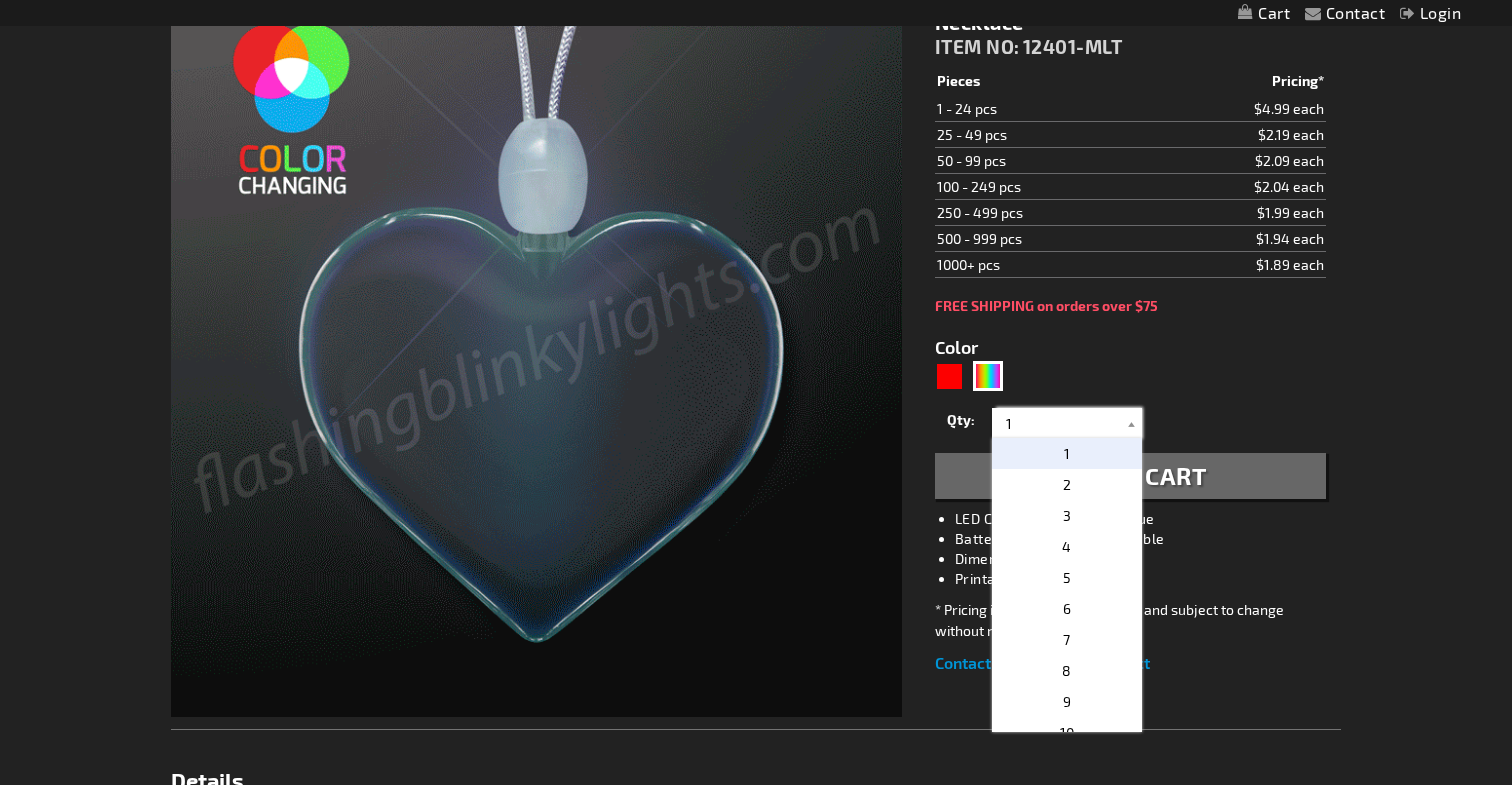 drag, startPoint x: 1037, startPoint y: 430, endPoint x: 935, endPoint y: 426, distance: 102.0784 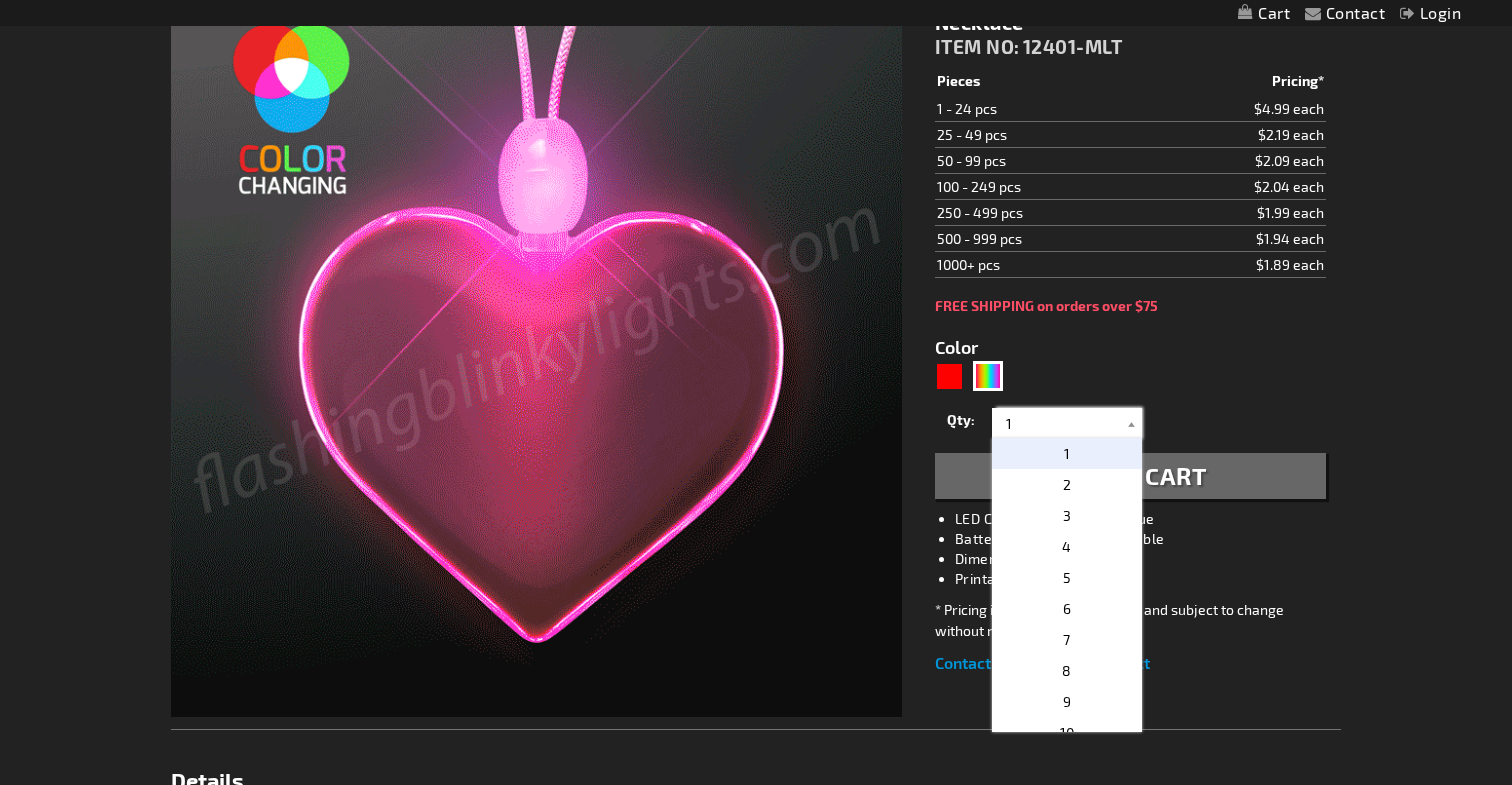 click on "Qty
1
2
3
4
5
6
7
8
9
10
11
12
13
14
15
16
17
18
19
20 21 22 23 24 25 50 75" at bounding box center (1130, 423) 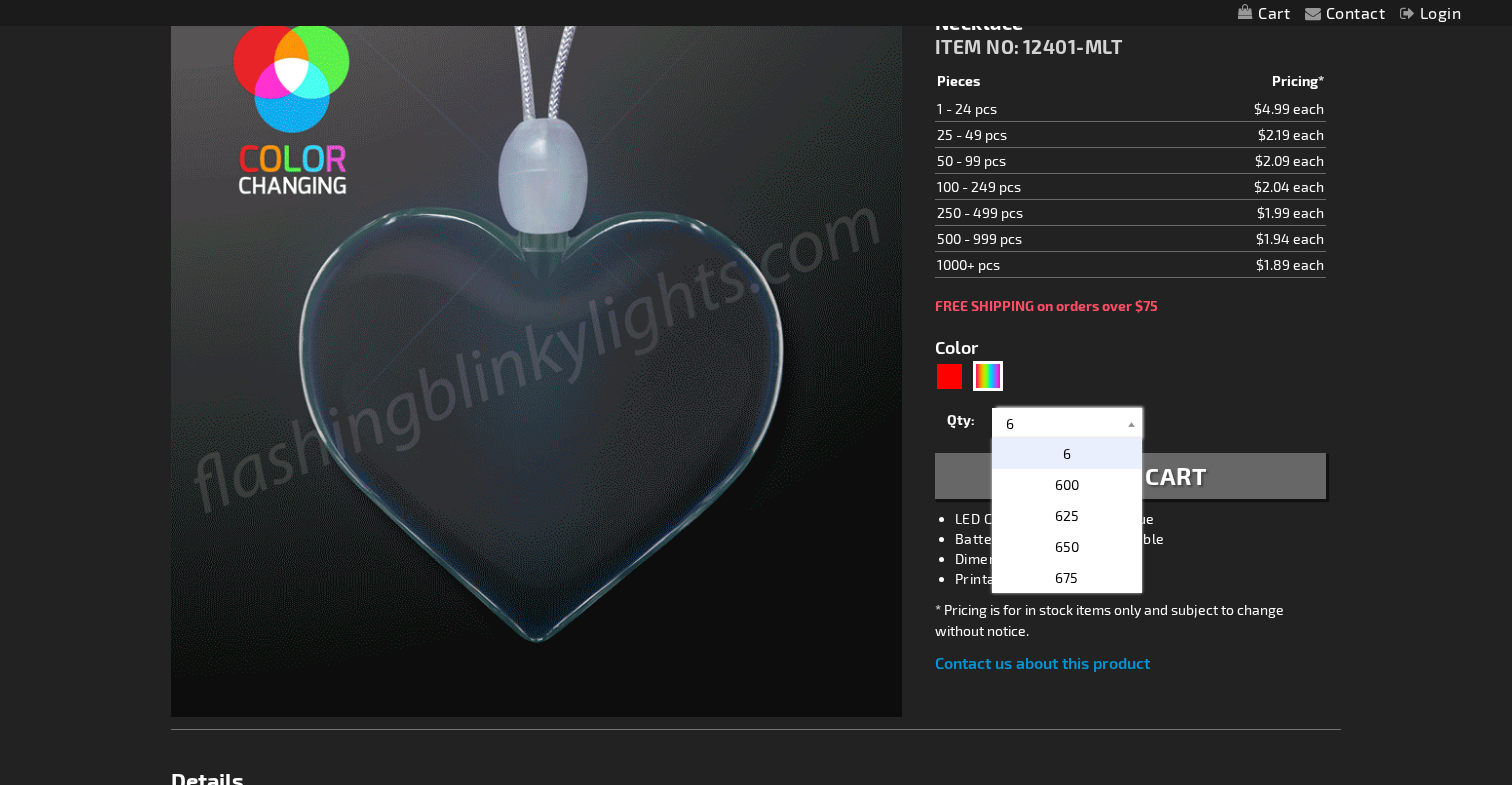 type on "6" 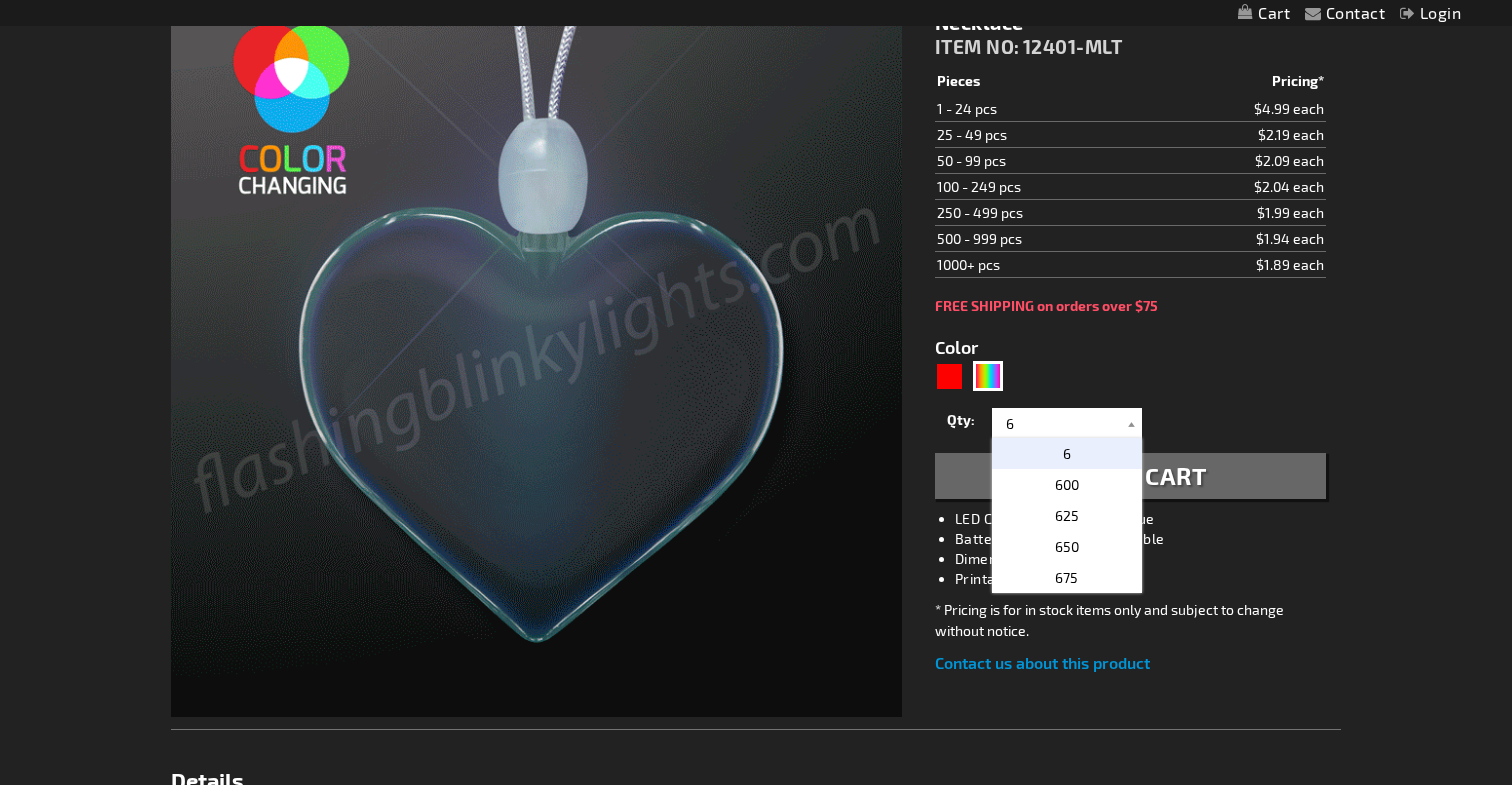 click on "6" at bounding box center (1067, 453) 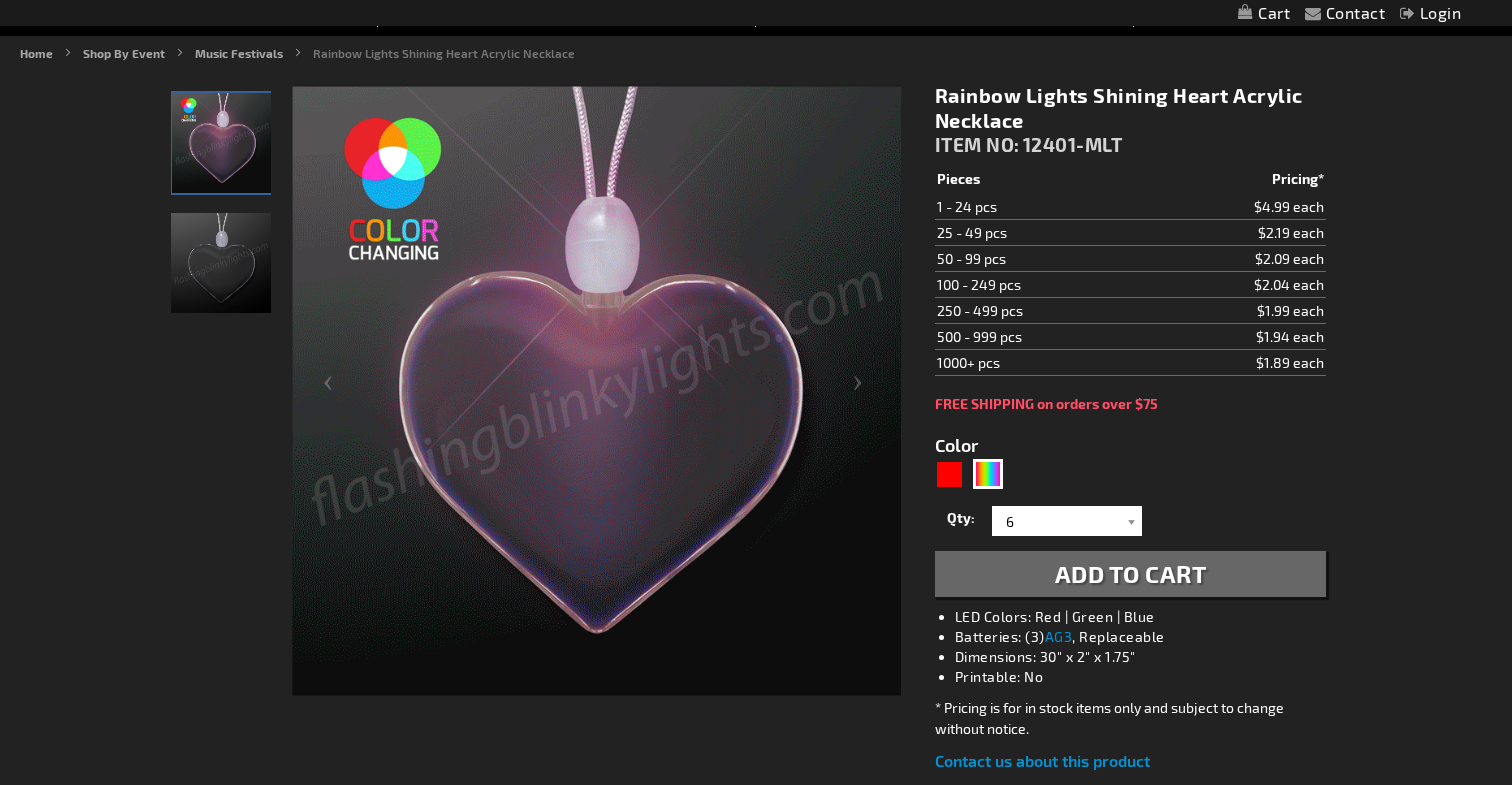 scroll, scrollTop: 228, scrollLeft: 0, axis: vertical 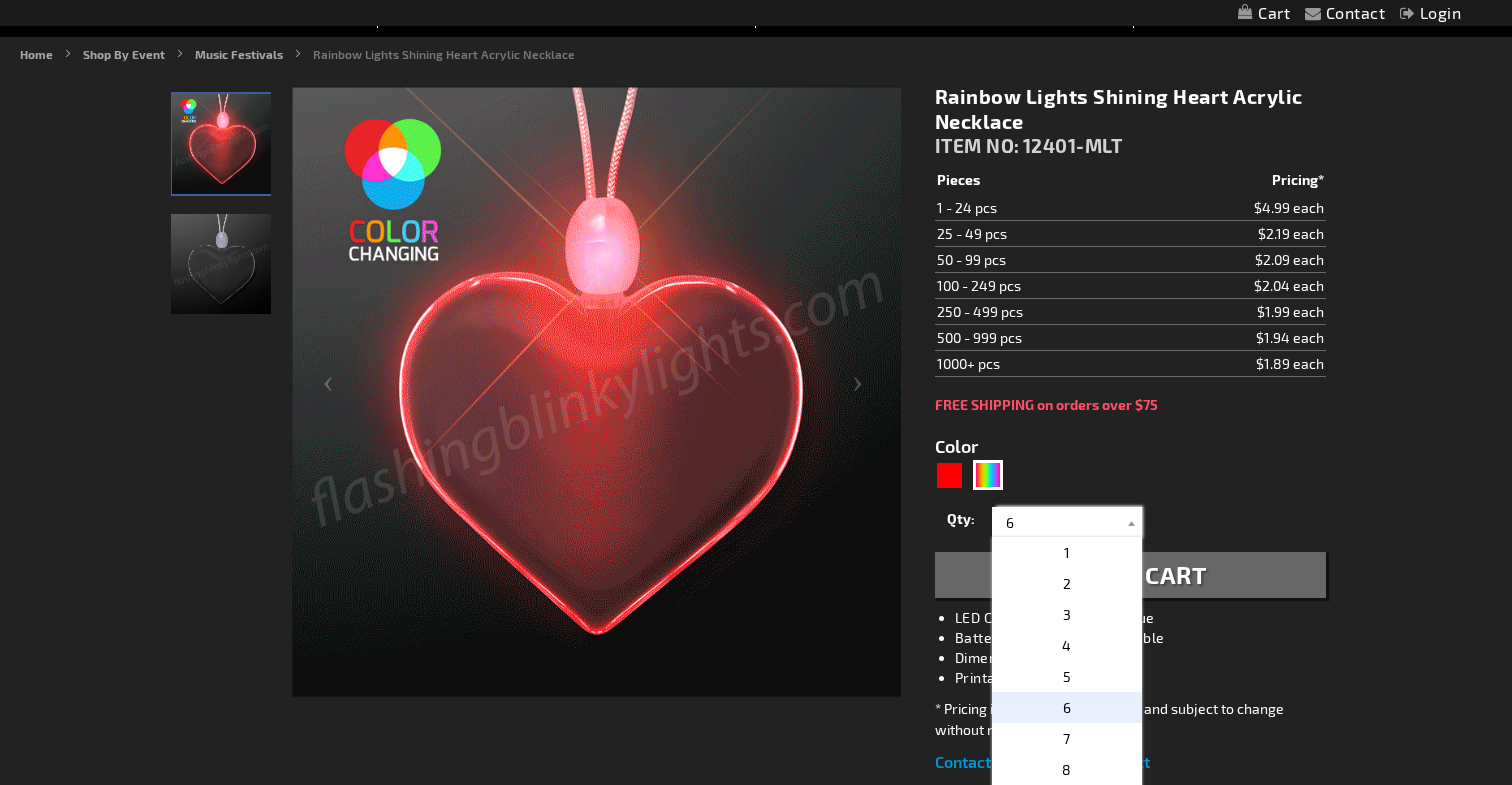 drag, startPoint x: 1028, startPoint y: 520, endPoint x: 992, endPoint y: 516, distance: 36.221542 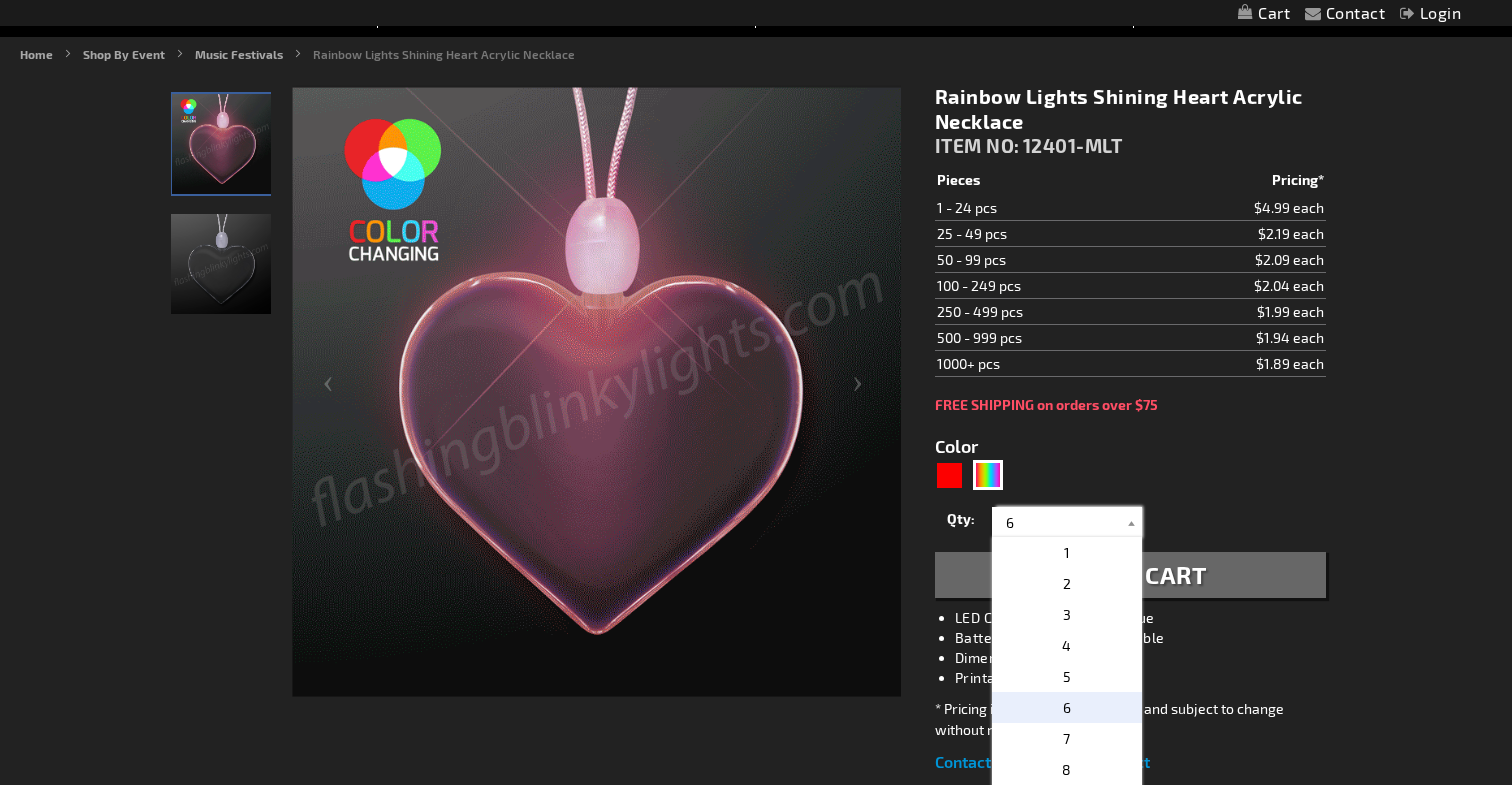 click on "1
2
3
4
5
6
7
8
9
10
11
12
13
14
15
16
17
18
19
20
21 22" at bounding box center (1067, 522) 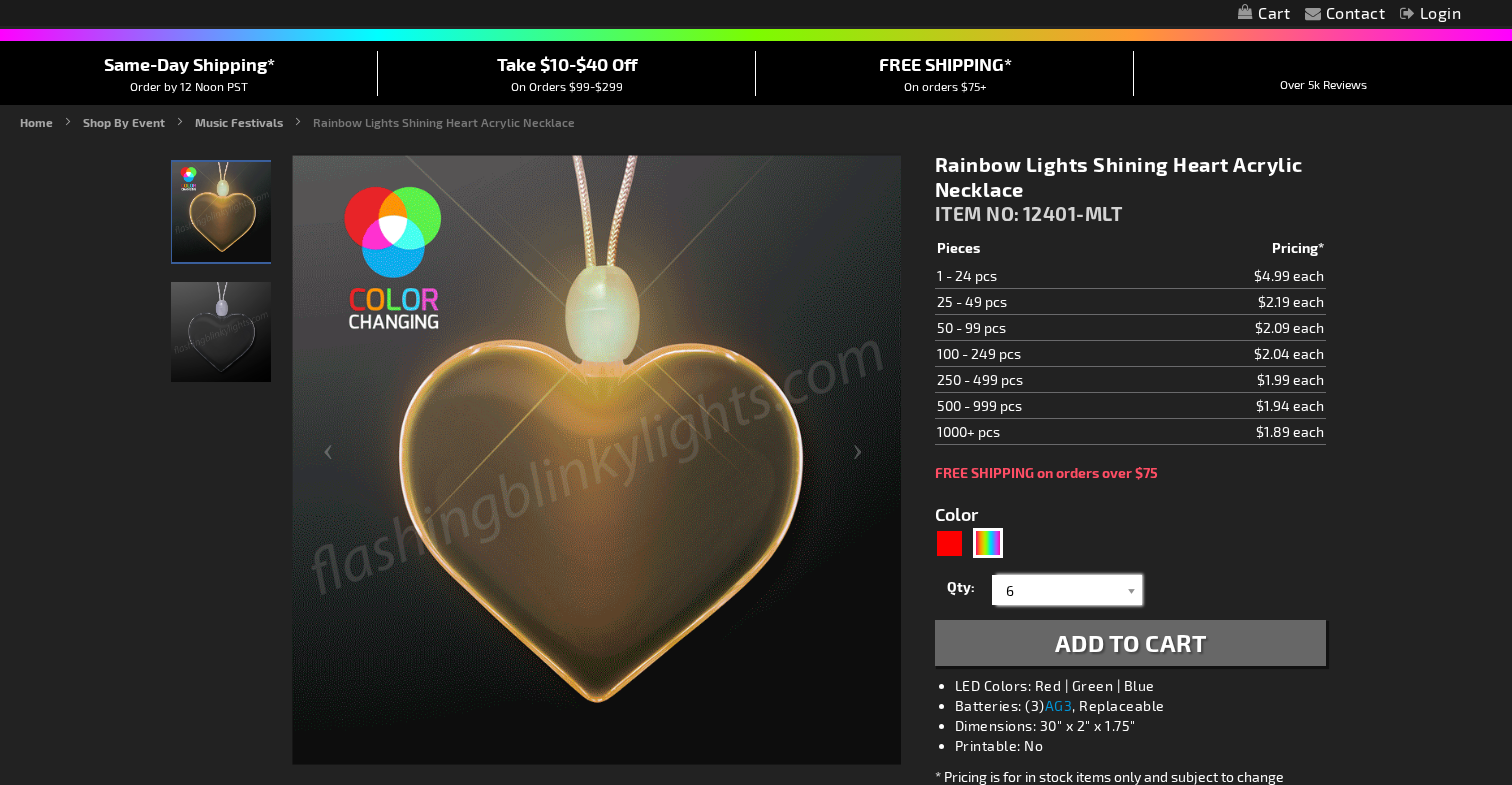 scroll, scrollTop: 201, scrollLeft: 0, axis: vertical 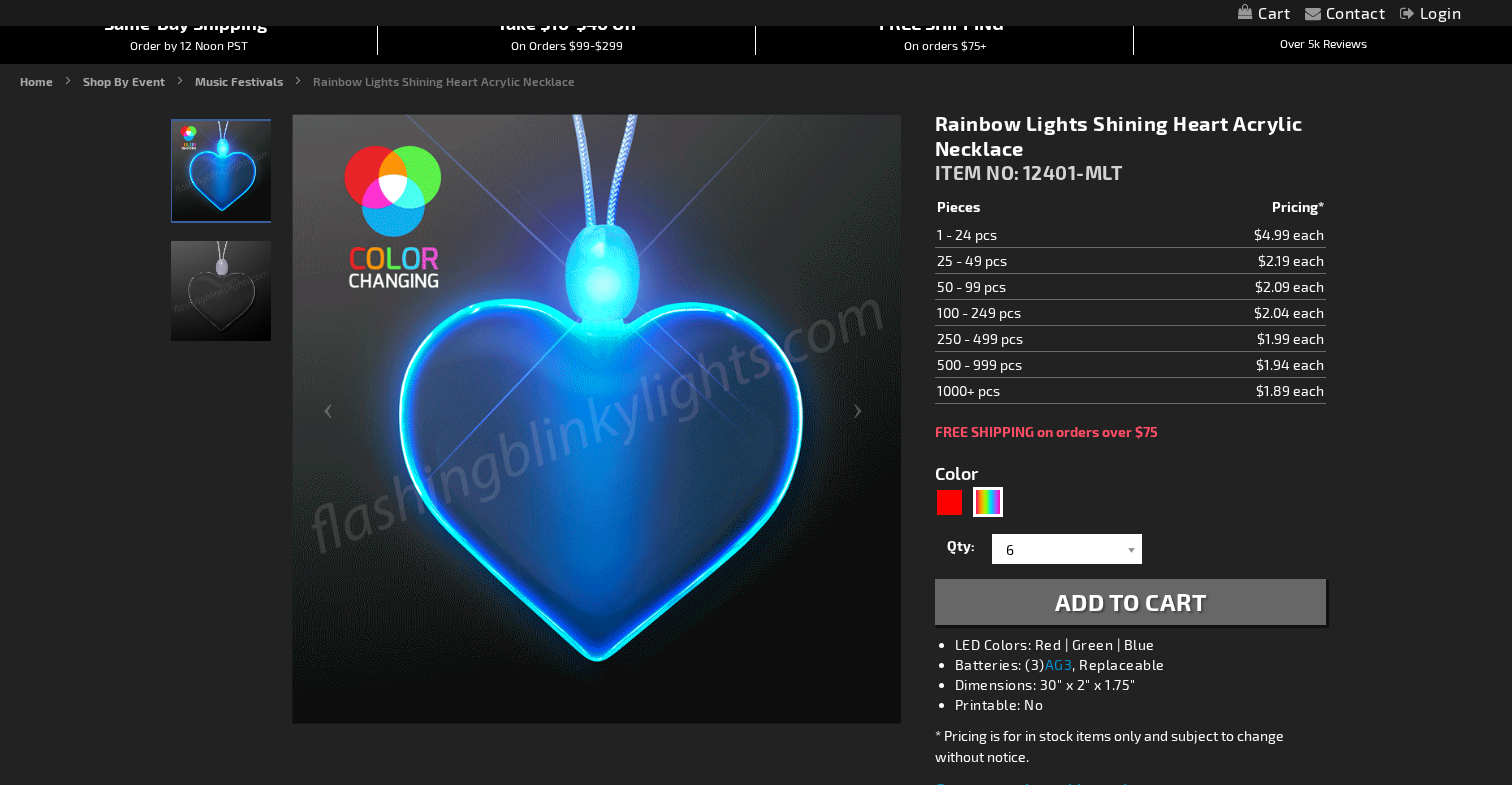 click on "Add to Cart" at bounding box center (1131, 601) 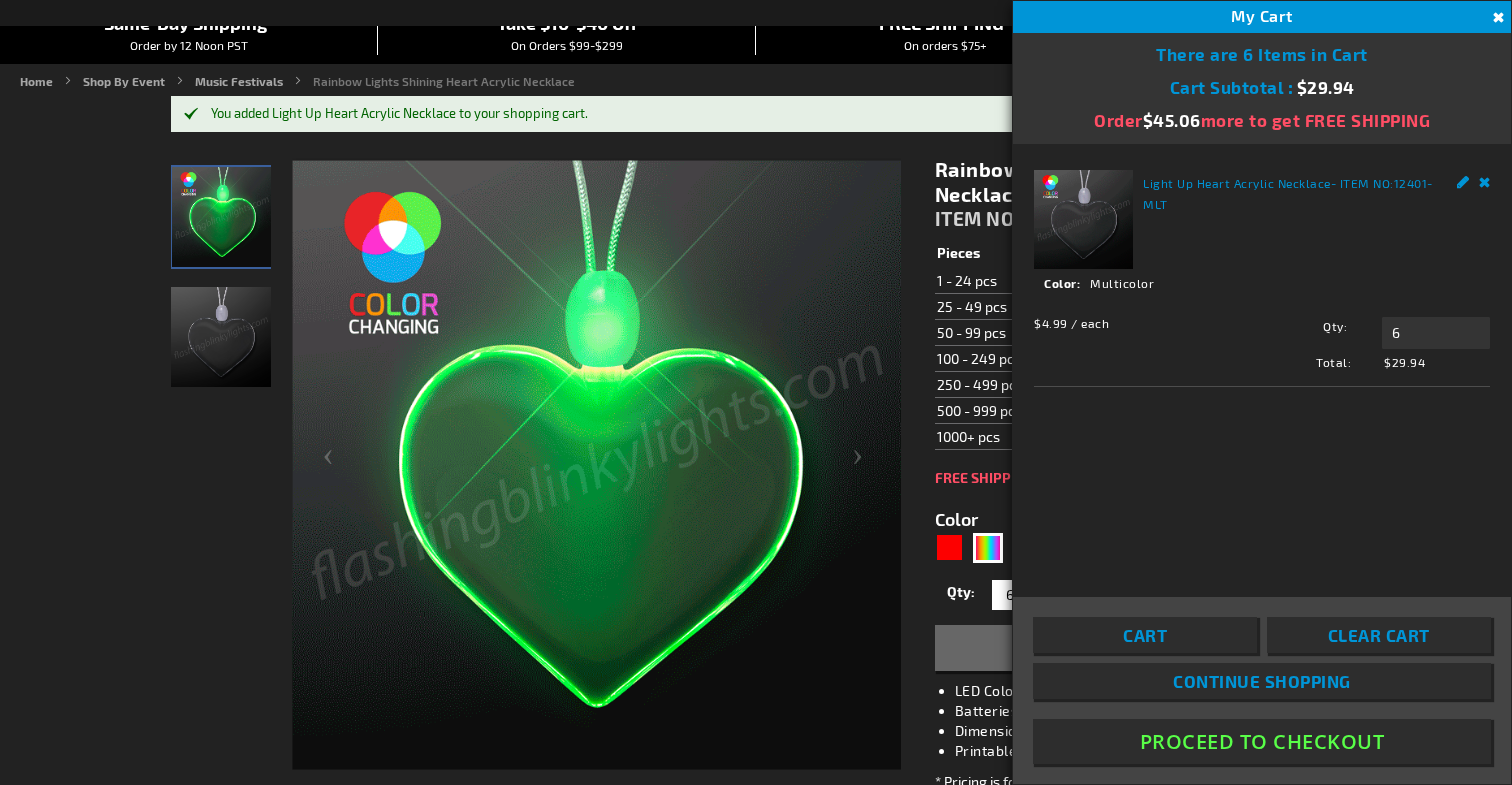 click on "Continue Shopping" at bounding box center (1262, 681) 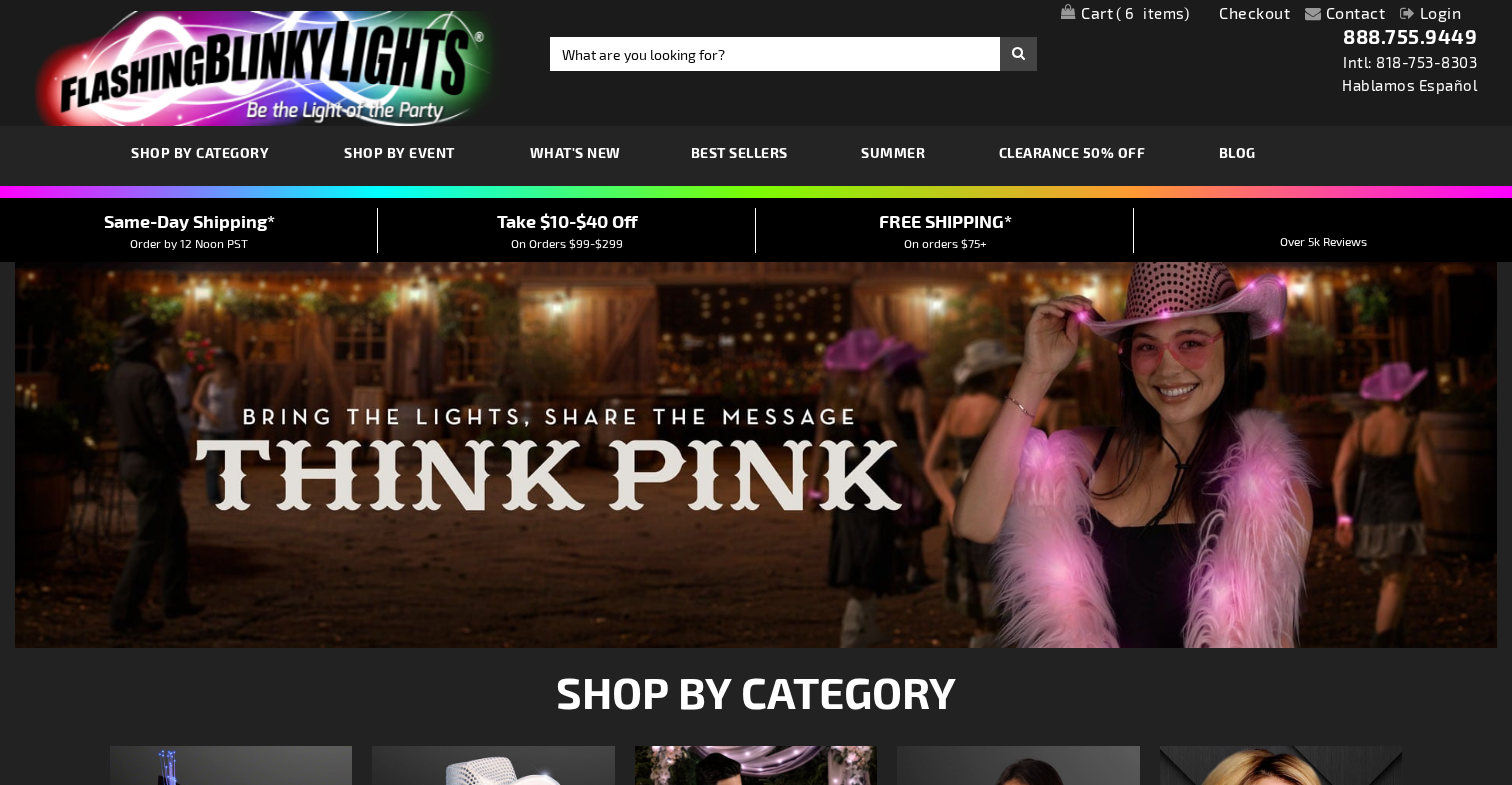 scroll, scrollTop: 0, scrollLeft: 0, axis: both 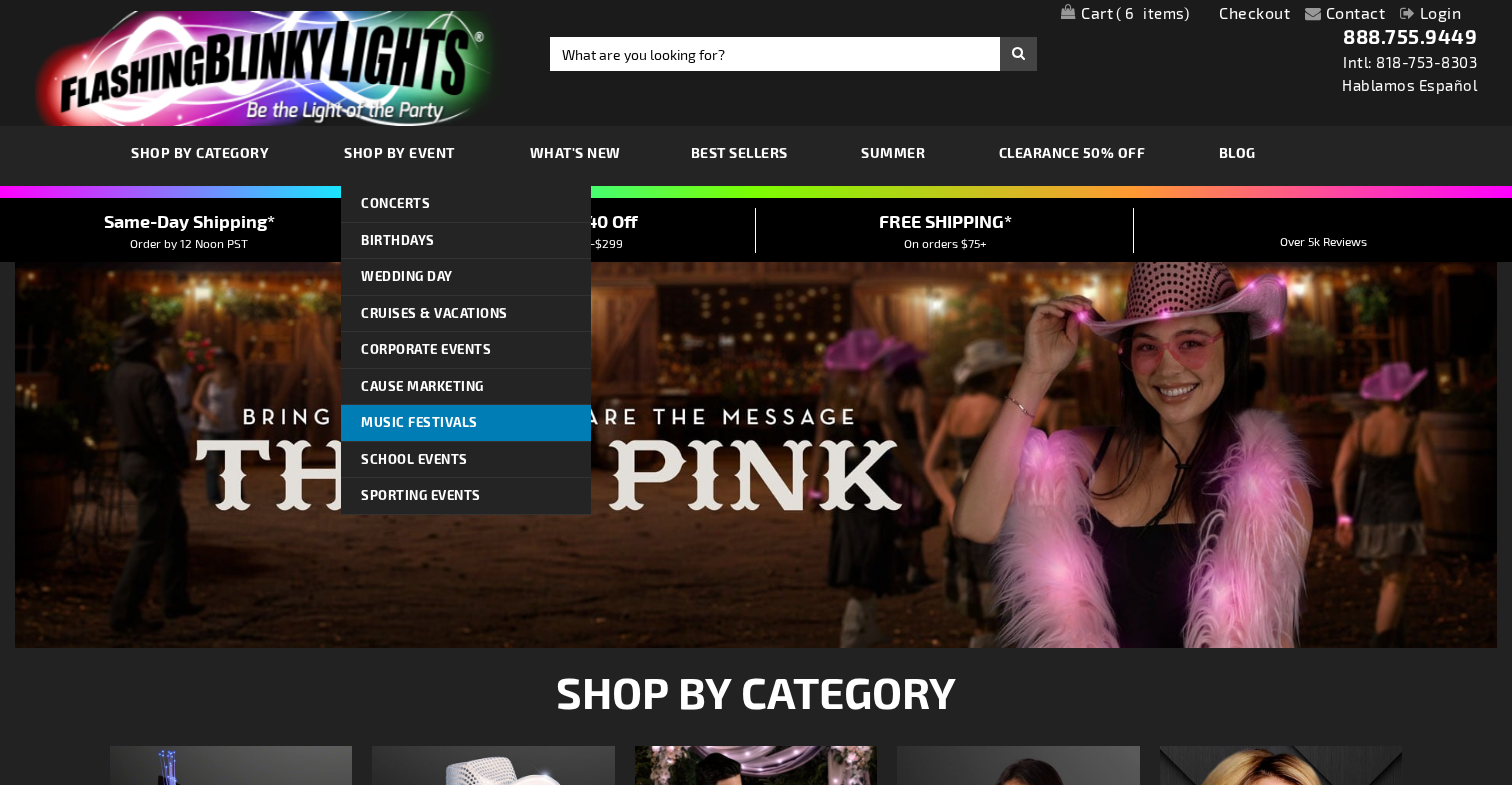 click on "Music Festivals" at bounding box center (466, 423) 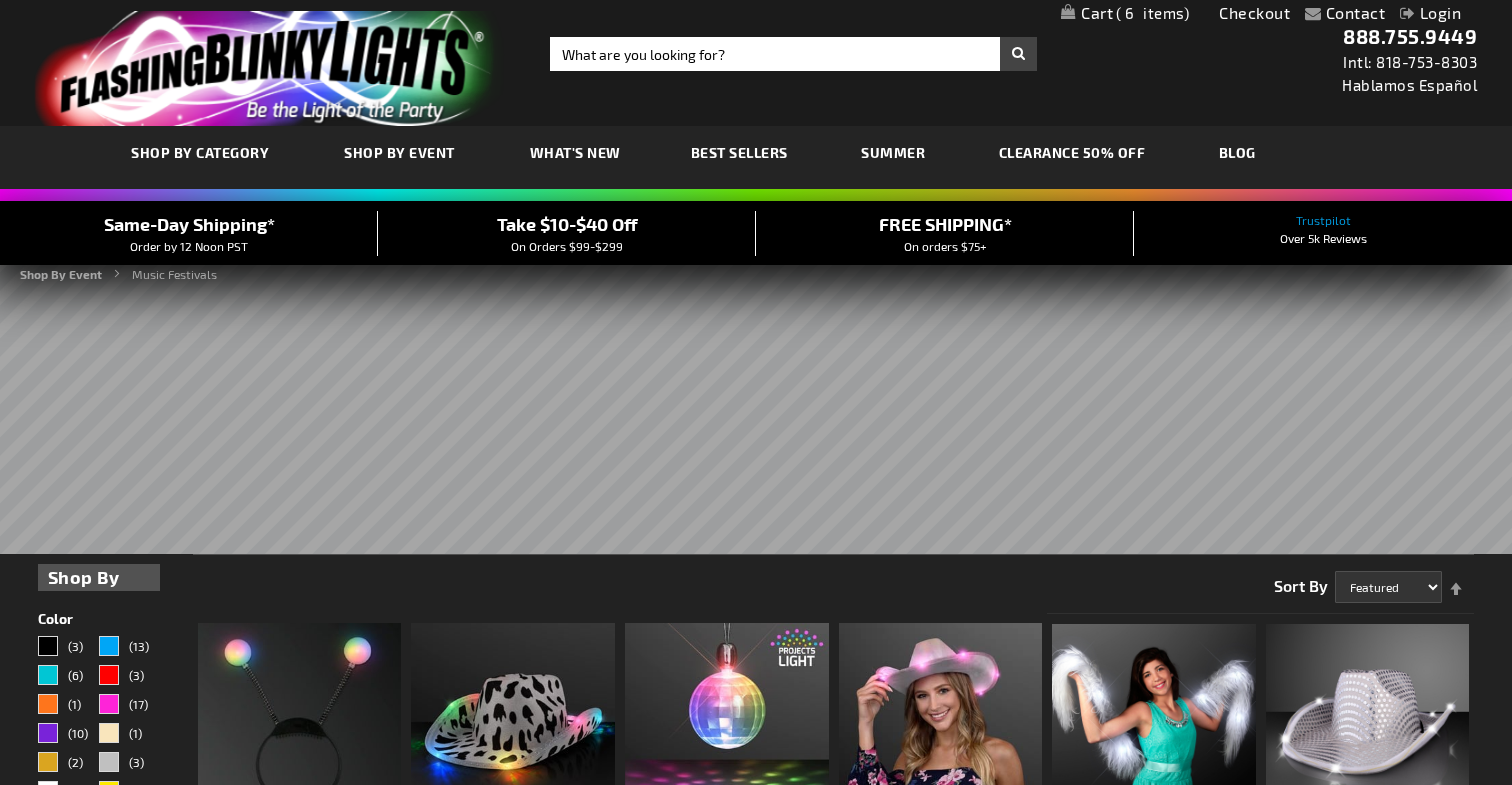 scroll, scrollTop: 0, scrollLeft: 0, axis: both 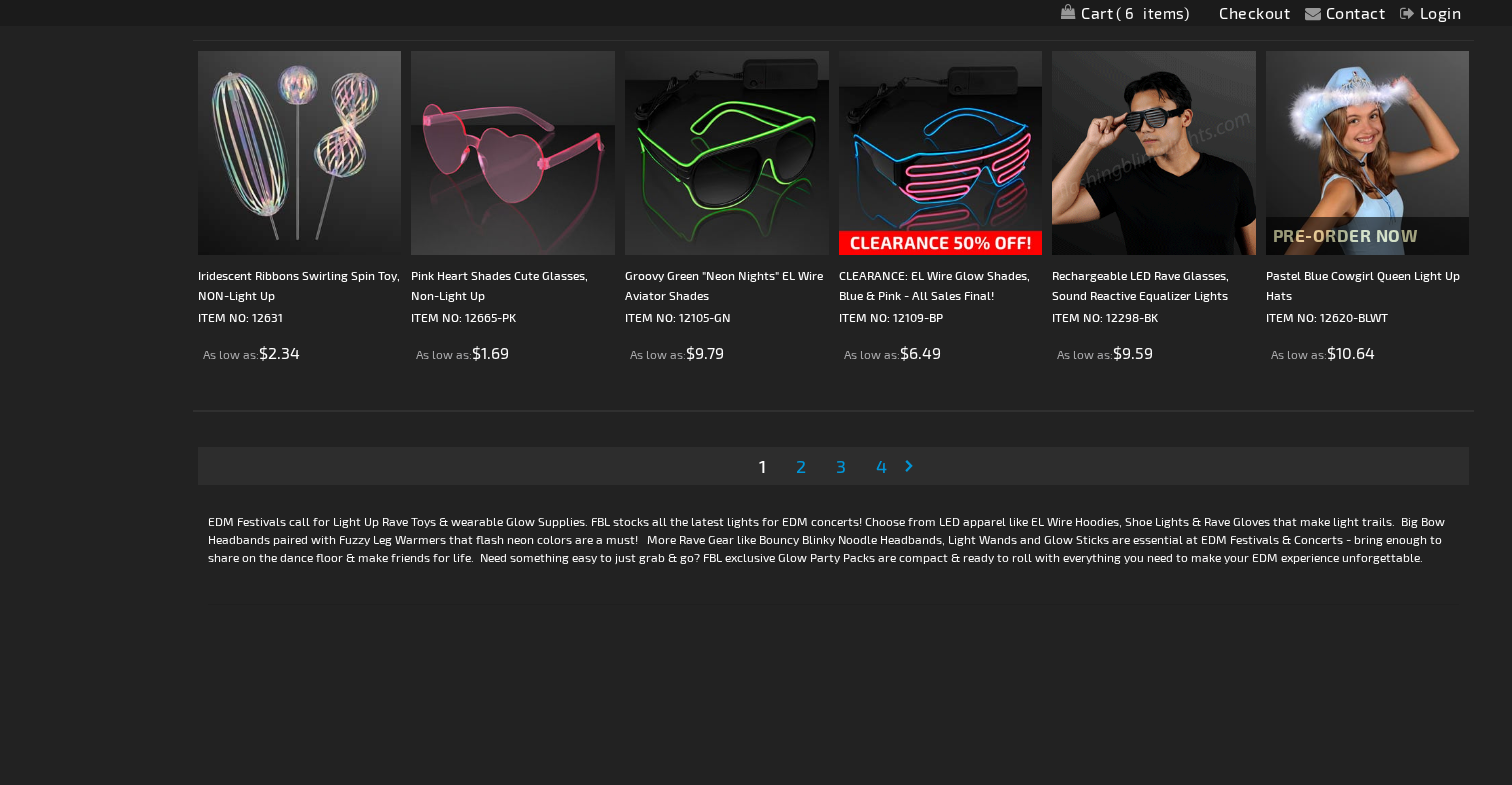 click on "2" at bounding box center [801, 466] 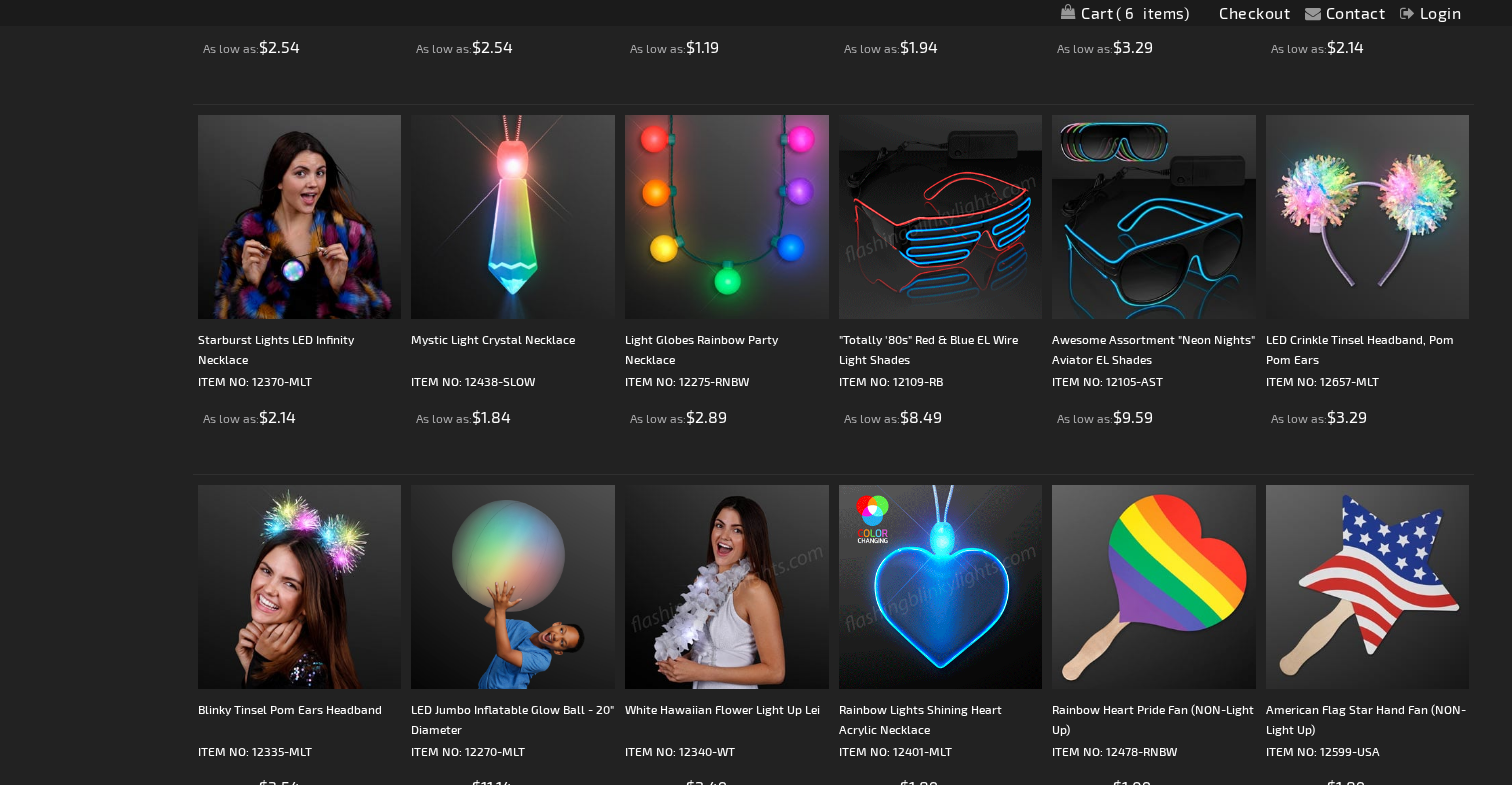 scroll, scrollTop: 3678, scrollLeft: 0, axis: vertical 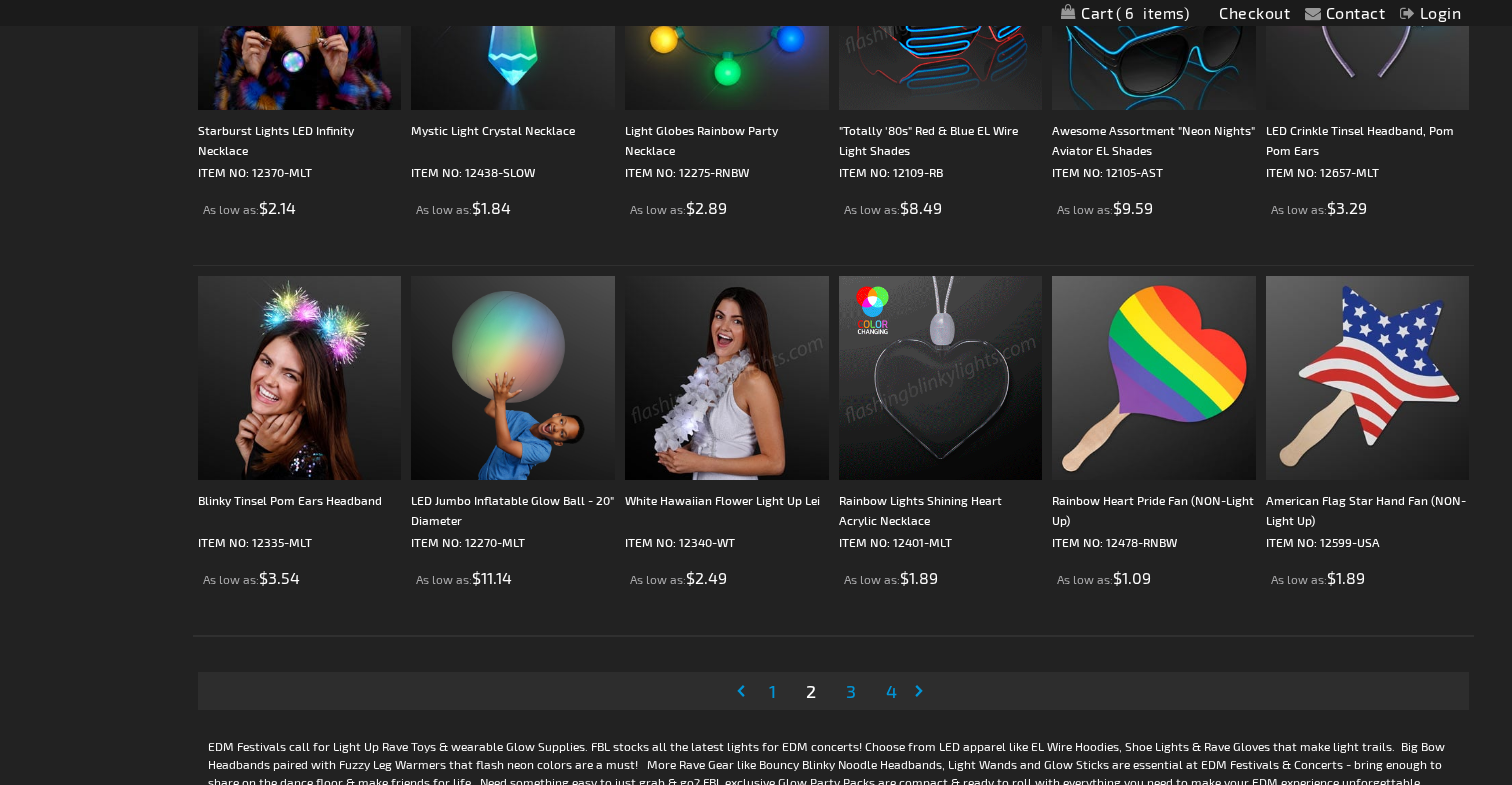 click on "3" at bounding box center [851, 691] 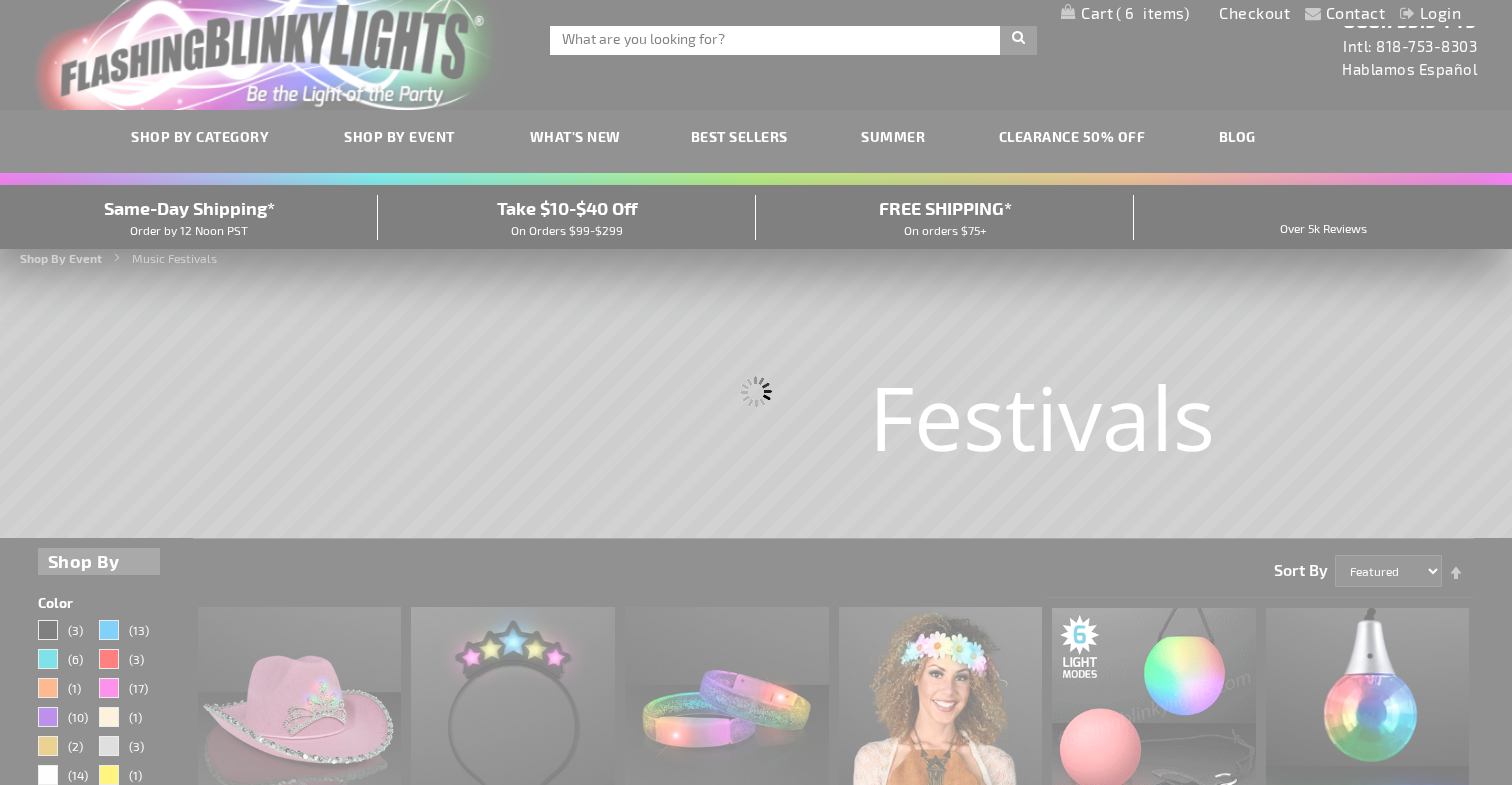 scroll, scrollTop: 0, scrollLeft: 0, axis: both 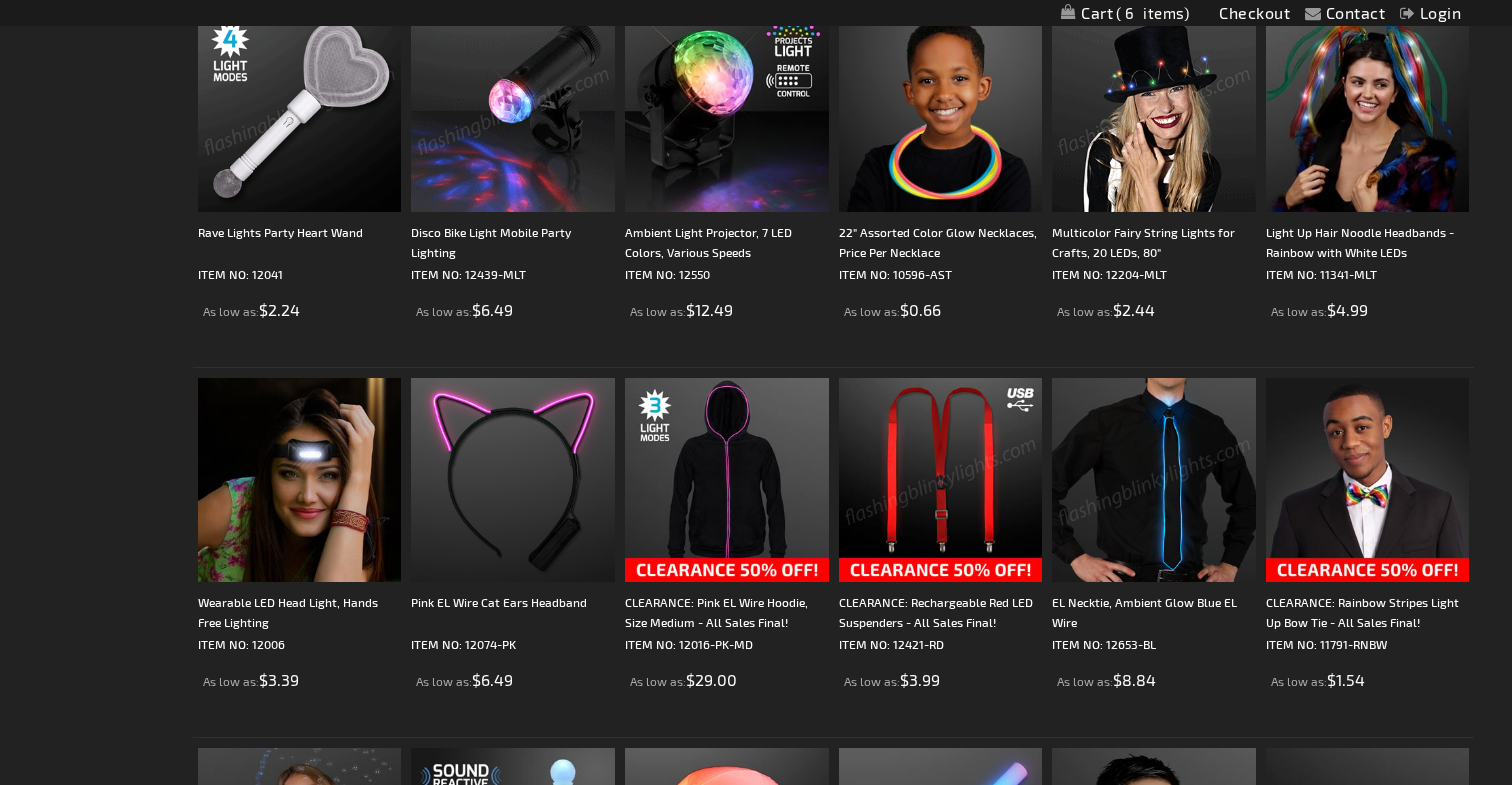 click at bounding box center [300, 110] 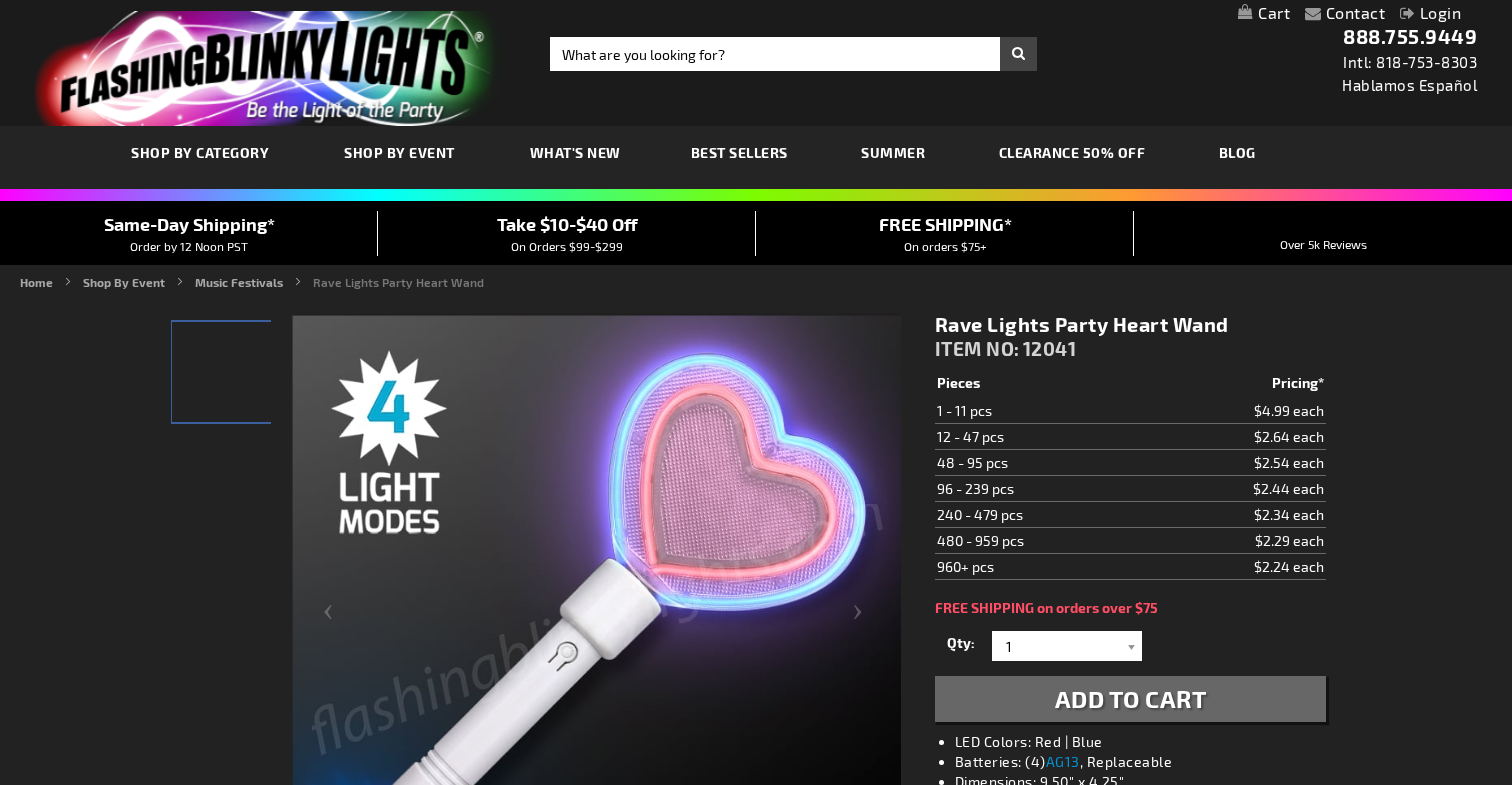 scroll, scrollTop: 0, scrollLeft: 0, axis: both 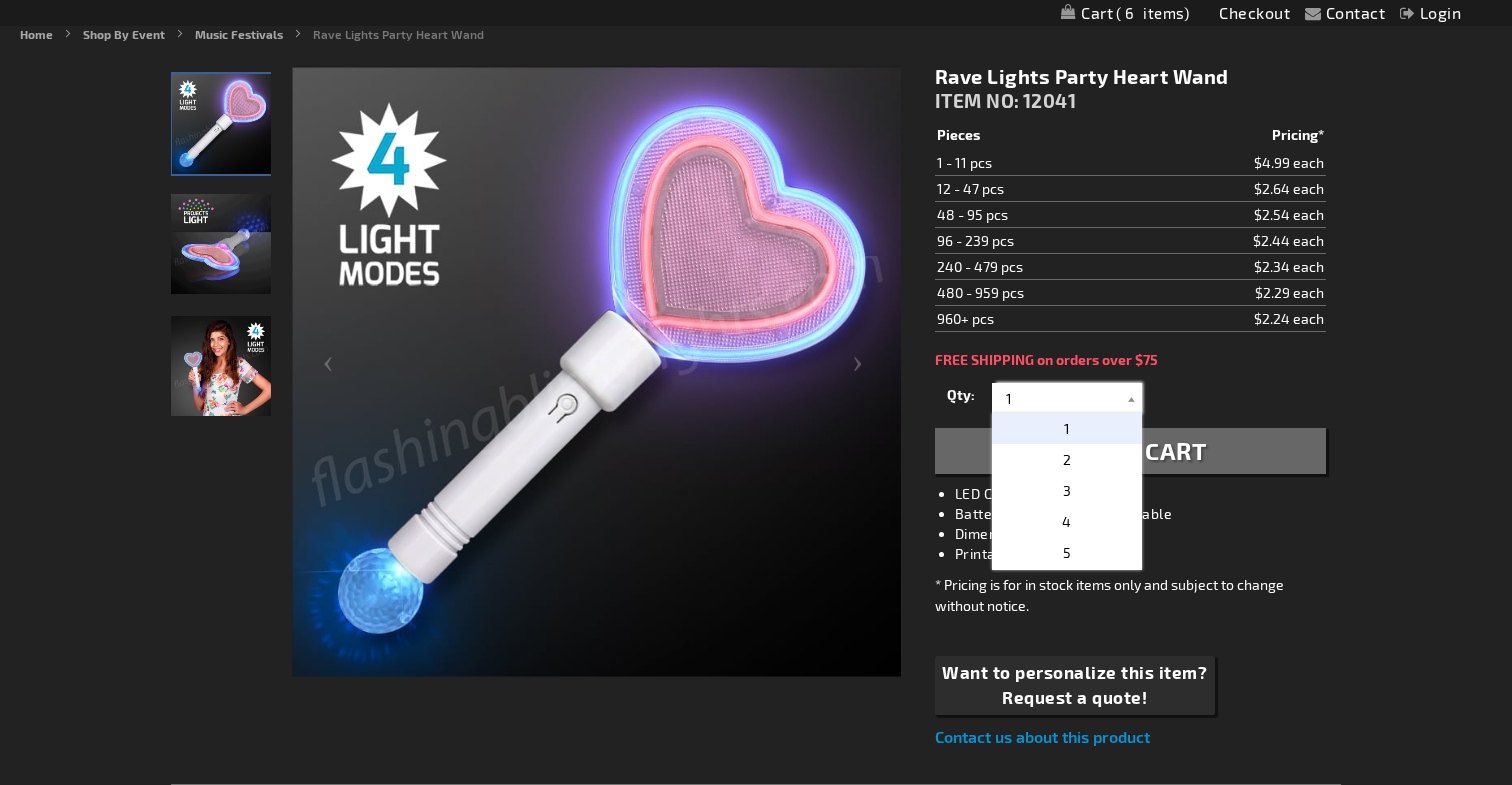 click on "1" at bounding box center [1069, 398] 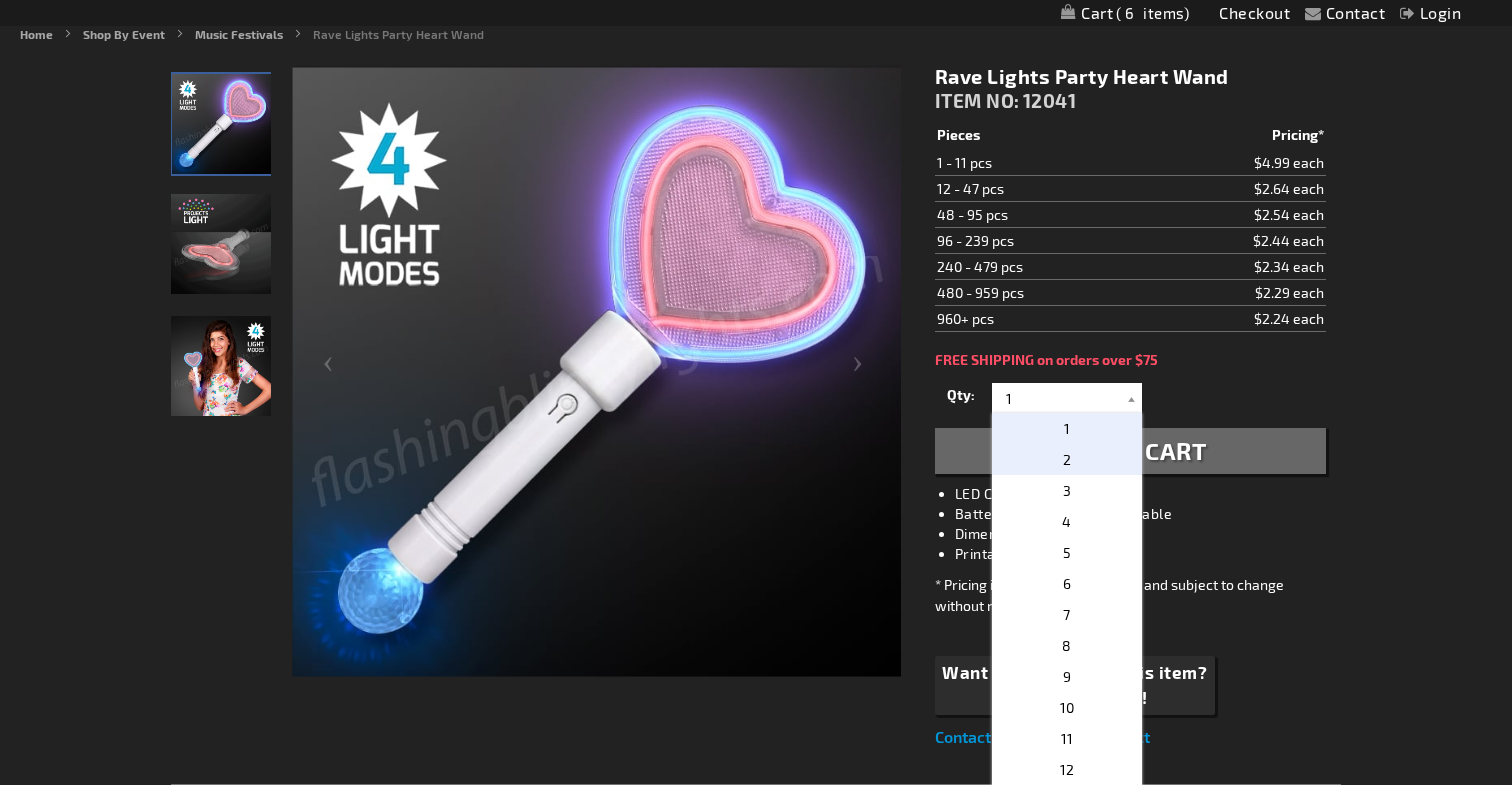 click on "2" at bounding box center (1067, 459) 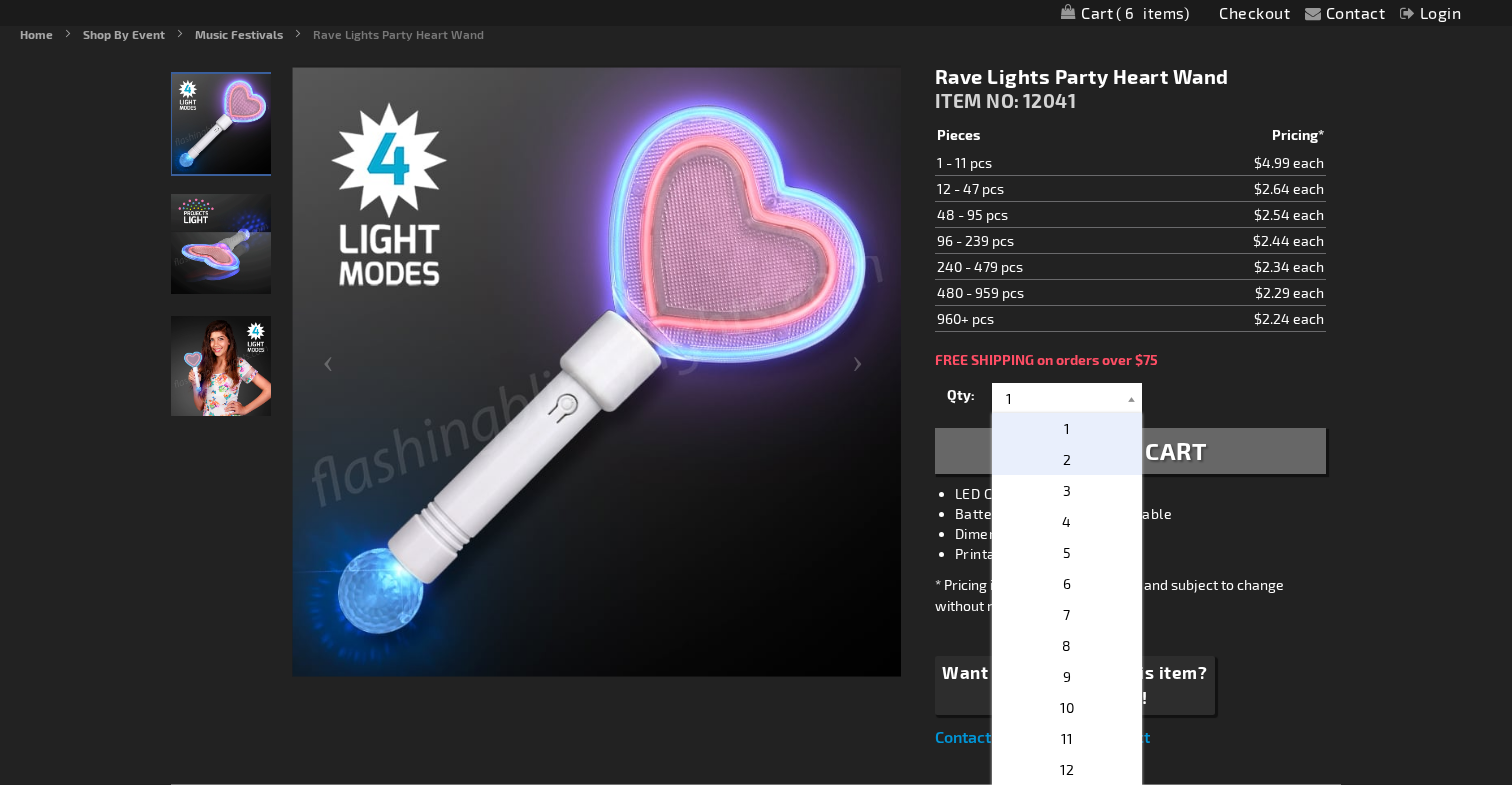 type on "2" 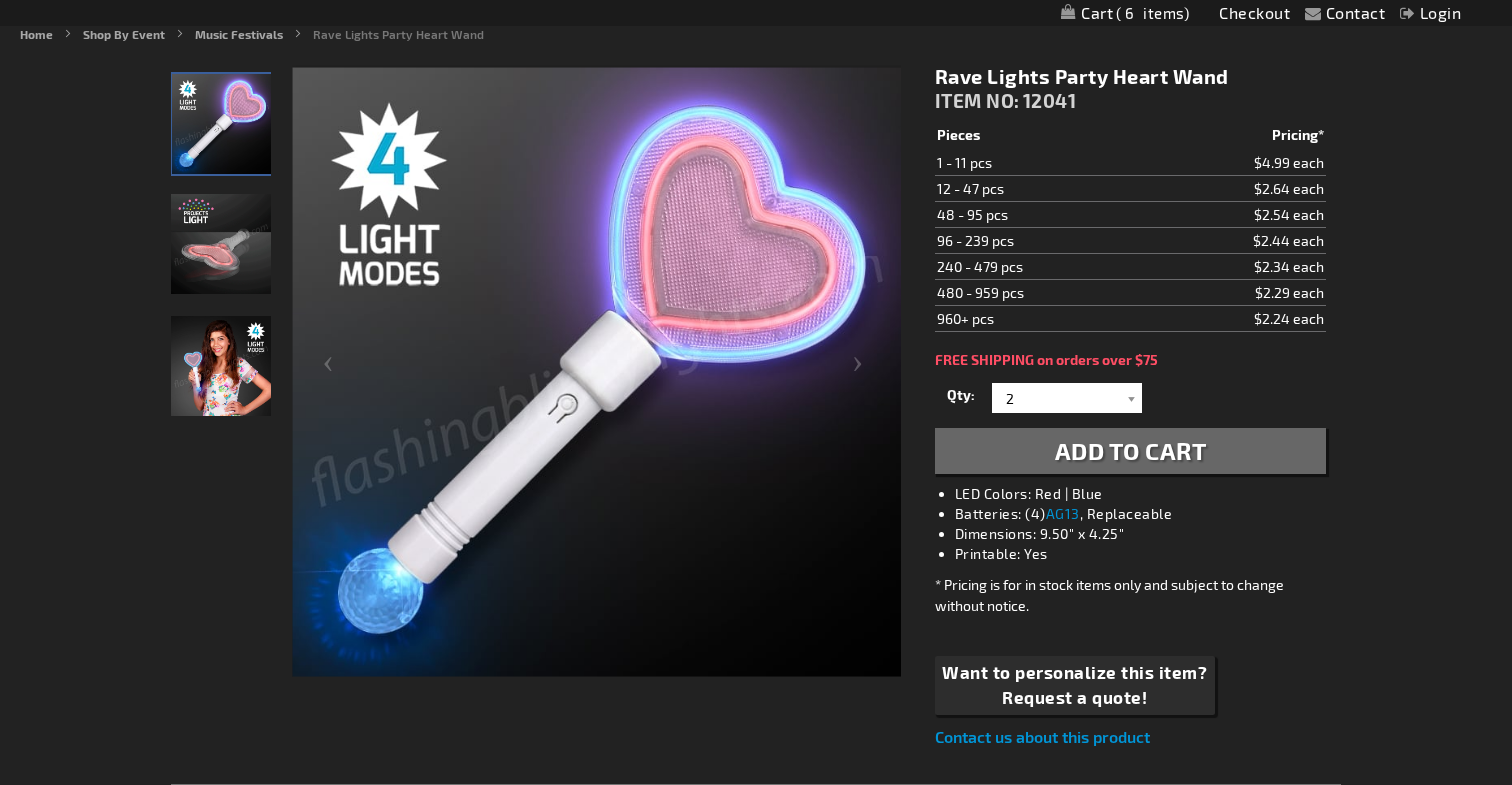 click on "Add to Cart" at bounding box center [1131, 450] 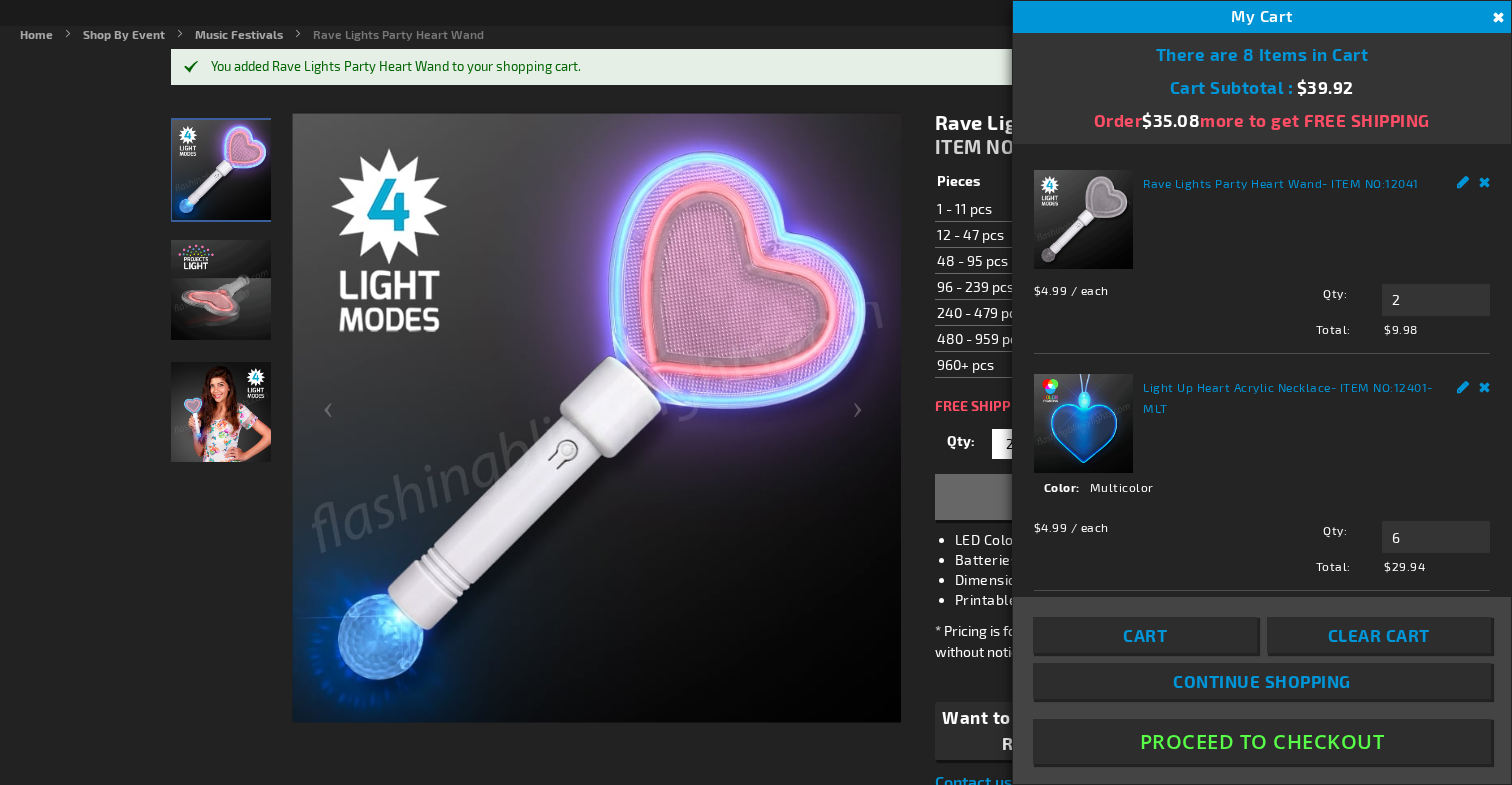 click on "Contact
Compare Products
Checkout
Login
Skip to Content
My Cart
8
8
items
My Cart
8
Close
There are
8
Items in Cart
Cart Subtotal
$39.92" at bounding box center [756, 880] 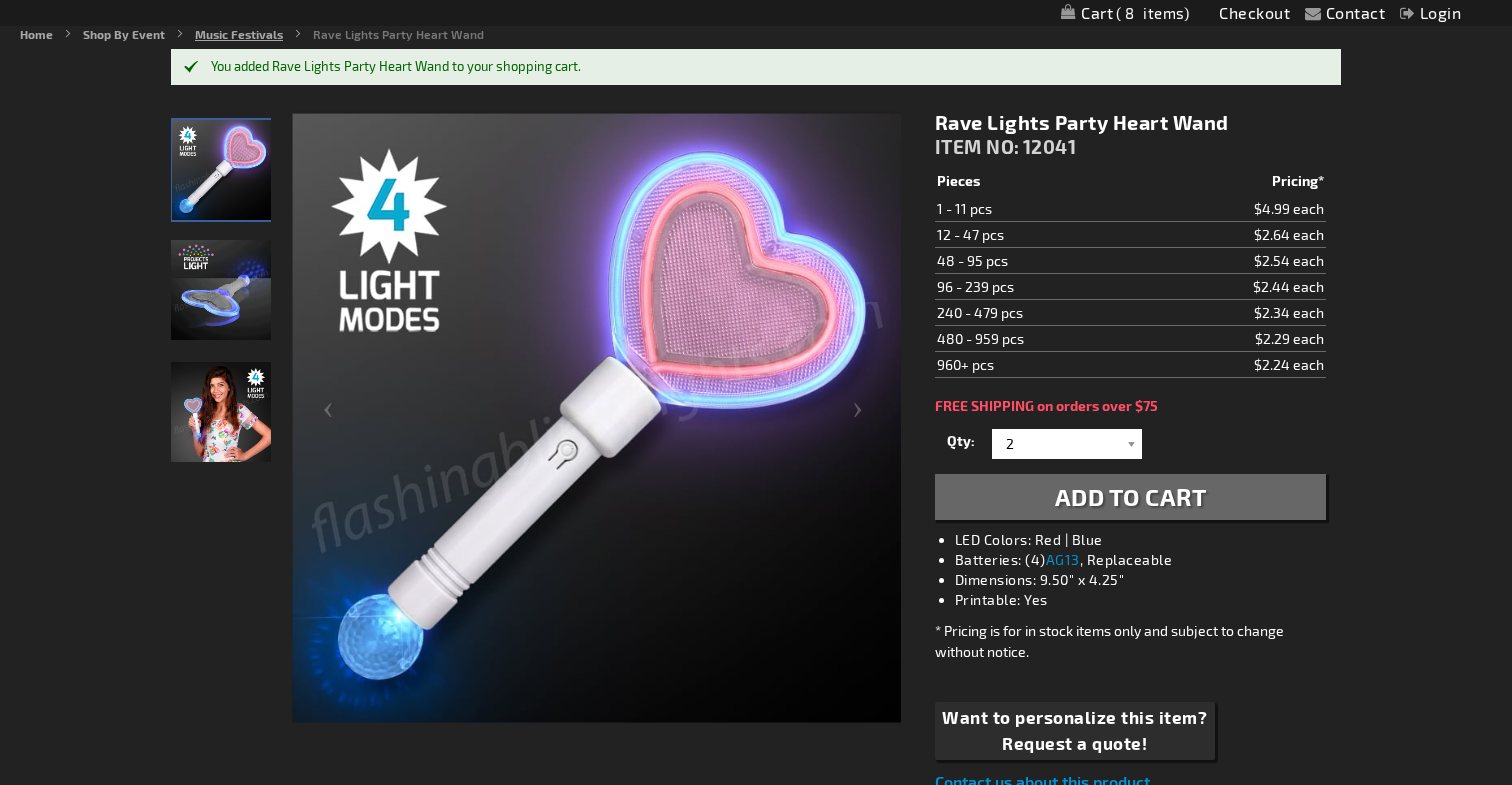 click on "Music Festivals" at bounding box center (239, 34) 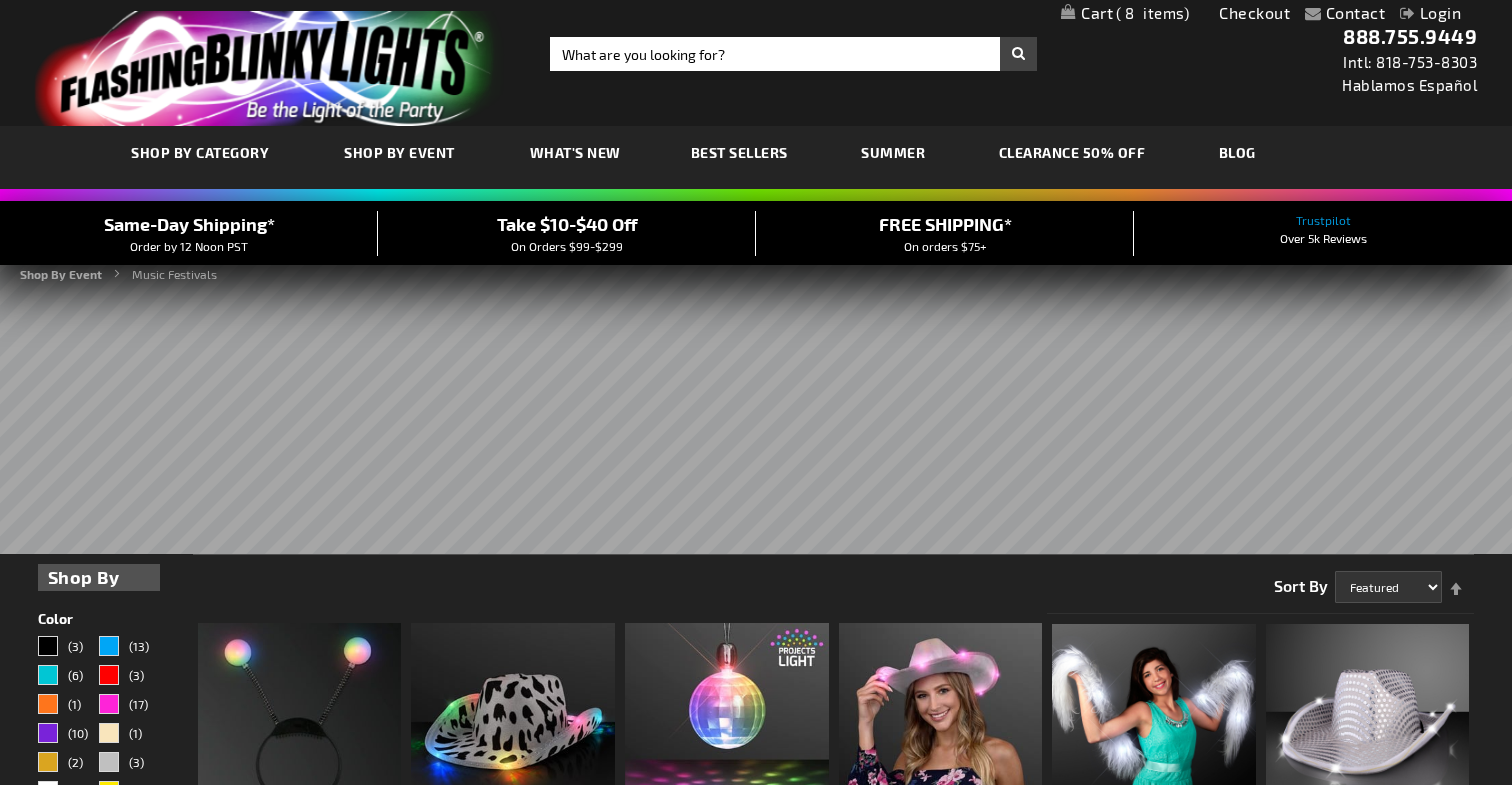 scroll, scrollTop: 0, scrollLeft: 0, axis: both 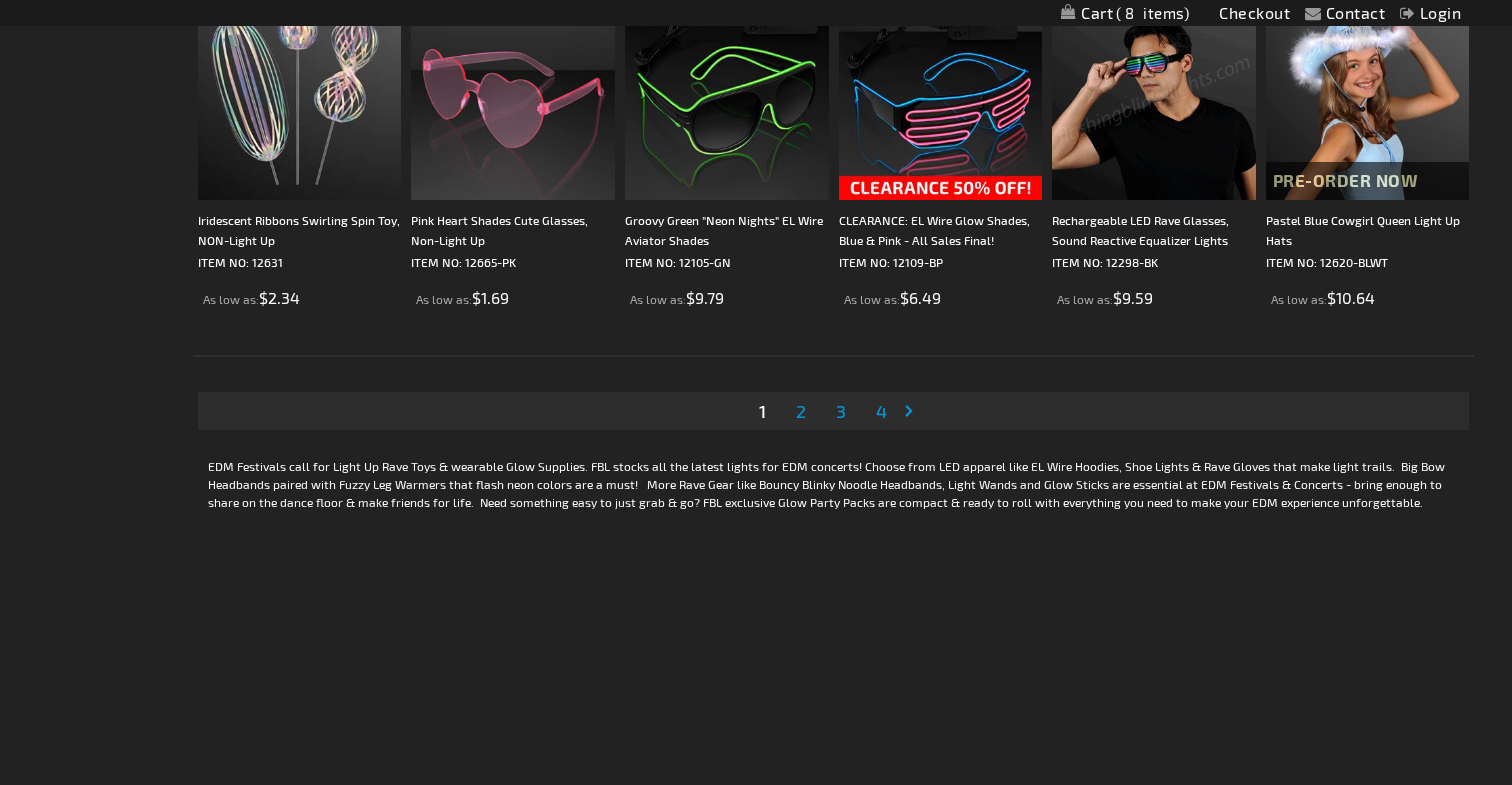 click on "3" at bounding box center (841, 411) 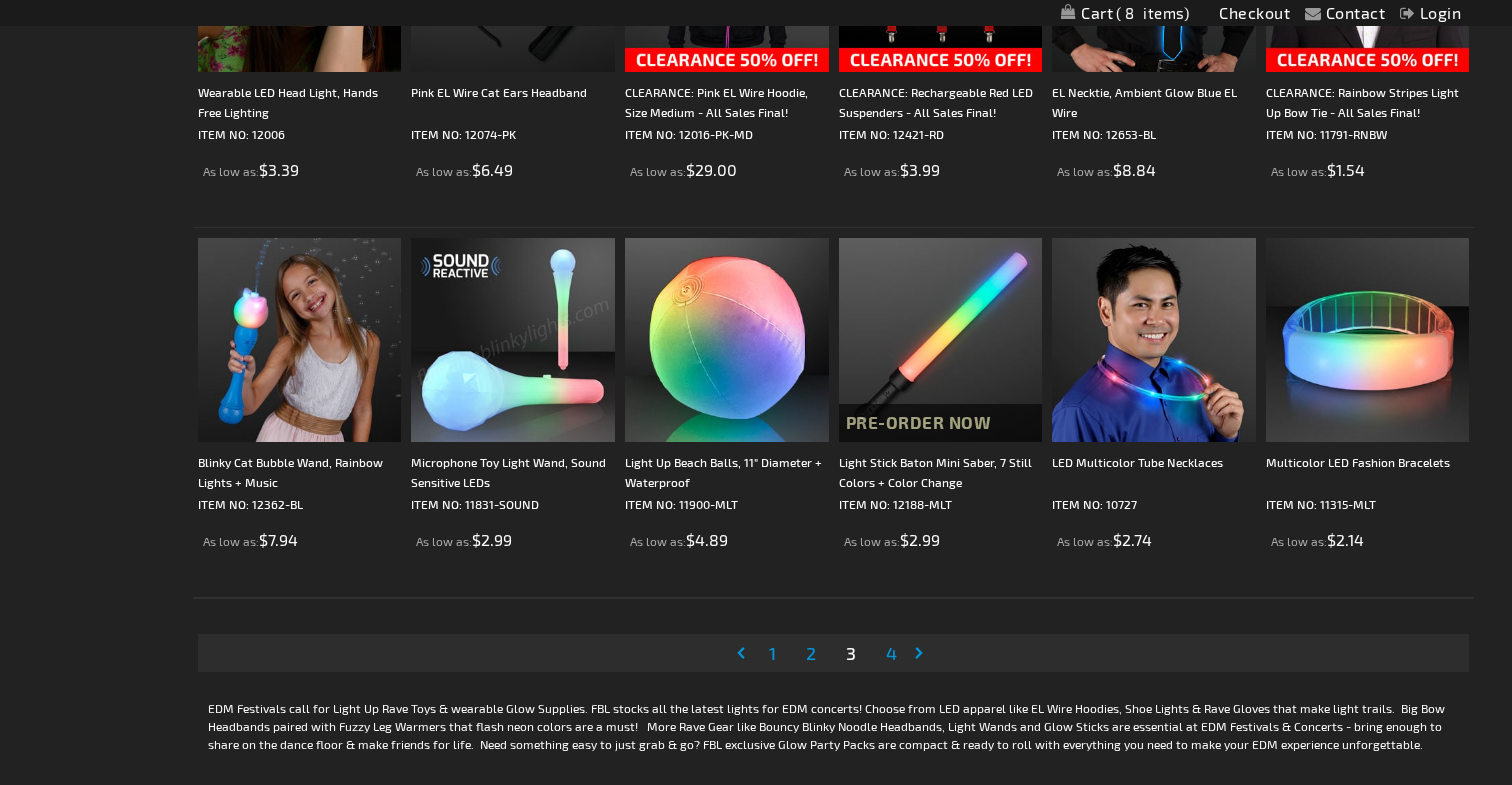 scroll, scrollTop: 3739, scrollLeft: 0, axis: vertical 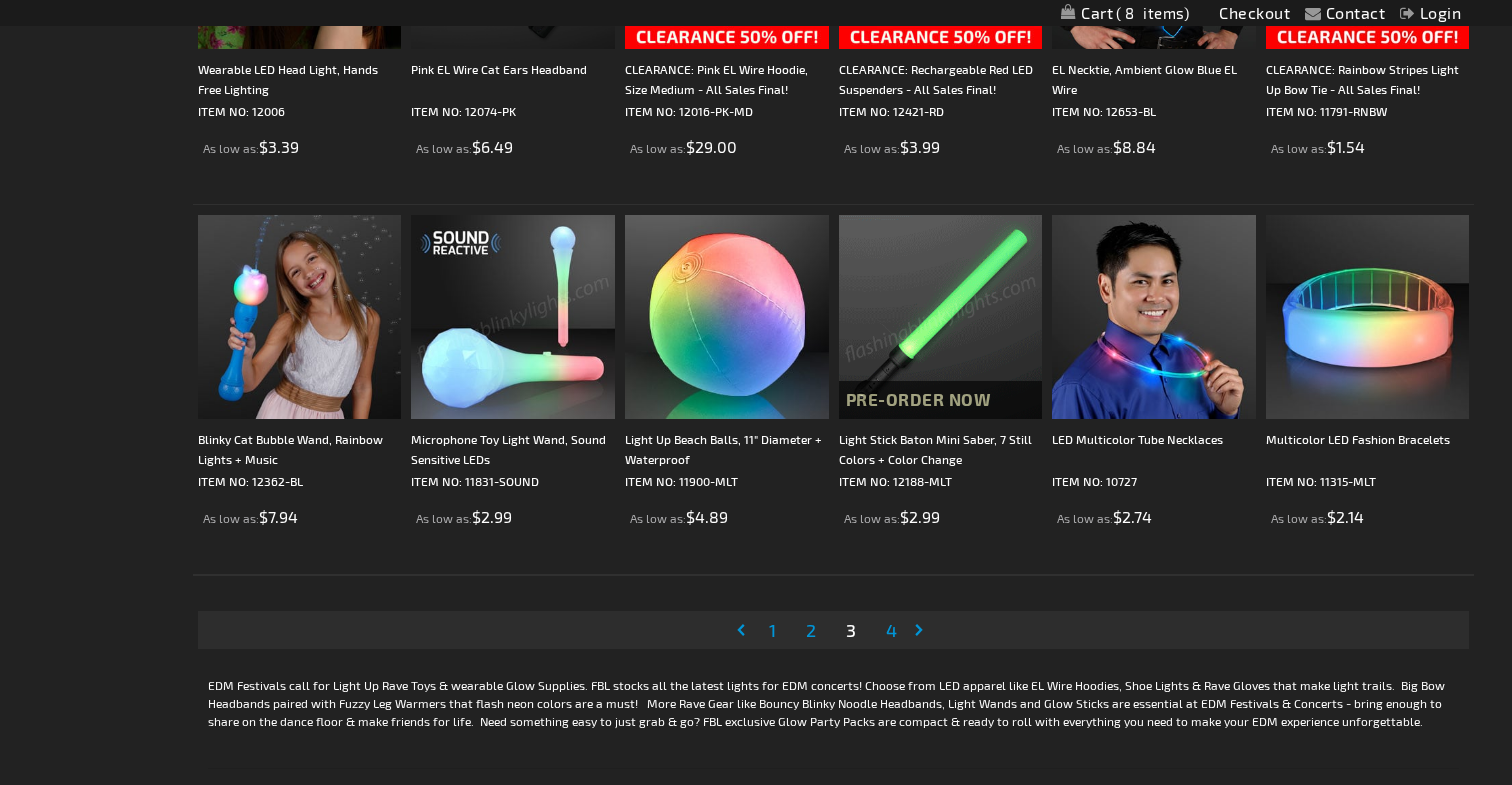 click on "4" at bounding box center (891, 630) 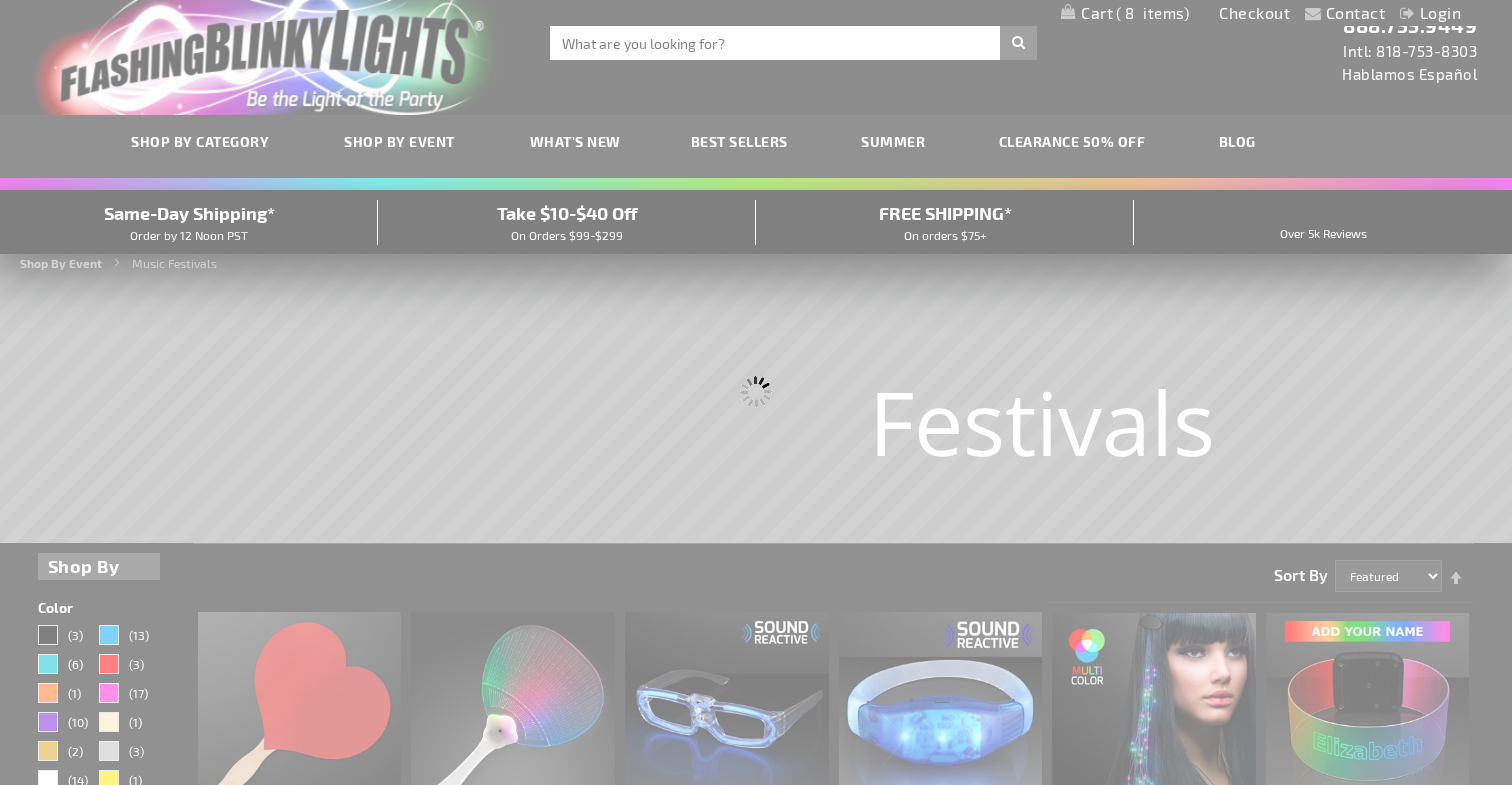 scroll, scrollTop: 0, scrollLeft: 0, axis: both 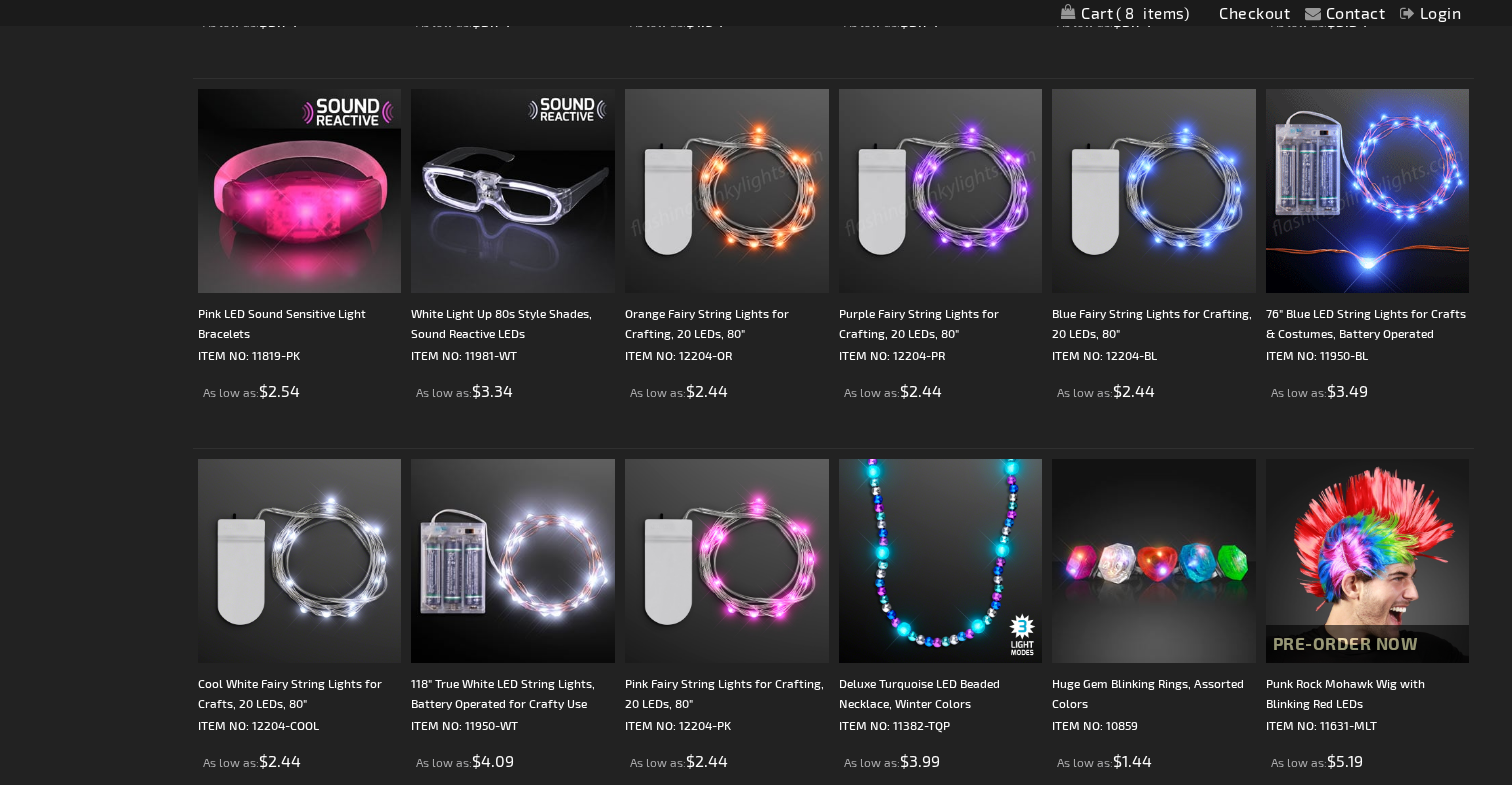click at bounding box center (727, 191) 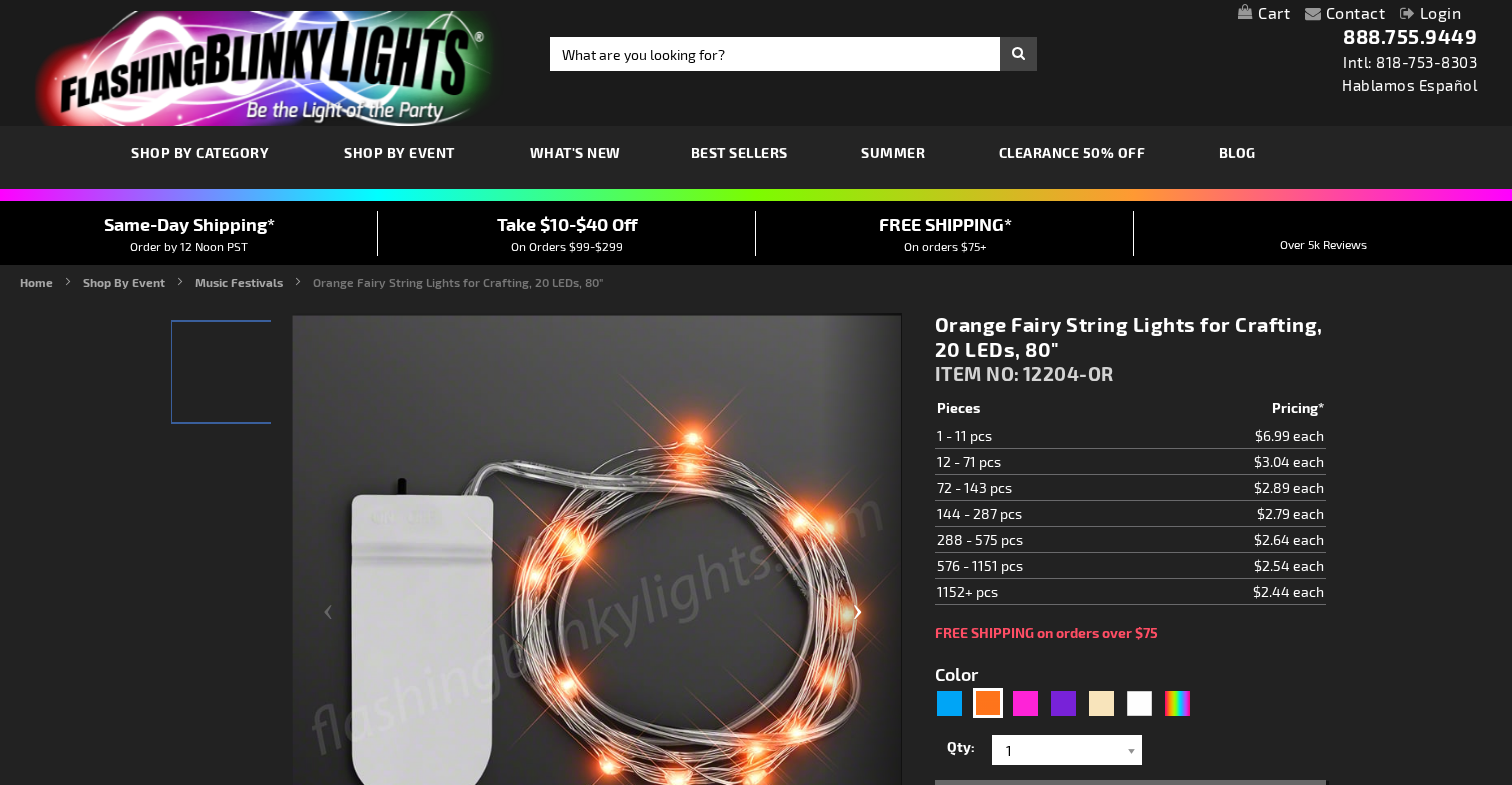 scroll, scrollTop: 0, scrollLeft: 0, axis: both 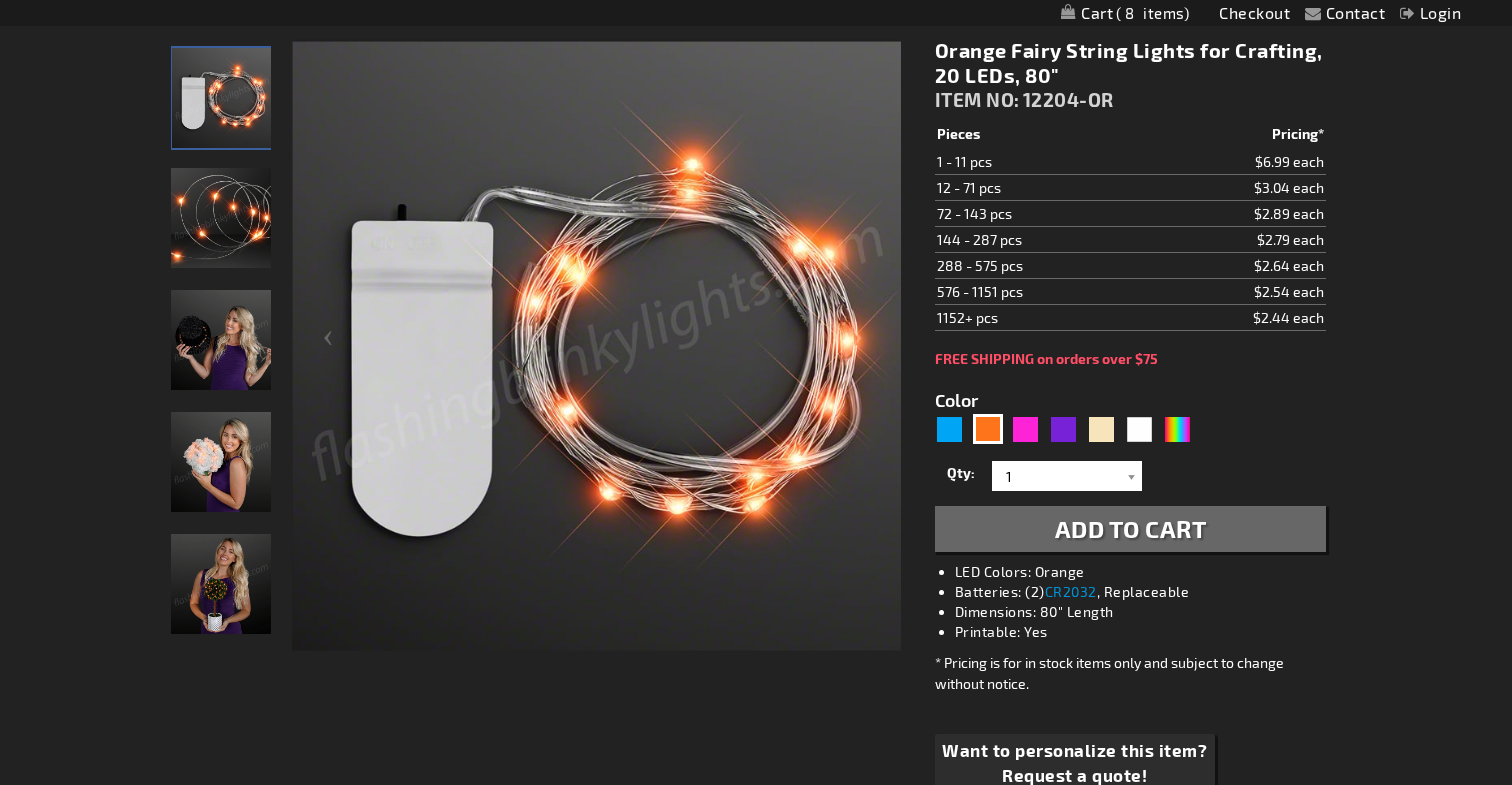 click on "Add to Cart" at bounding box center [1131, 528] 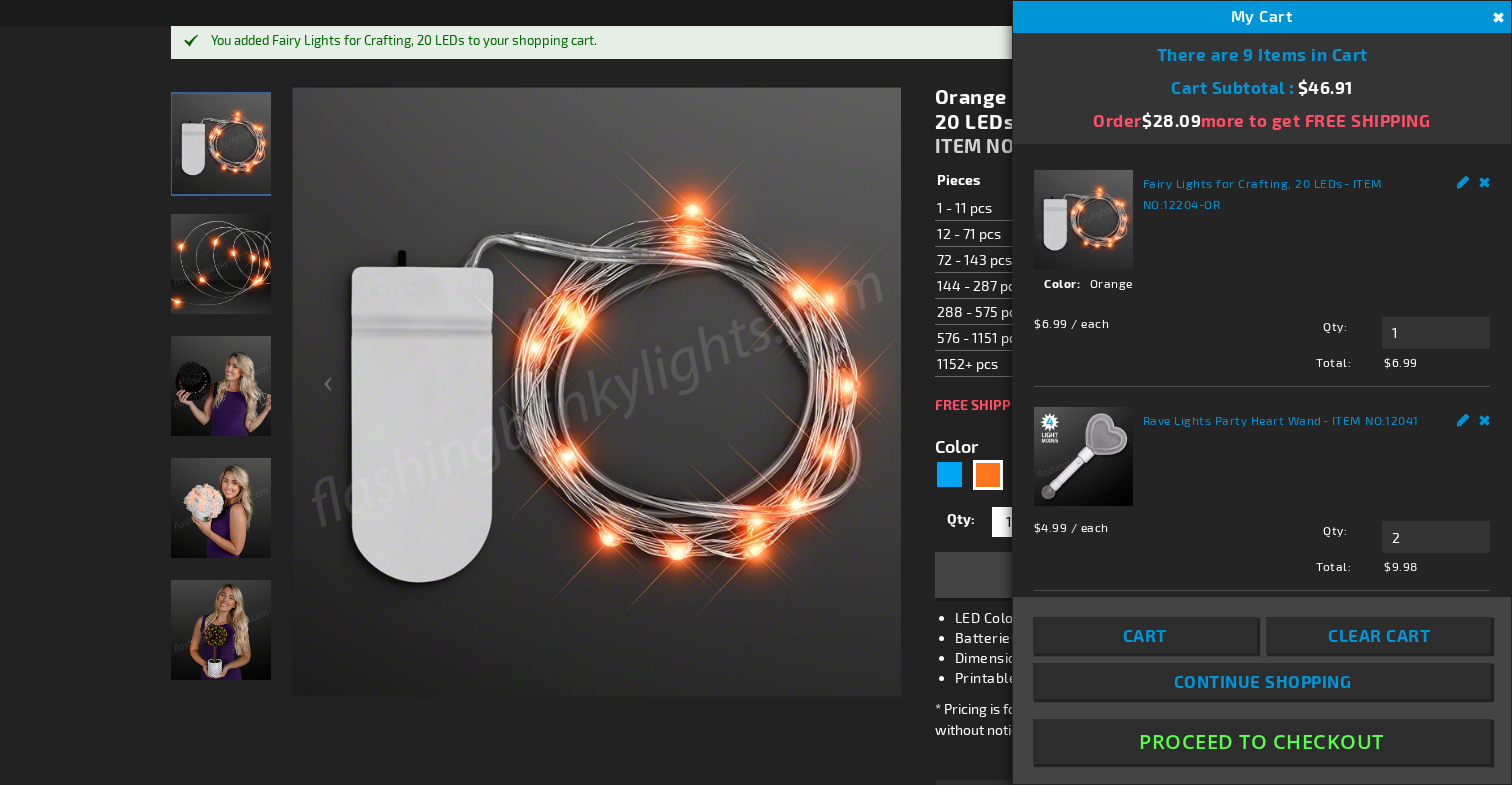 click on "Contact
Compare Products
Checkout
Login
Skip to Content
My Cart
9
9
items
My Cart
9
Close
There are
9
Items in Cart
Cart Subtotal
$46.91" at bounding box center [756, 966] 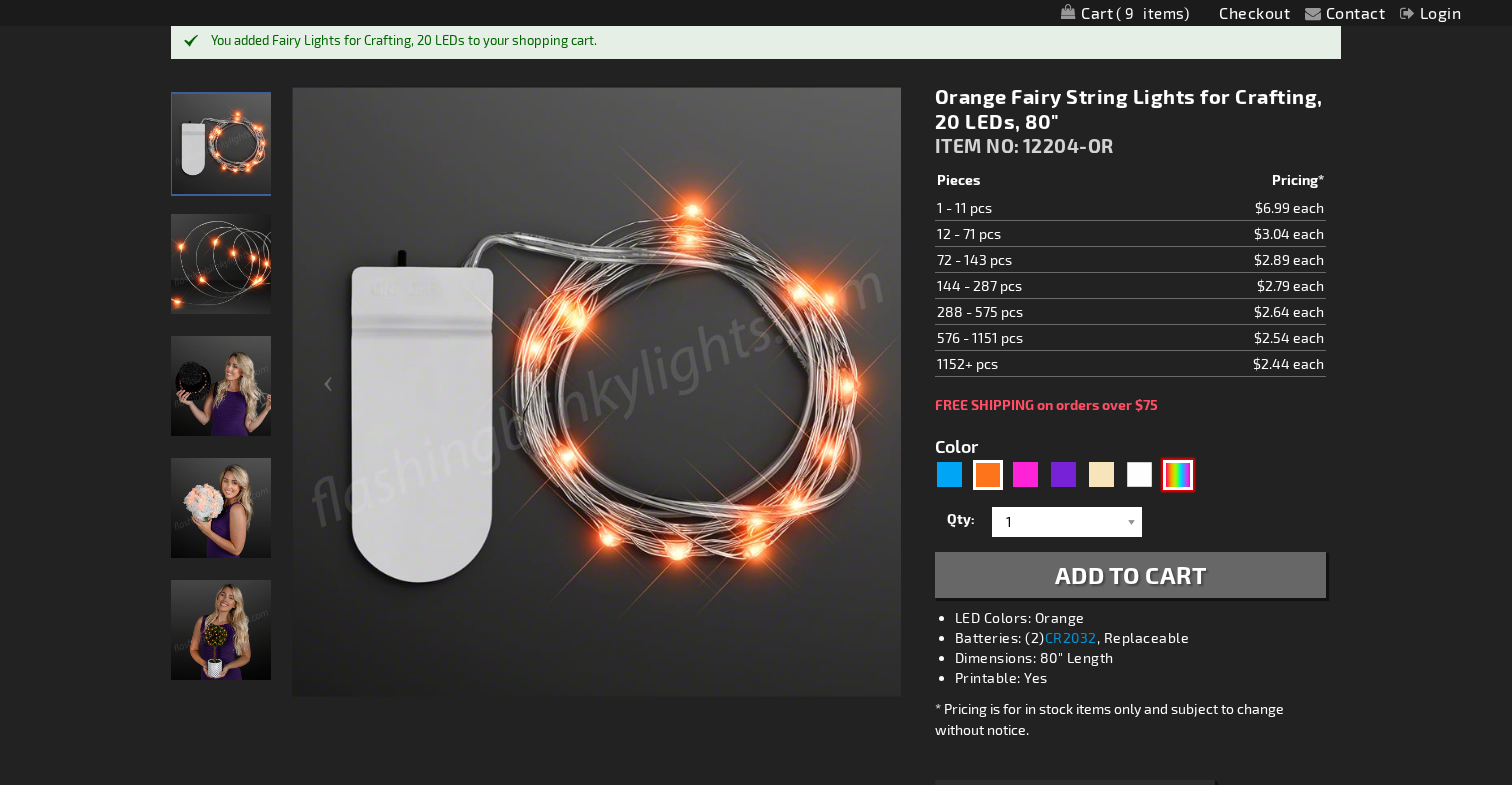 click at bounding box center (1178, 475) 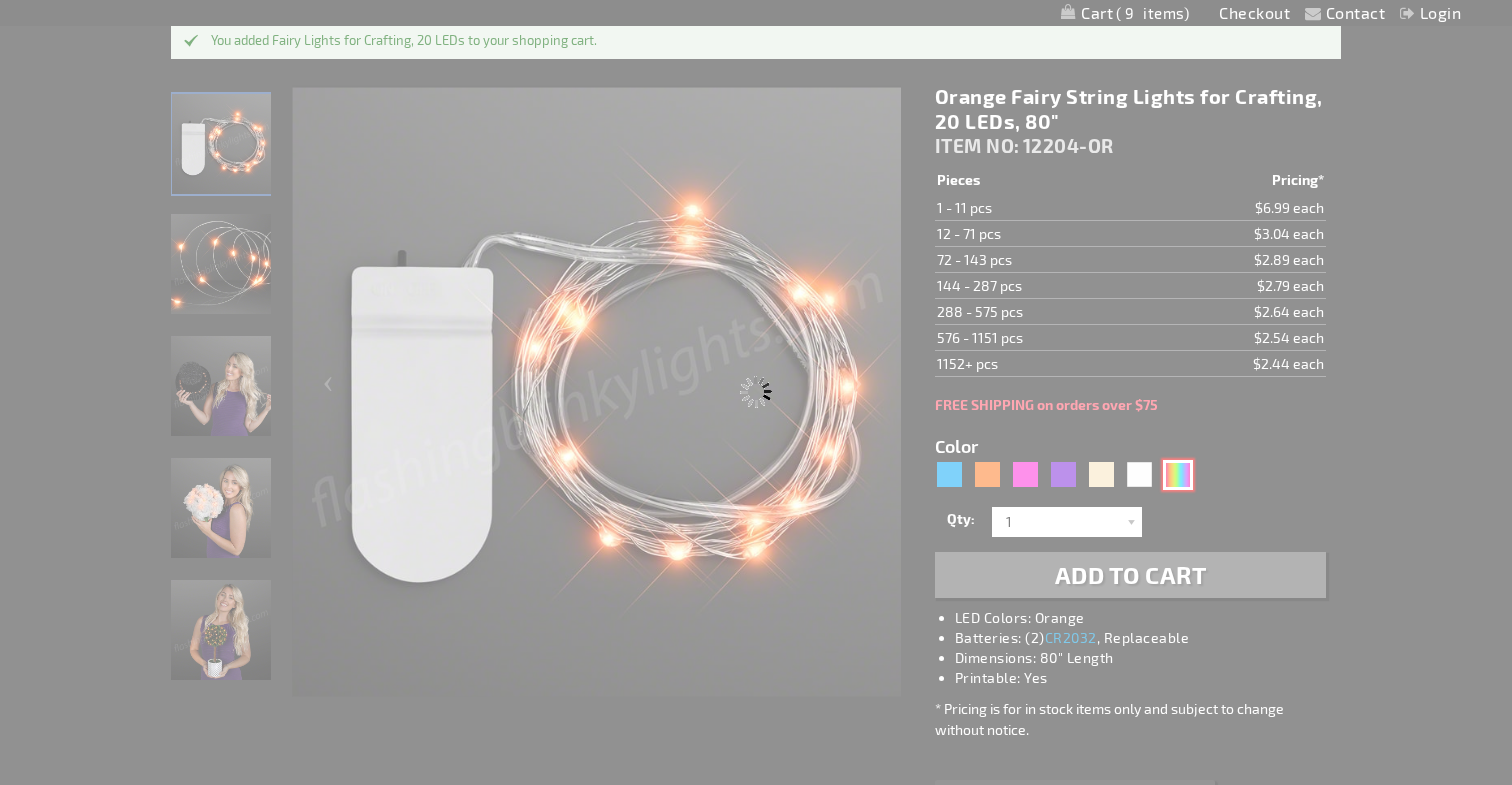type on "12204-MLT" 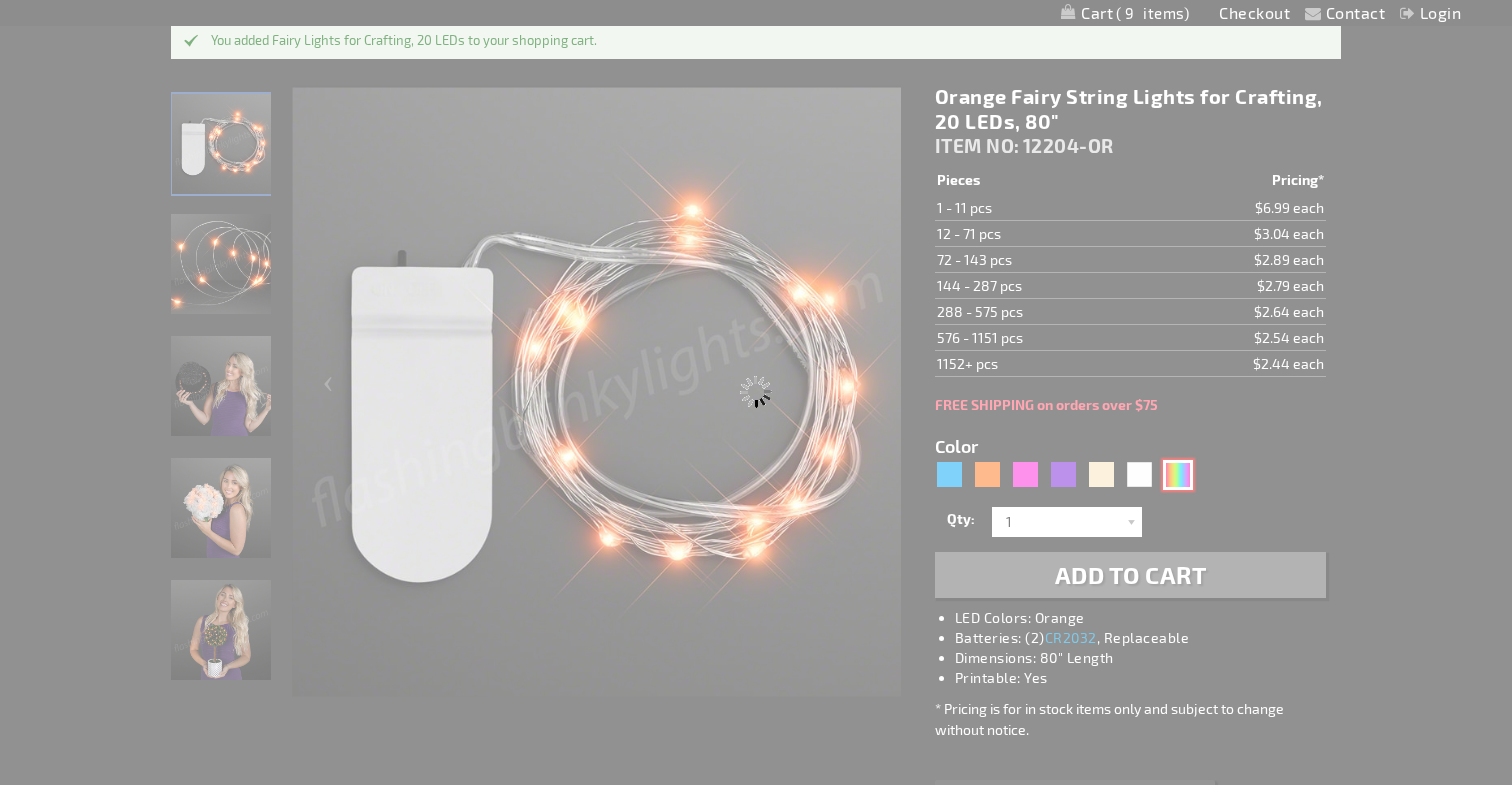 type on "Customize - Multicolor Fairy String Lights for Crafts, 20 LEDs, 80&quot; - ITEM NO: 12204-MLT" 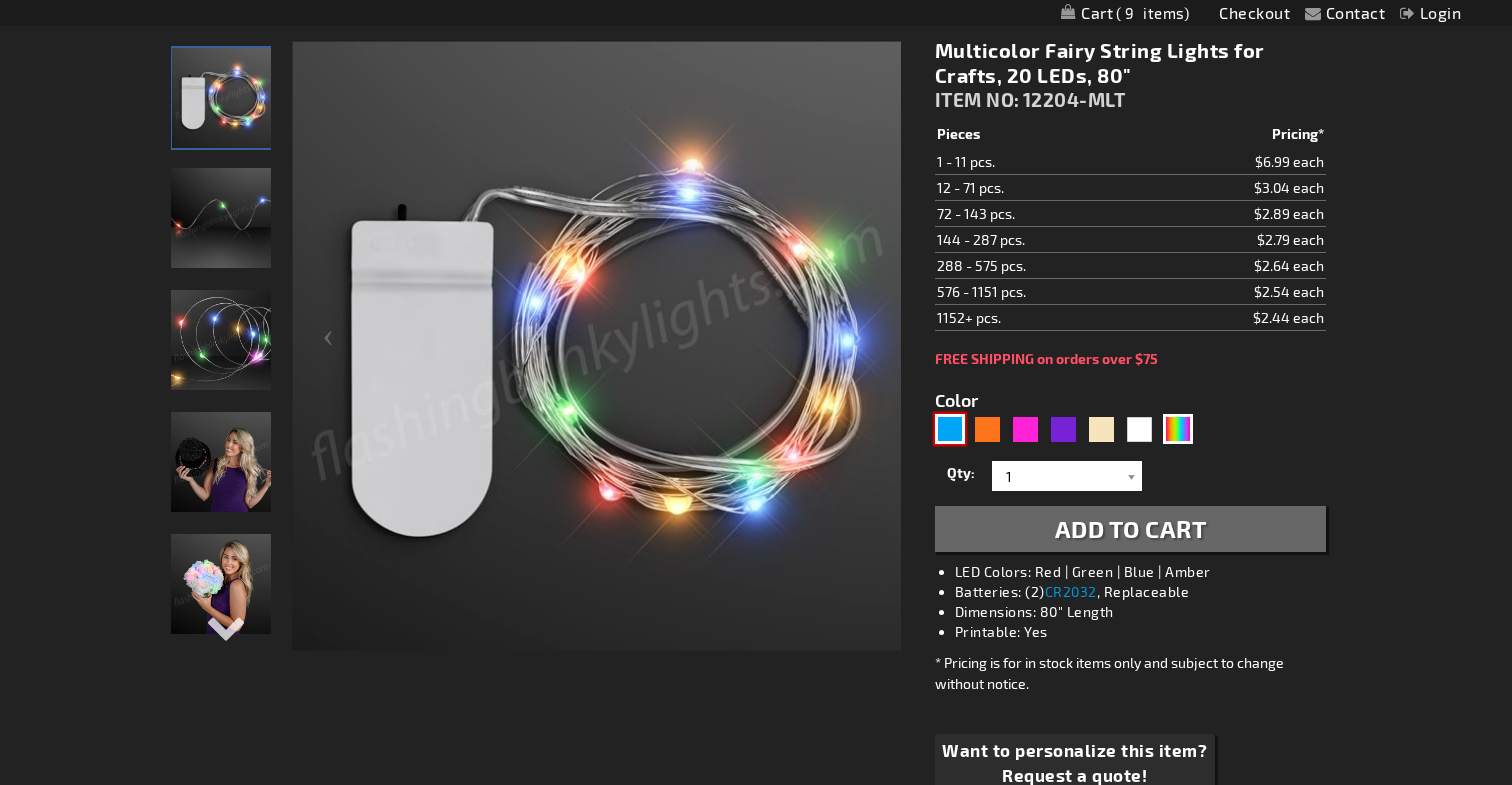 click at bounding box center (950, 429) 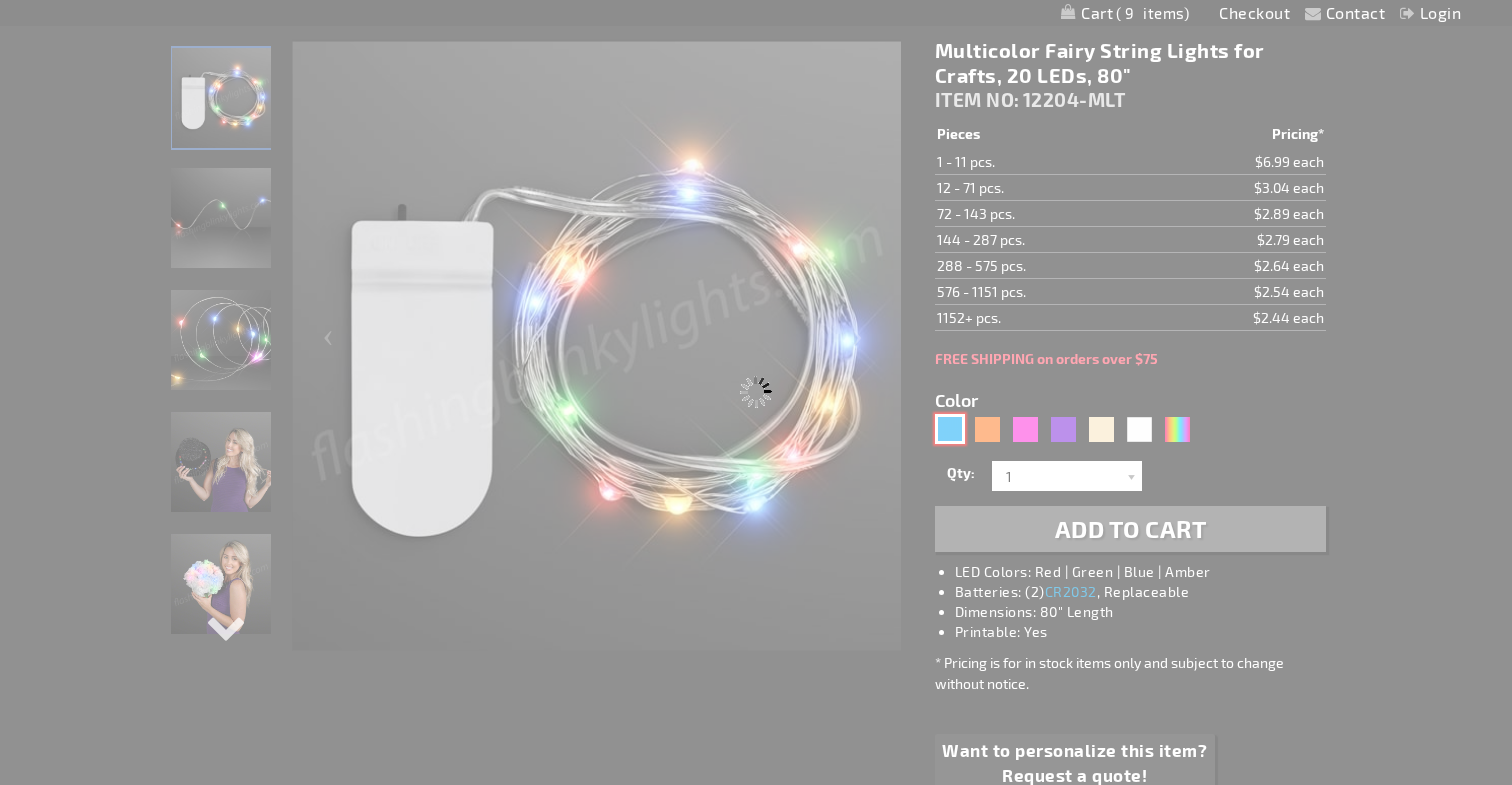 type on "12204-BL" 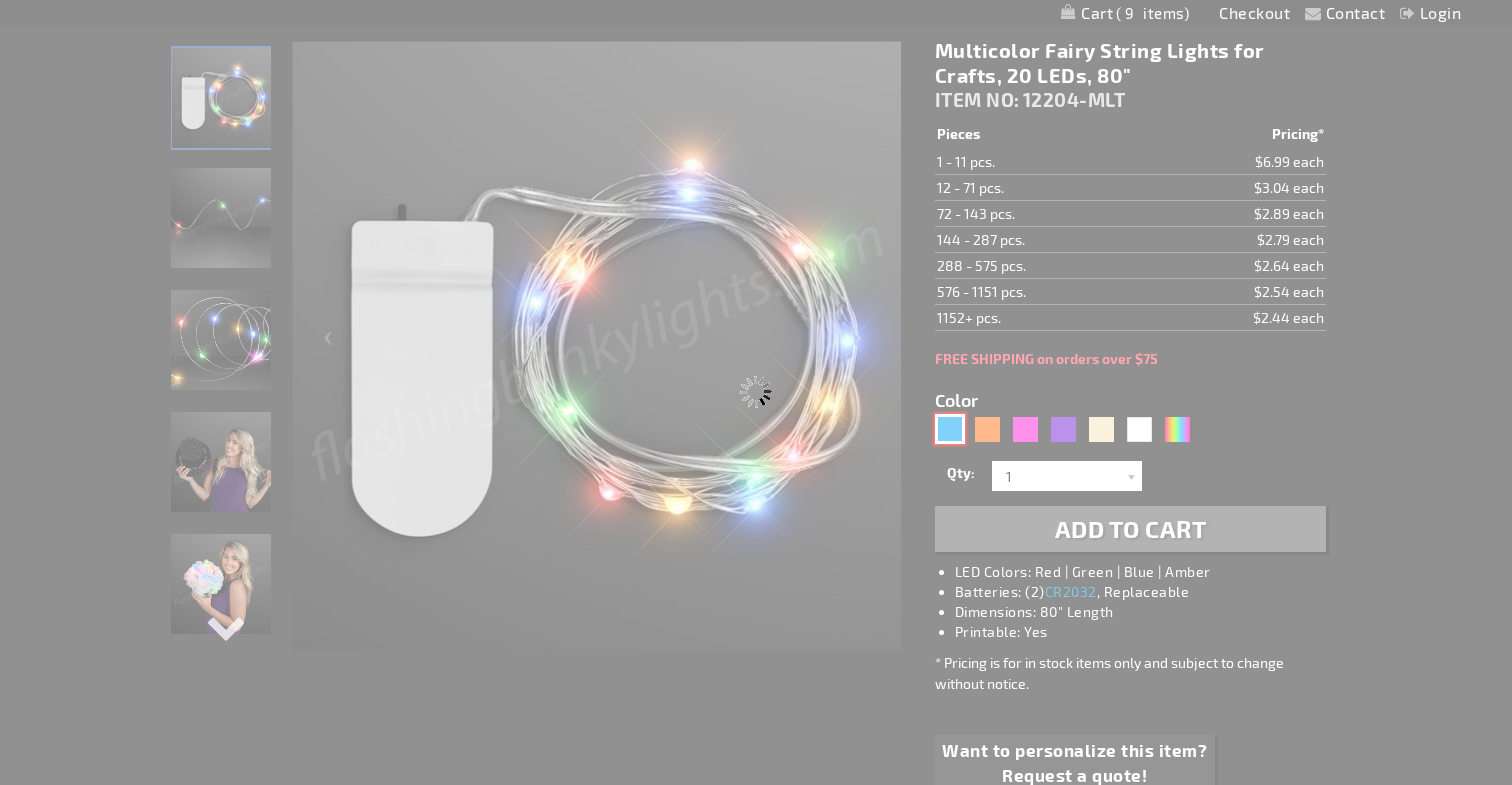 type on "Customize - Blue Fairy String Lights for Crafting, 20 LEDs, 80&quot; - ITEM NO: 12204-BL" 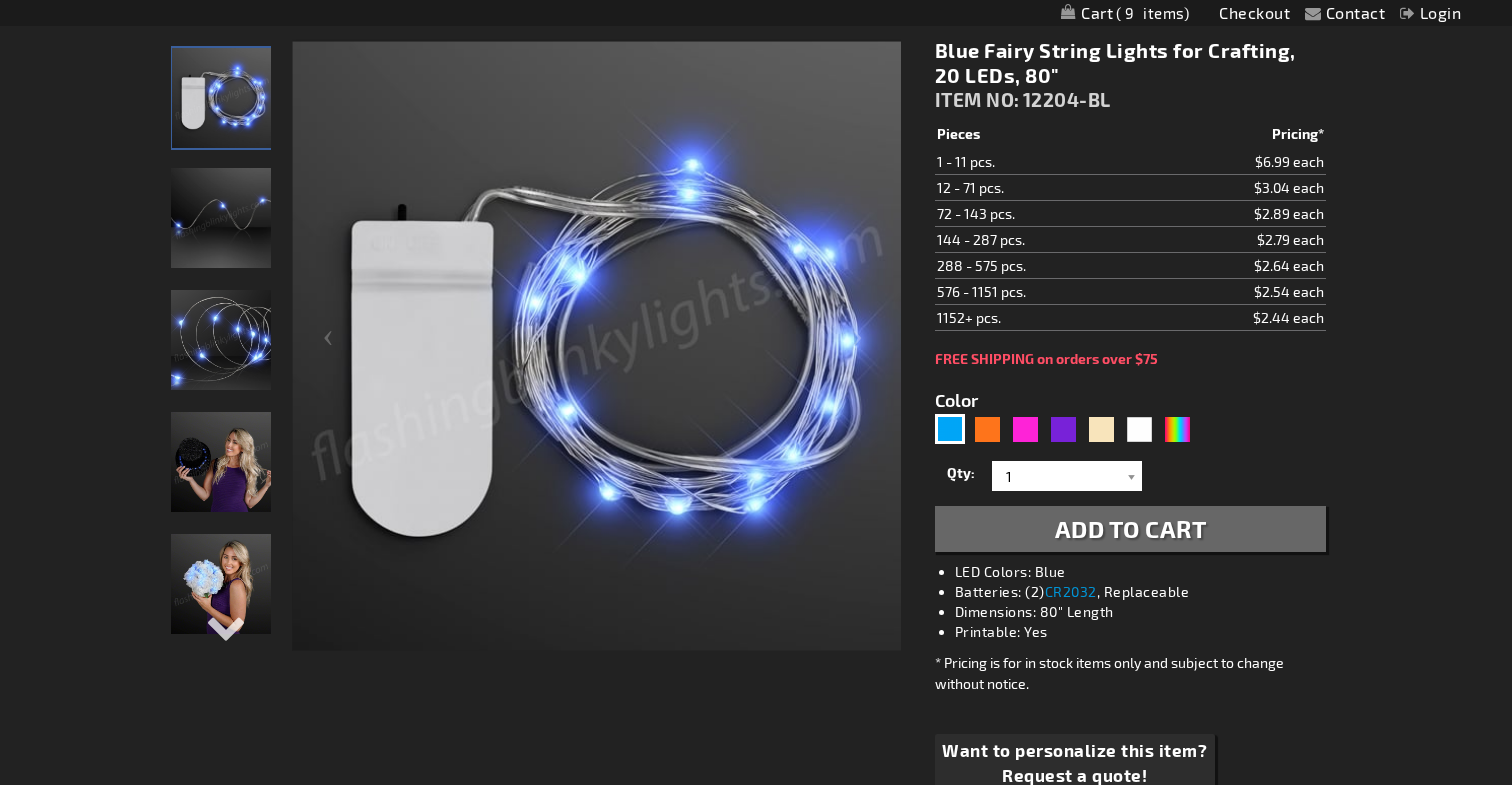 click on "Add to Cart" at bounding box center (1130, 529) 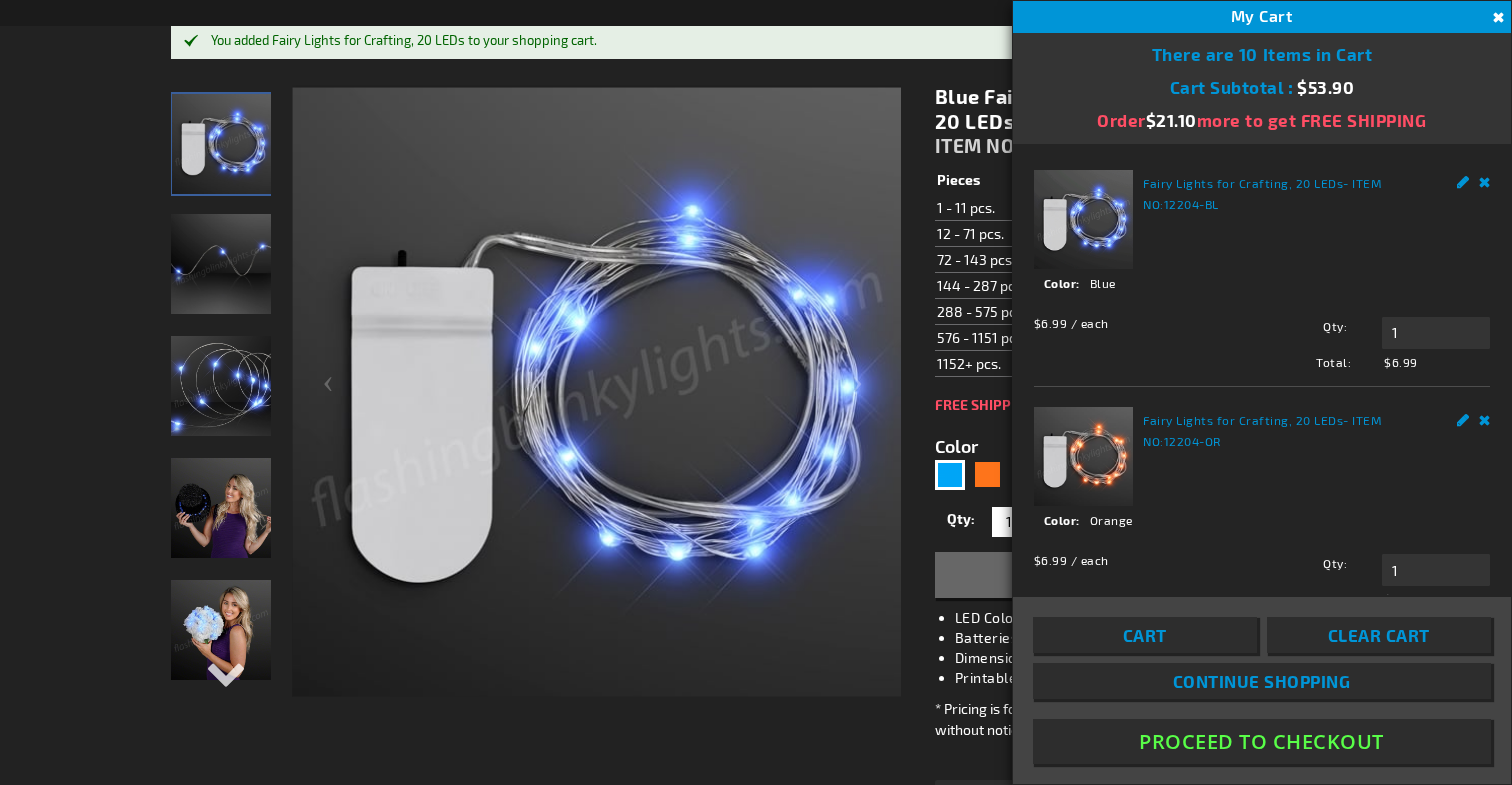 click on "Color
5629" at bounding box center (1068, 462) 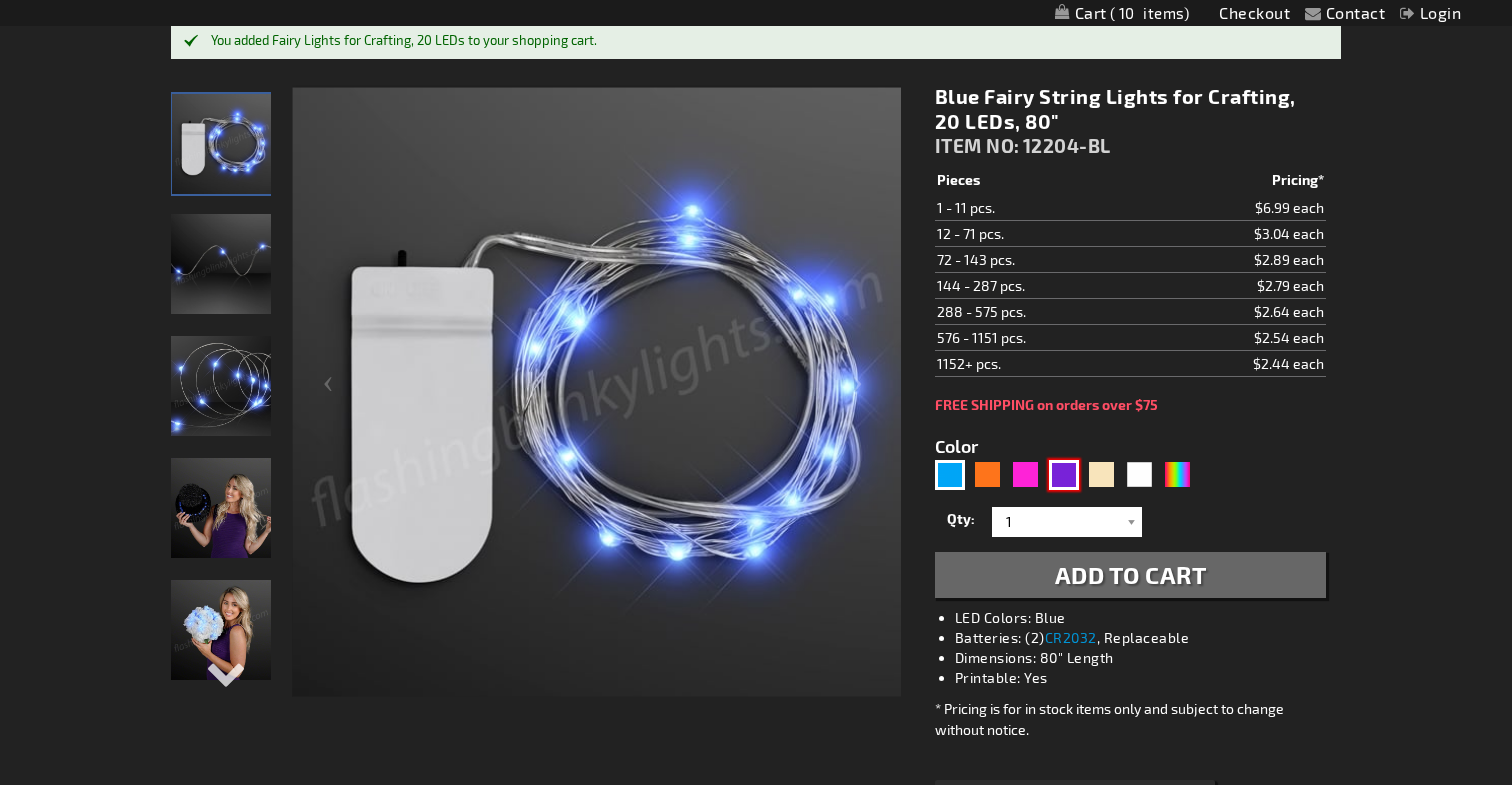 click at bounding box center (1064, 475) 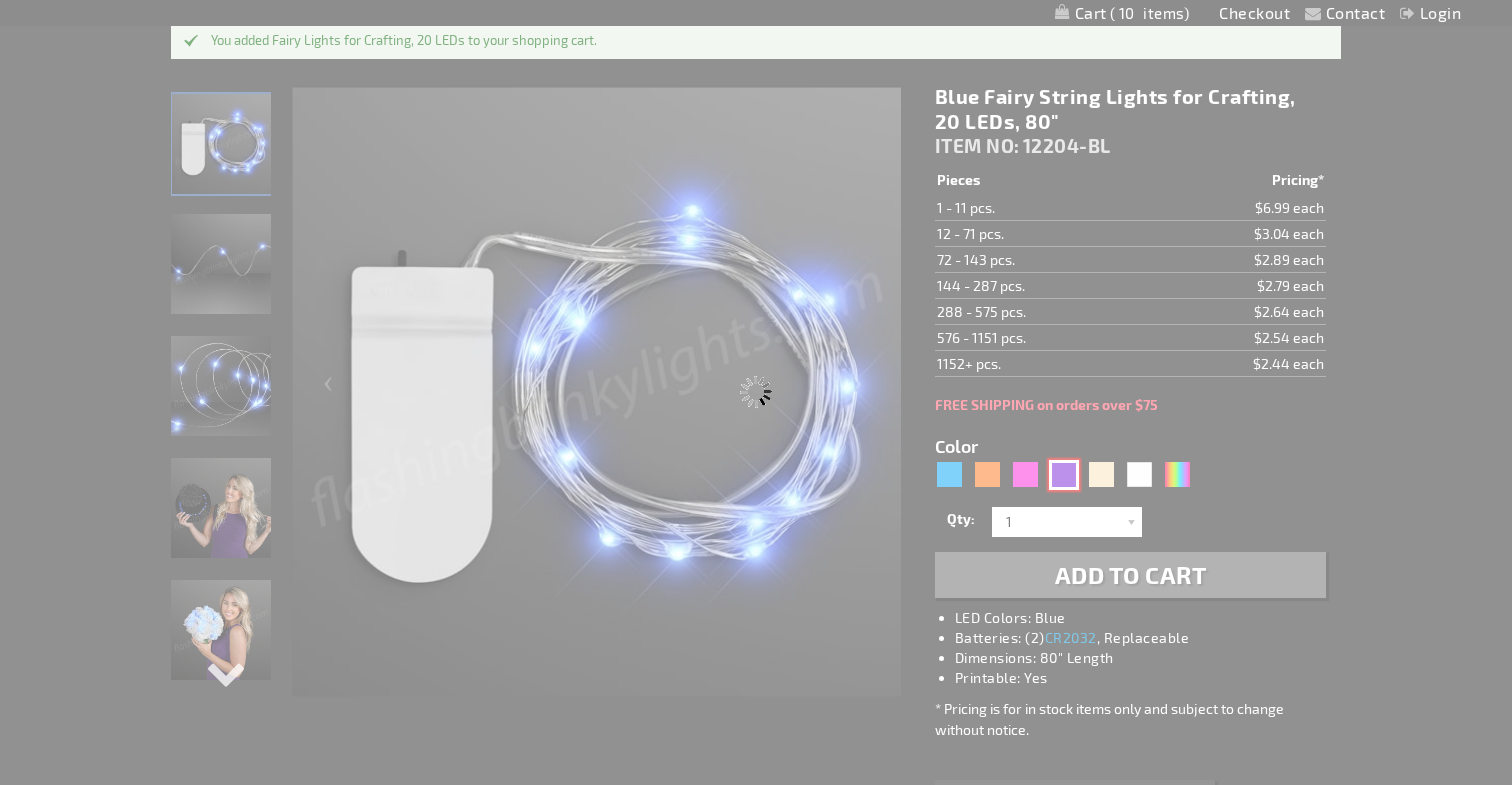 type on "12204-PR" 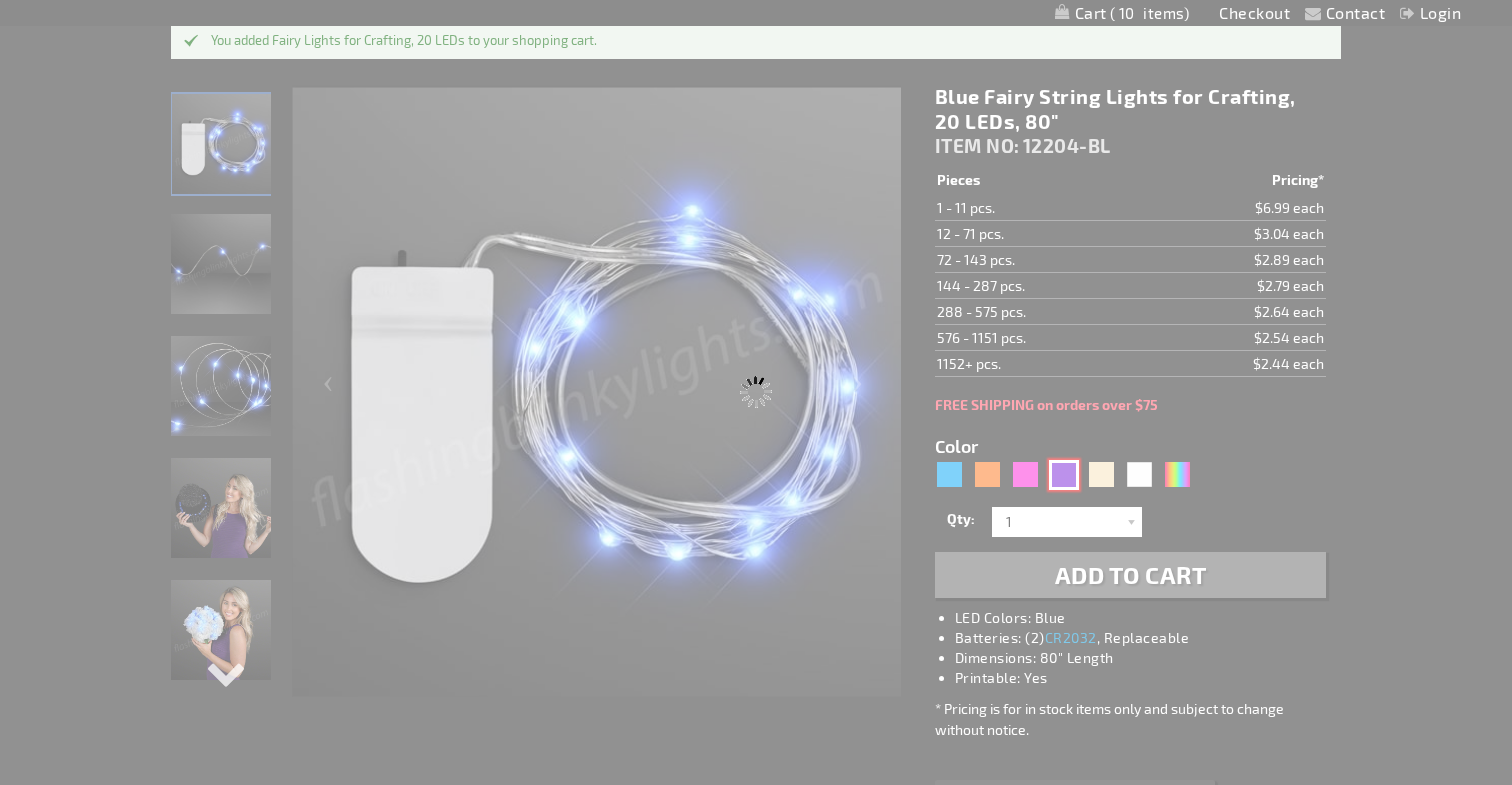 type on "Customize - Purple Fairy String Lights for Crafting, 20 LEDs, 80&quot; - ITEM NO: 12204-PR" 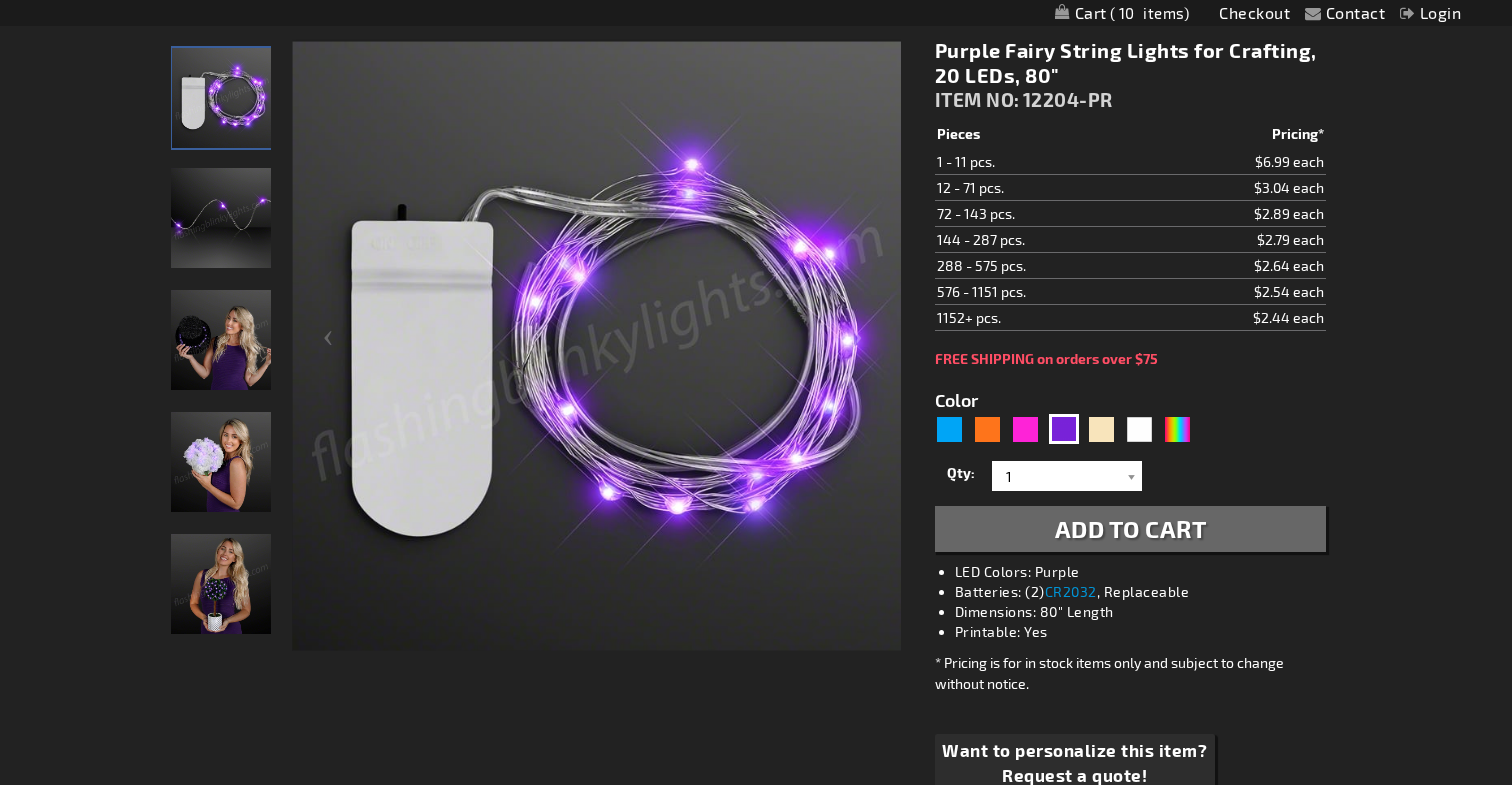 click on "LED Colors: Purple" at bounding box center (1150, 572) 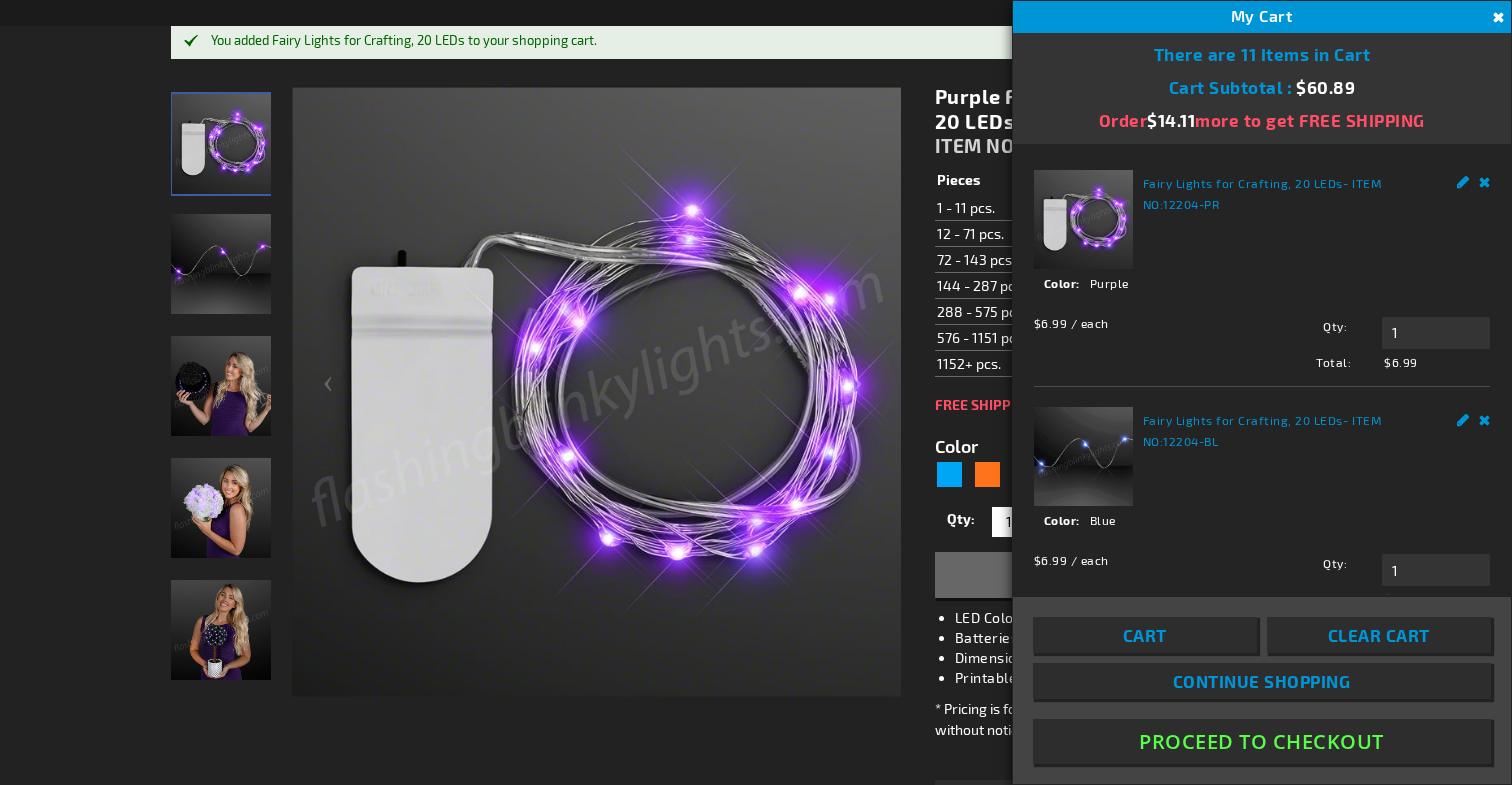 click on "Color
5640" at bounding box center [1130, 505] 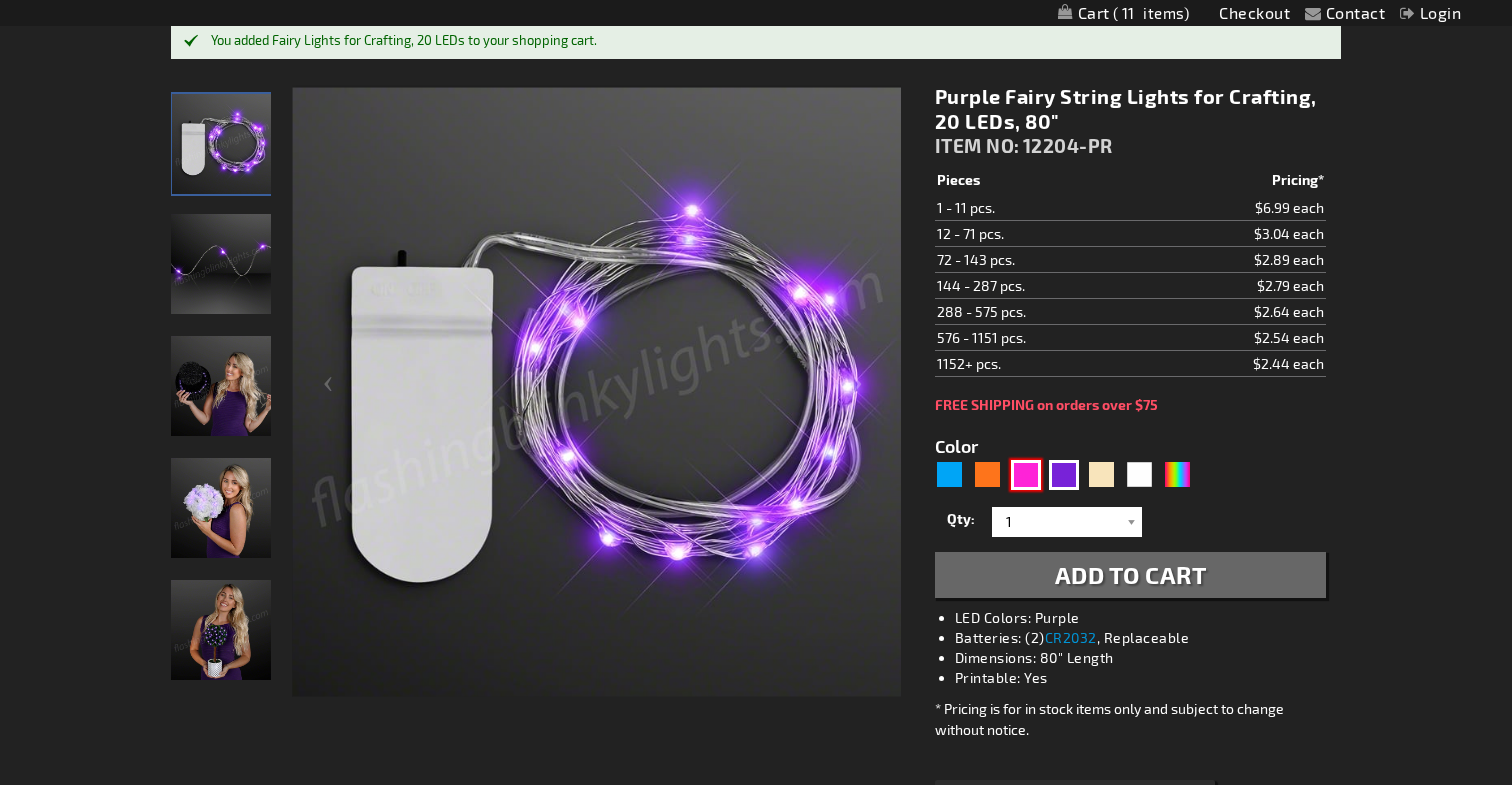 click at bounding box center [1026, 475] 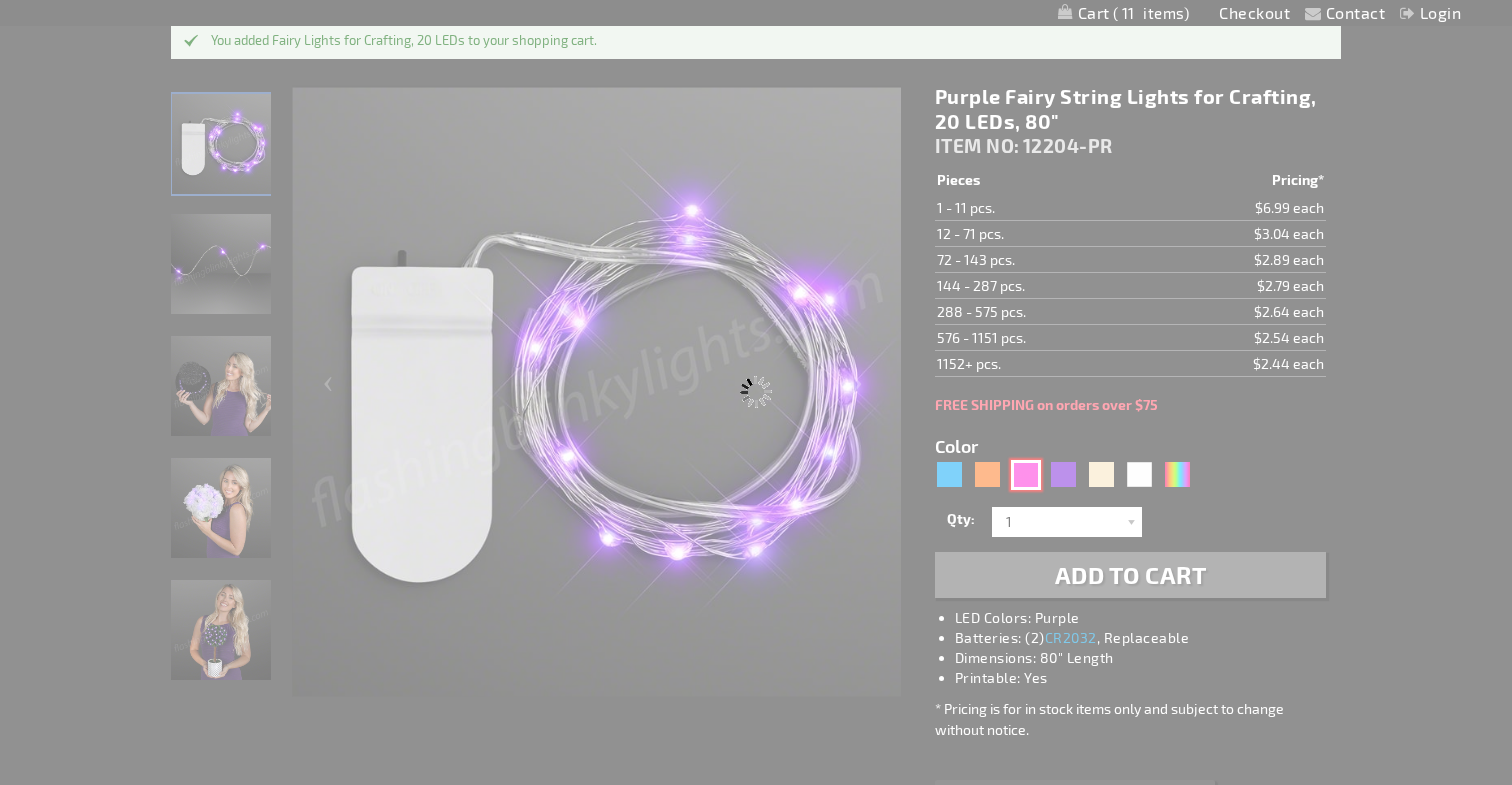 type on "12204-PK" 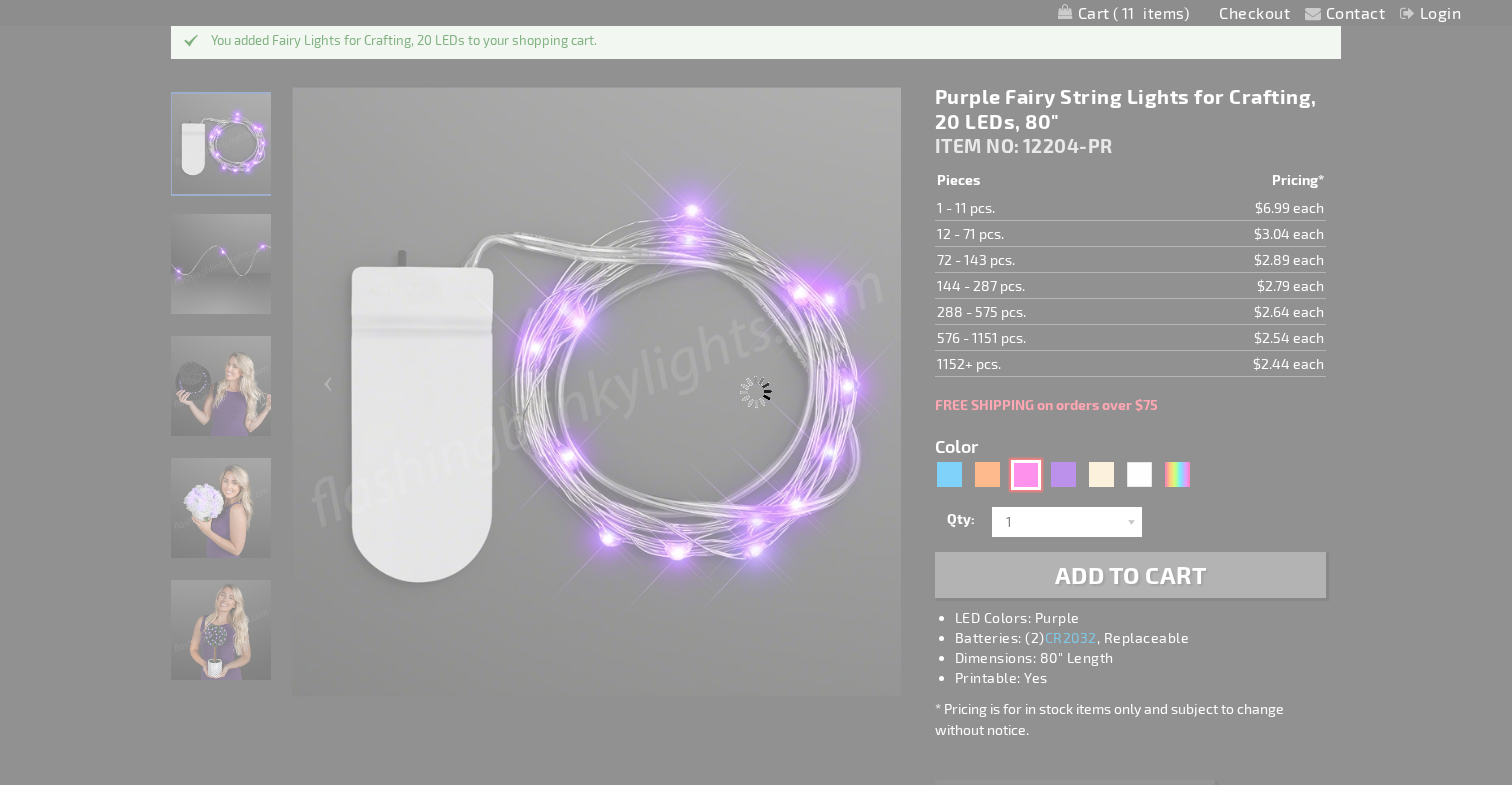 type on "Customize - Pink Fairy String Lights for Crafting, 20 LEDs, 80&quot; - ITEM NO: 12204-PK" 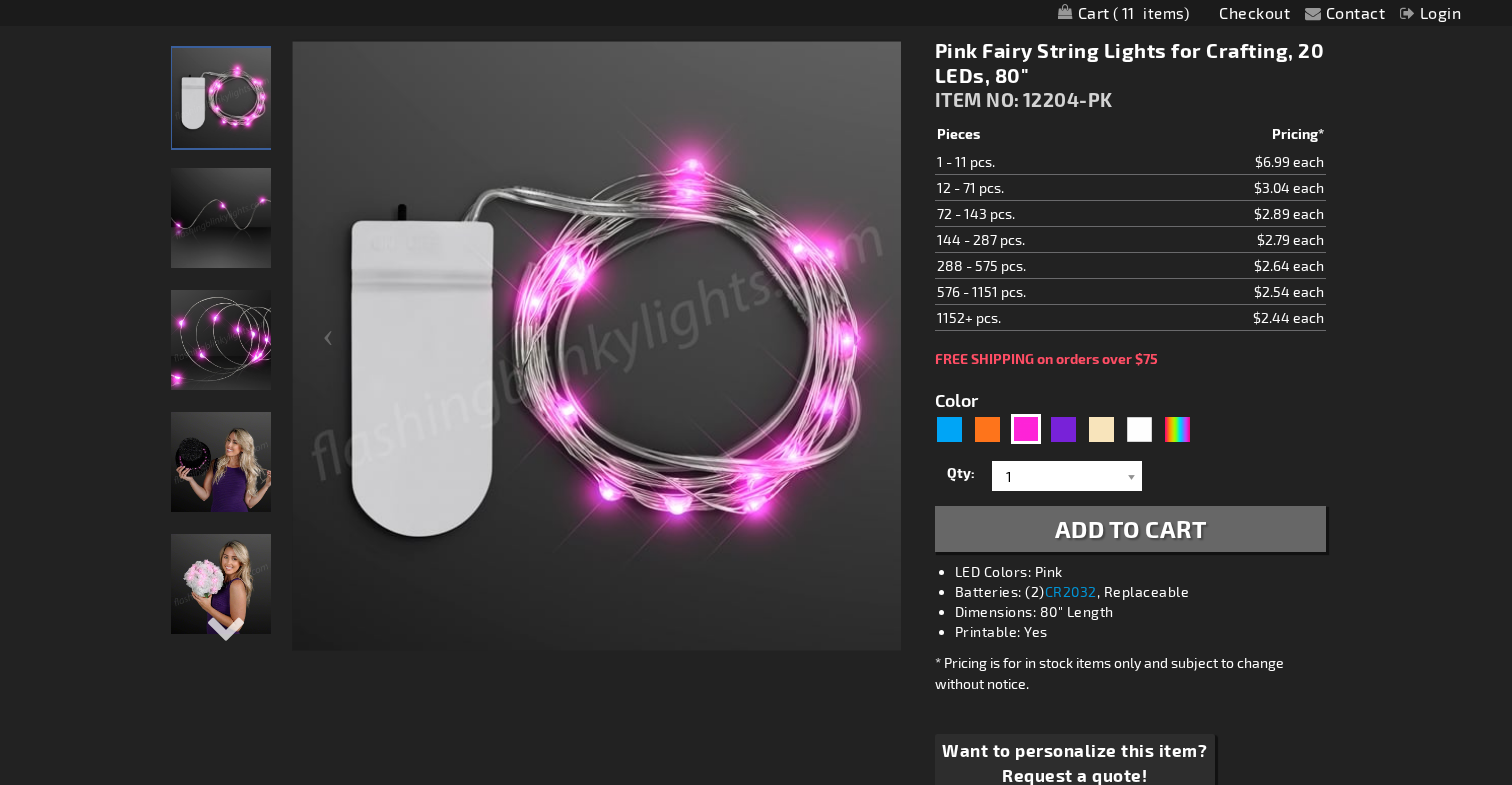 click on "Add to Cart" at bounding box center (1131, 528) 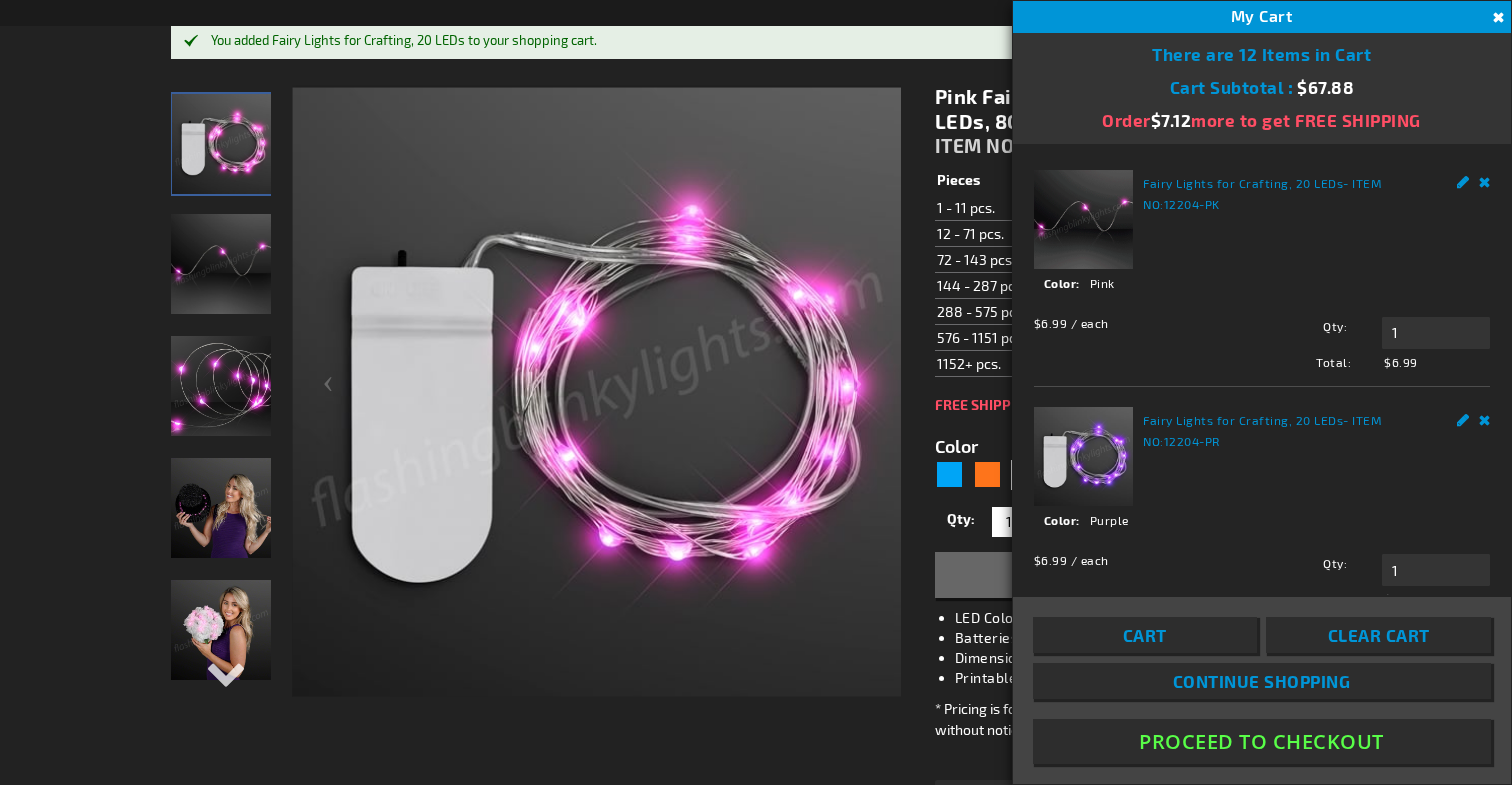 click on "Dimensions: 80" Length" at bounding box center (1150, 658) 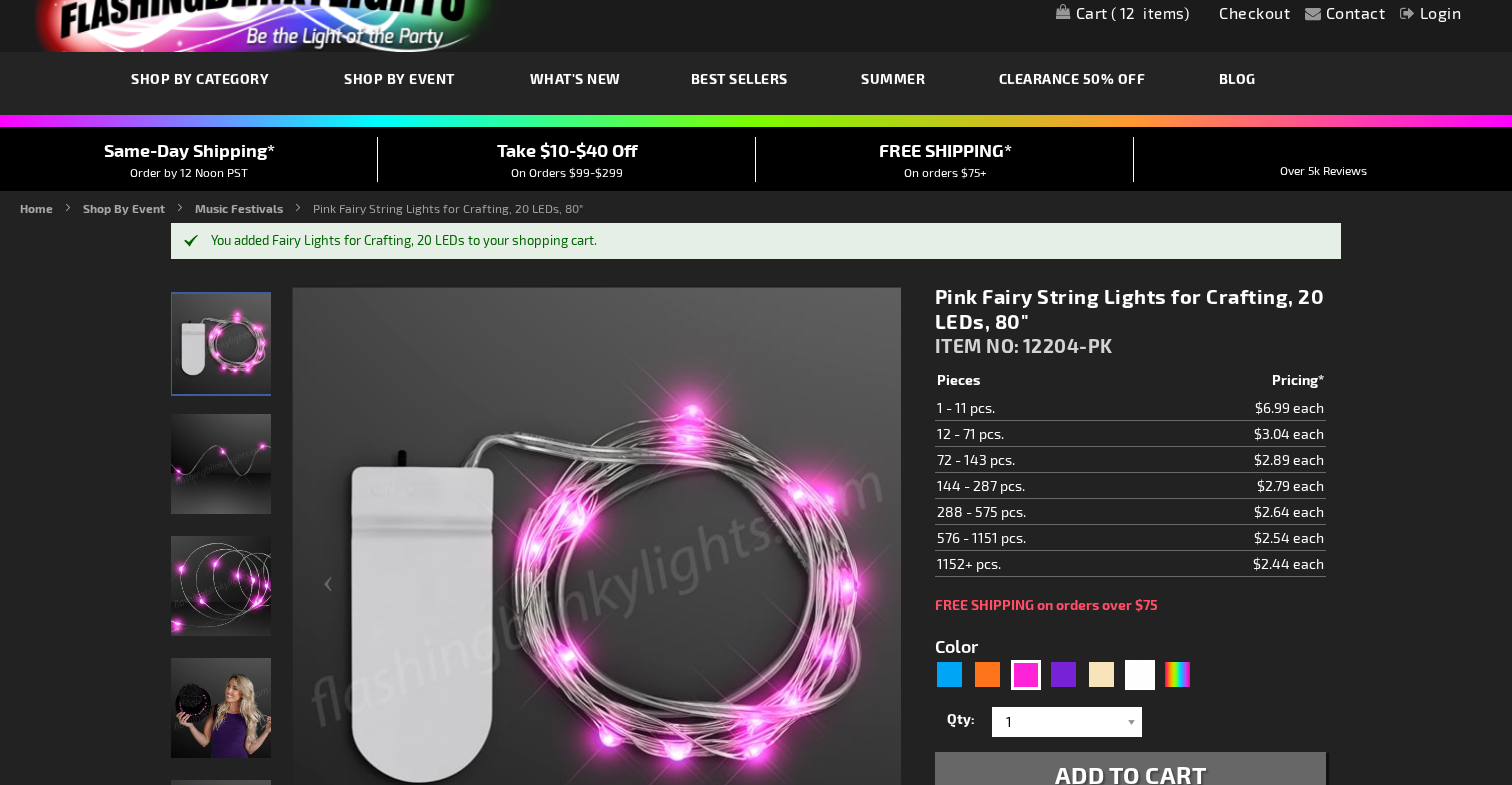 scroll, scrollTop: 0, scrollLeft: 0, axis: both 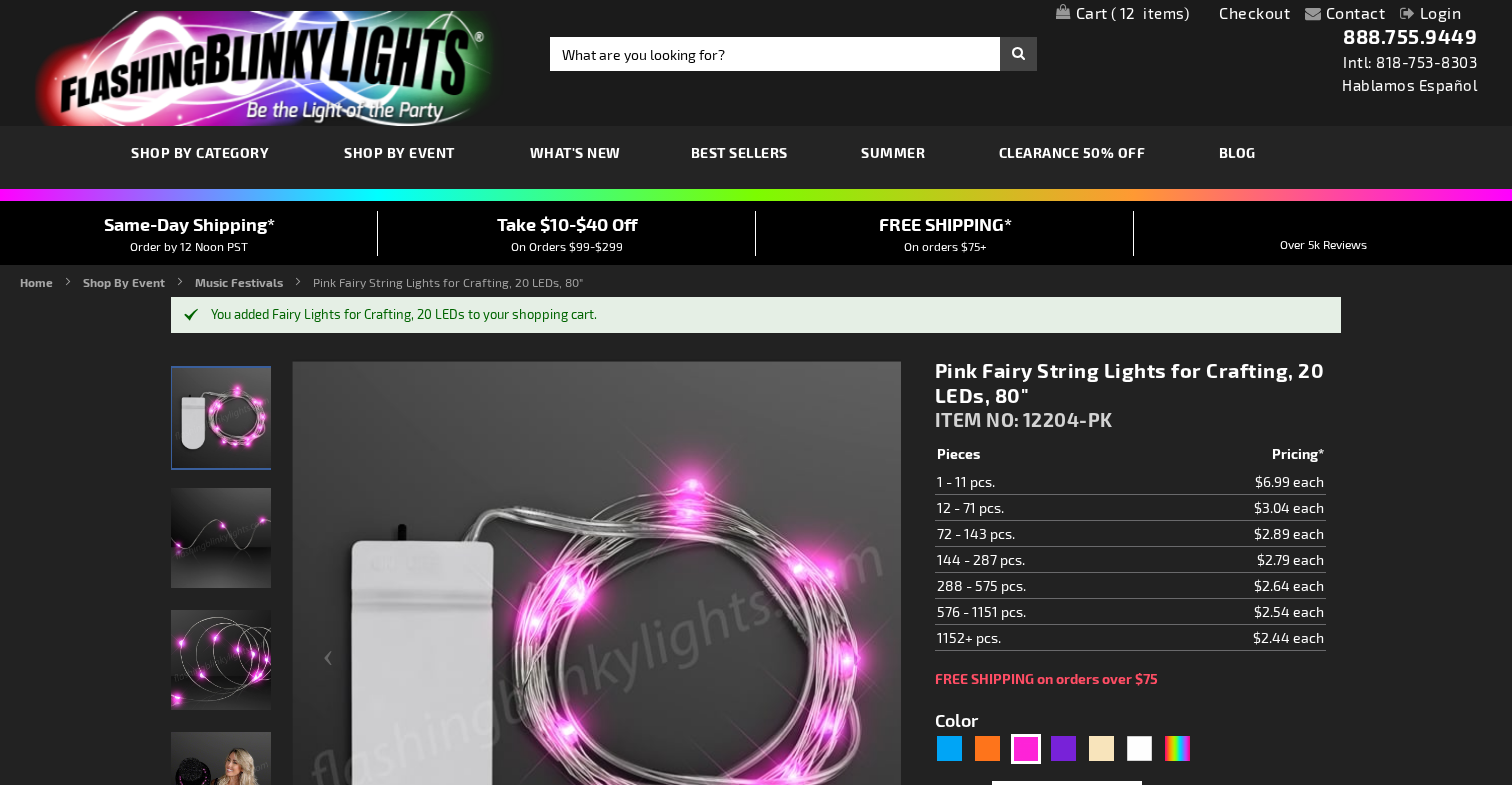 click on "12" at bounding box center (1150, 13) 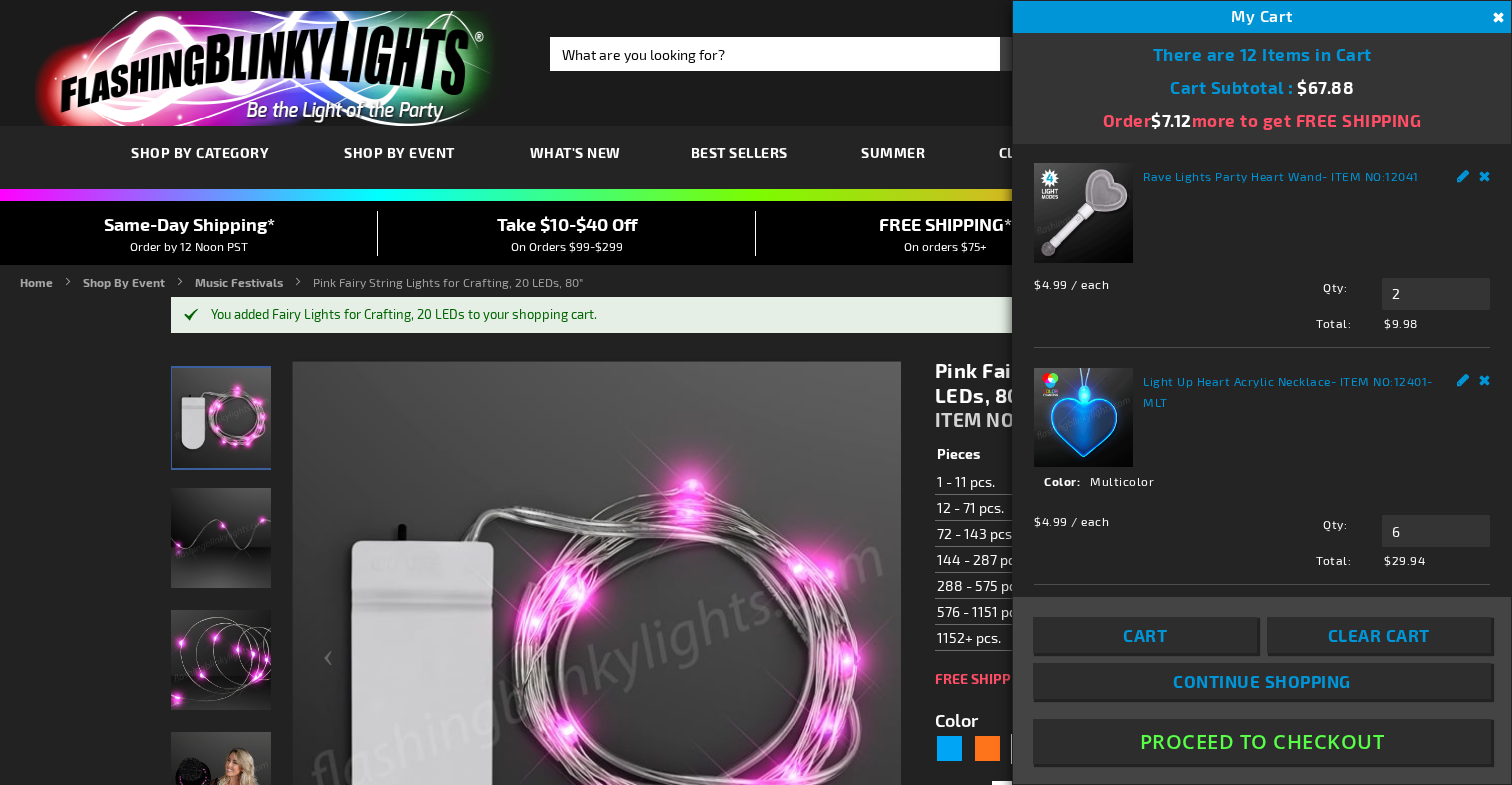 scroll, scrollTop: 966, scrollLeft: 0, axis: vertical 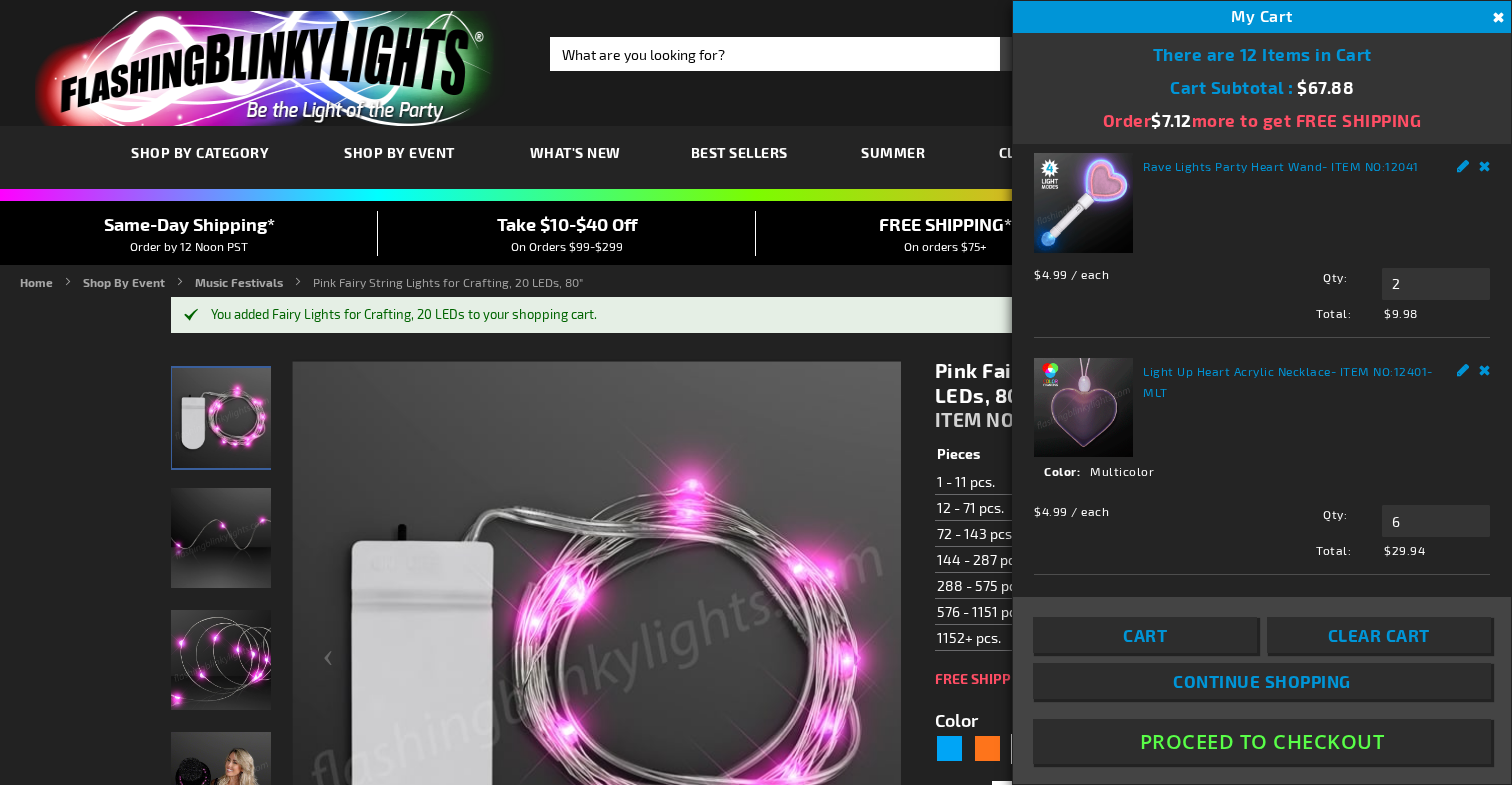 click on "Contact
Compare Products
Checkout
Login
Skip to Content
My Cart
12
12
items
My Cart
12
Close
There are
12
Items in Cart
Cart Subtotal
$67.88" at bounding box center [756, 1240] 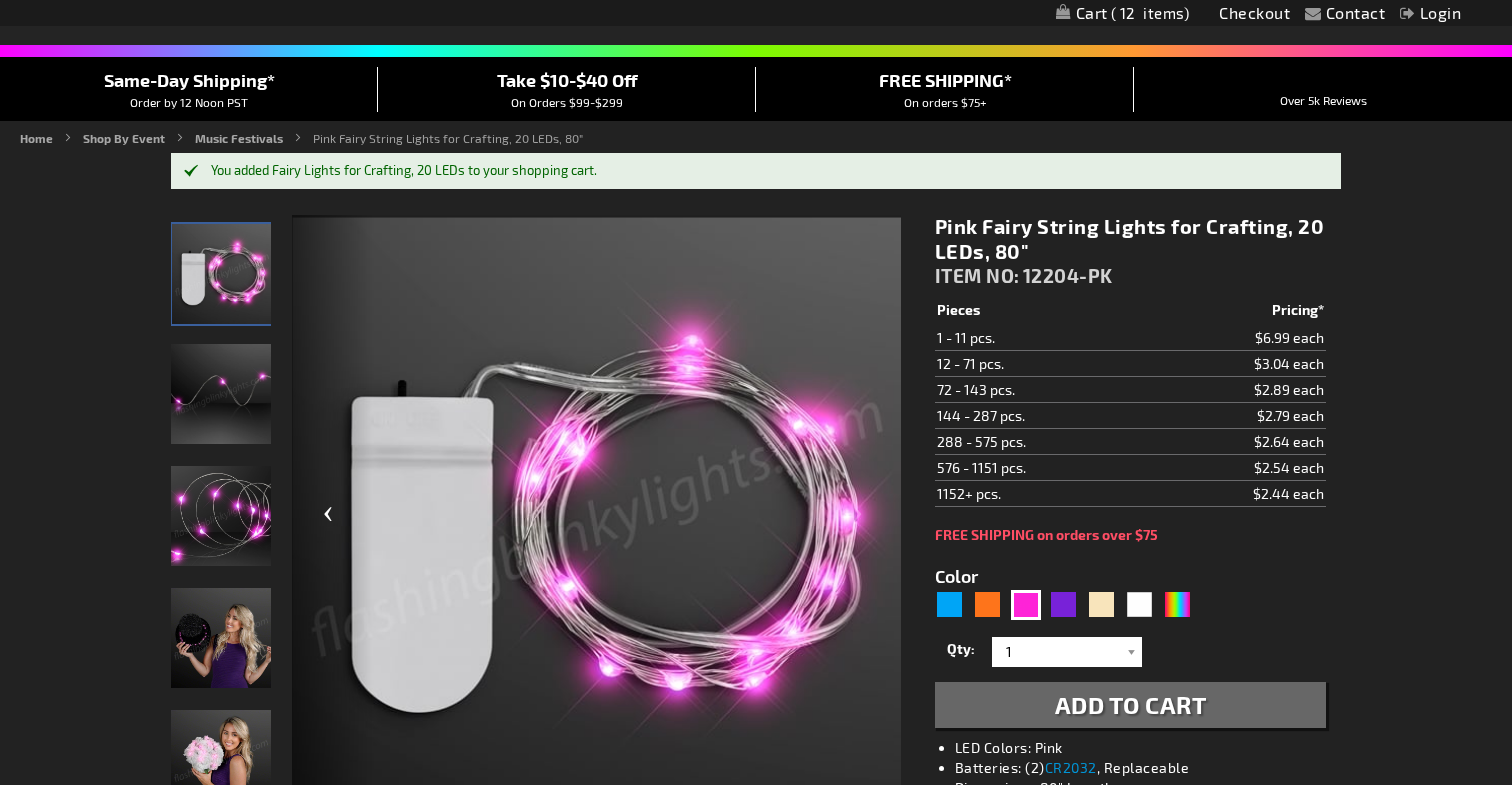 scroll, scrollTop: 0, scrollLeft: 0, axis: both 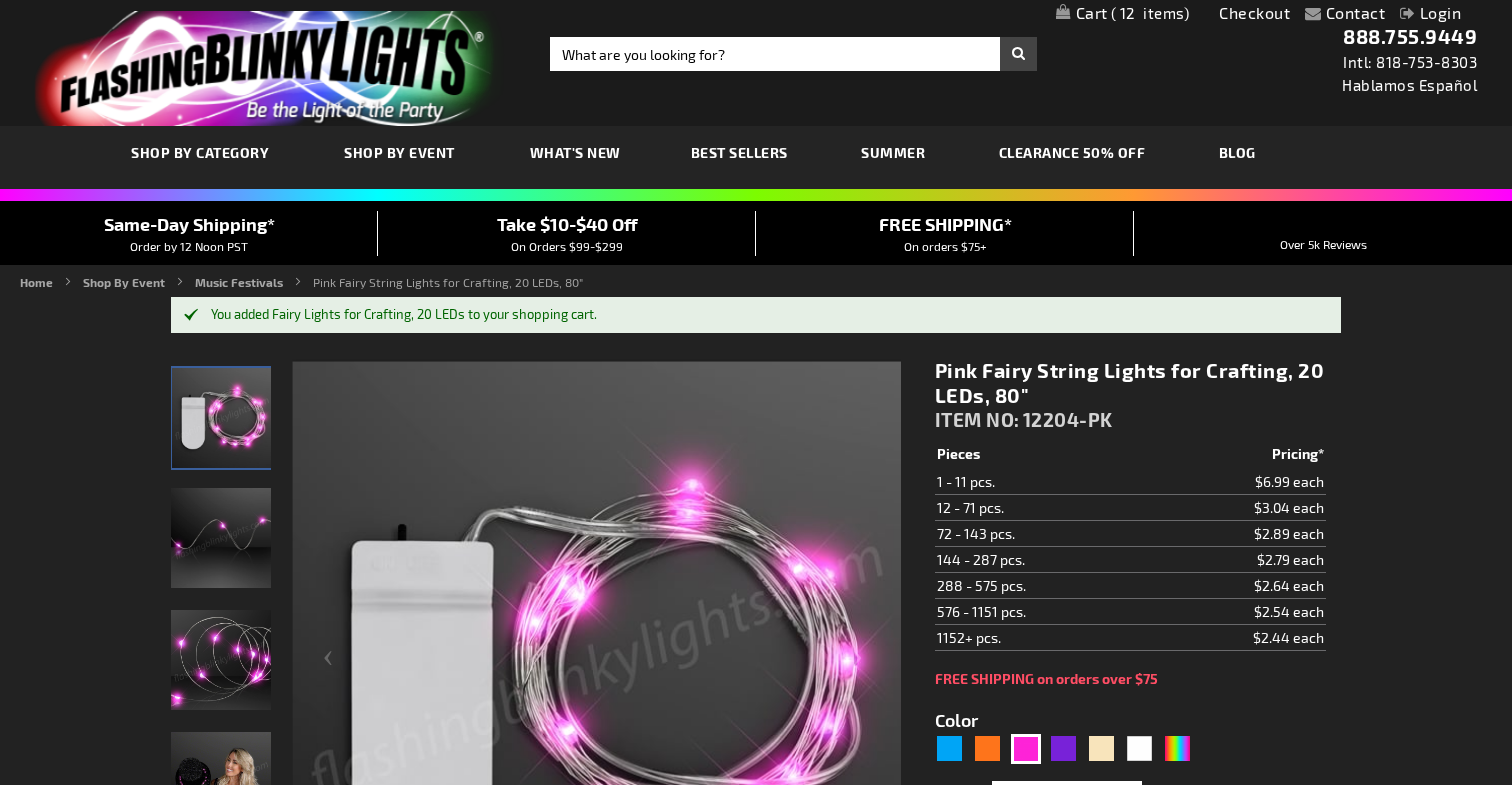 click on "12" at bounding box center (1150, 13) 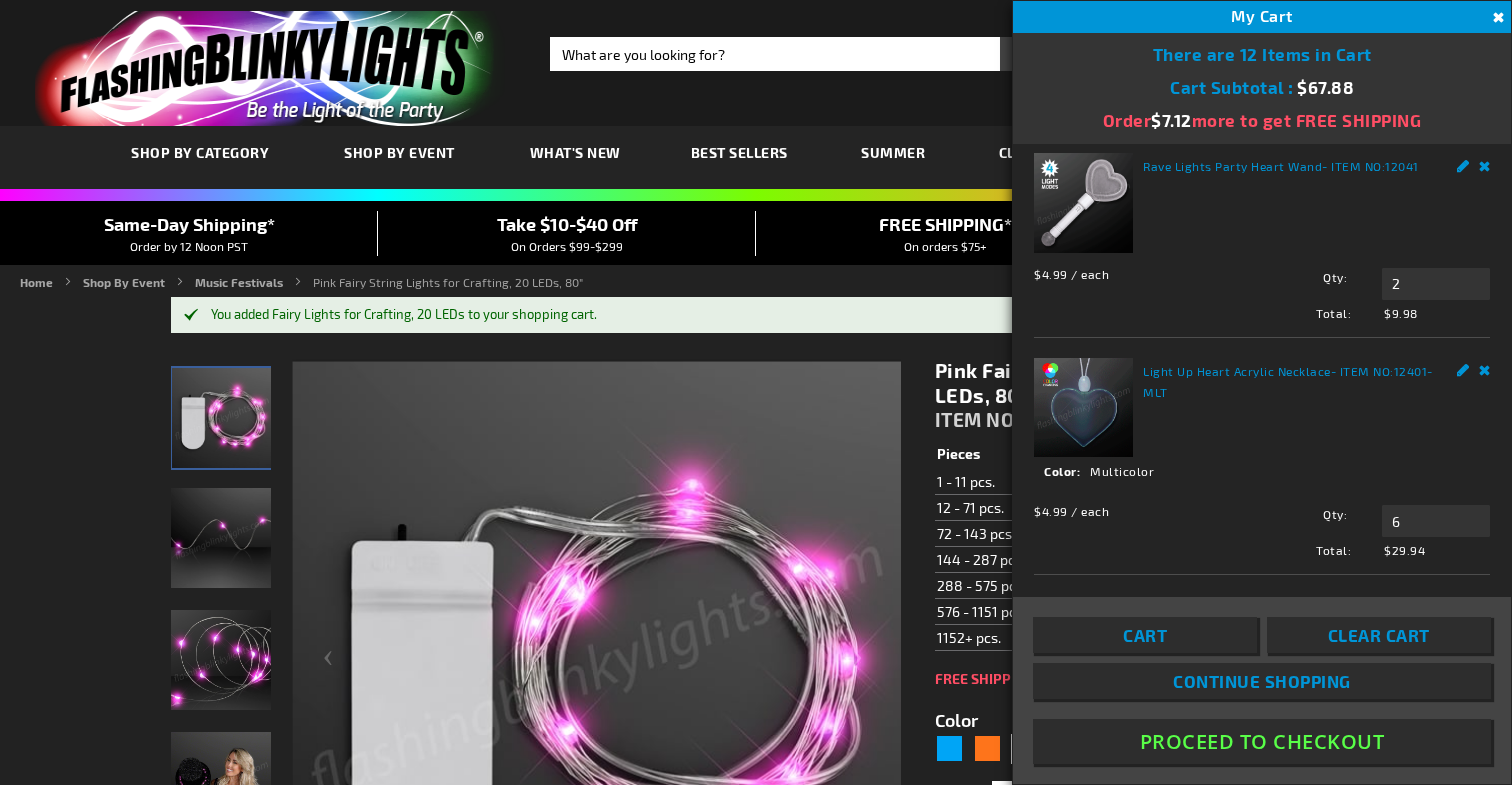 click on "Proceed To Checkout" at bounding box center [1262, 741] 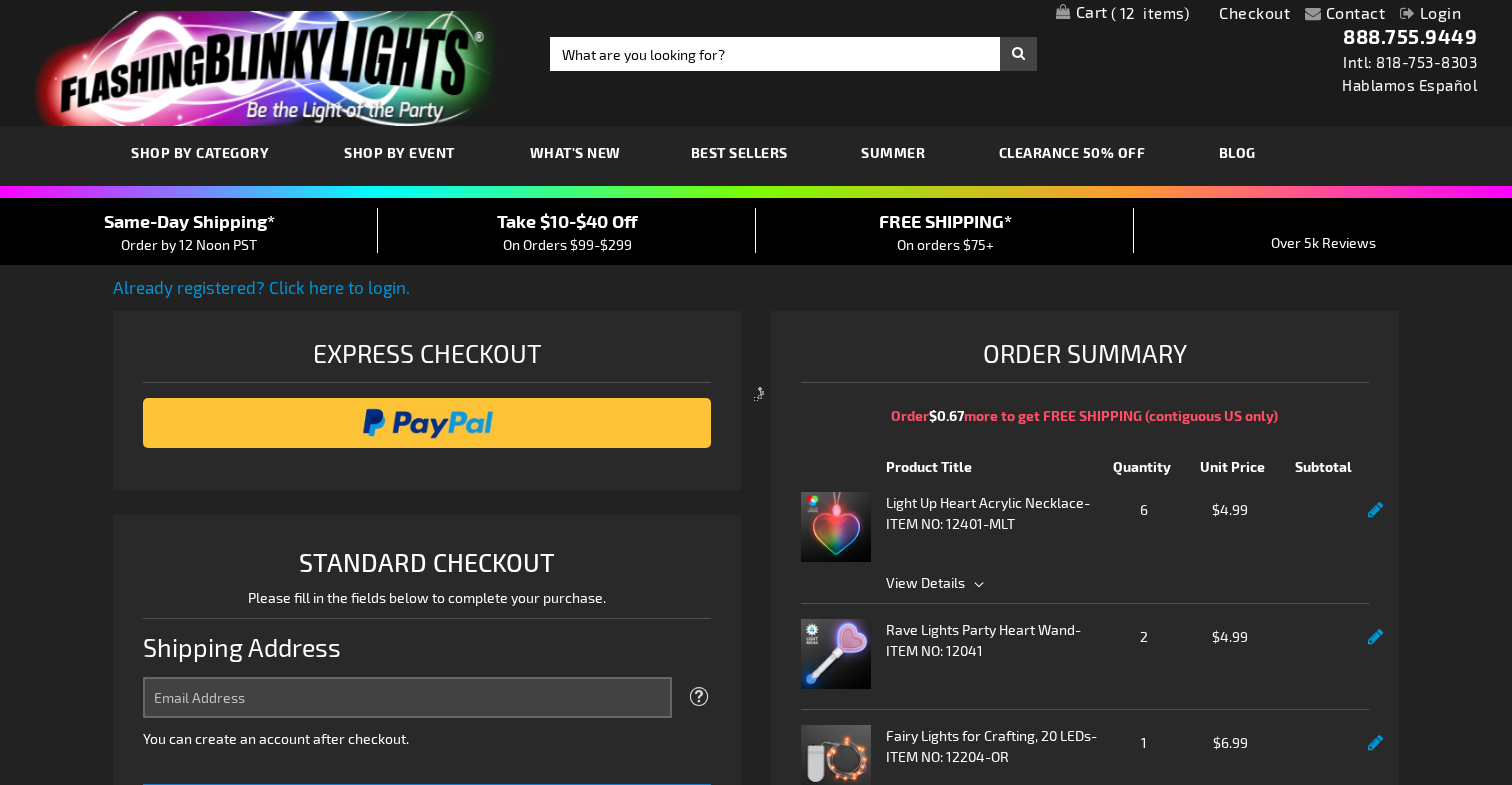 select on "US" 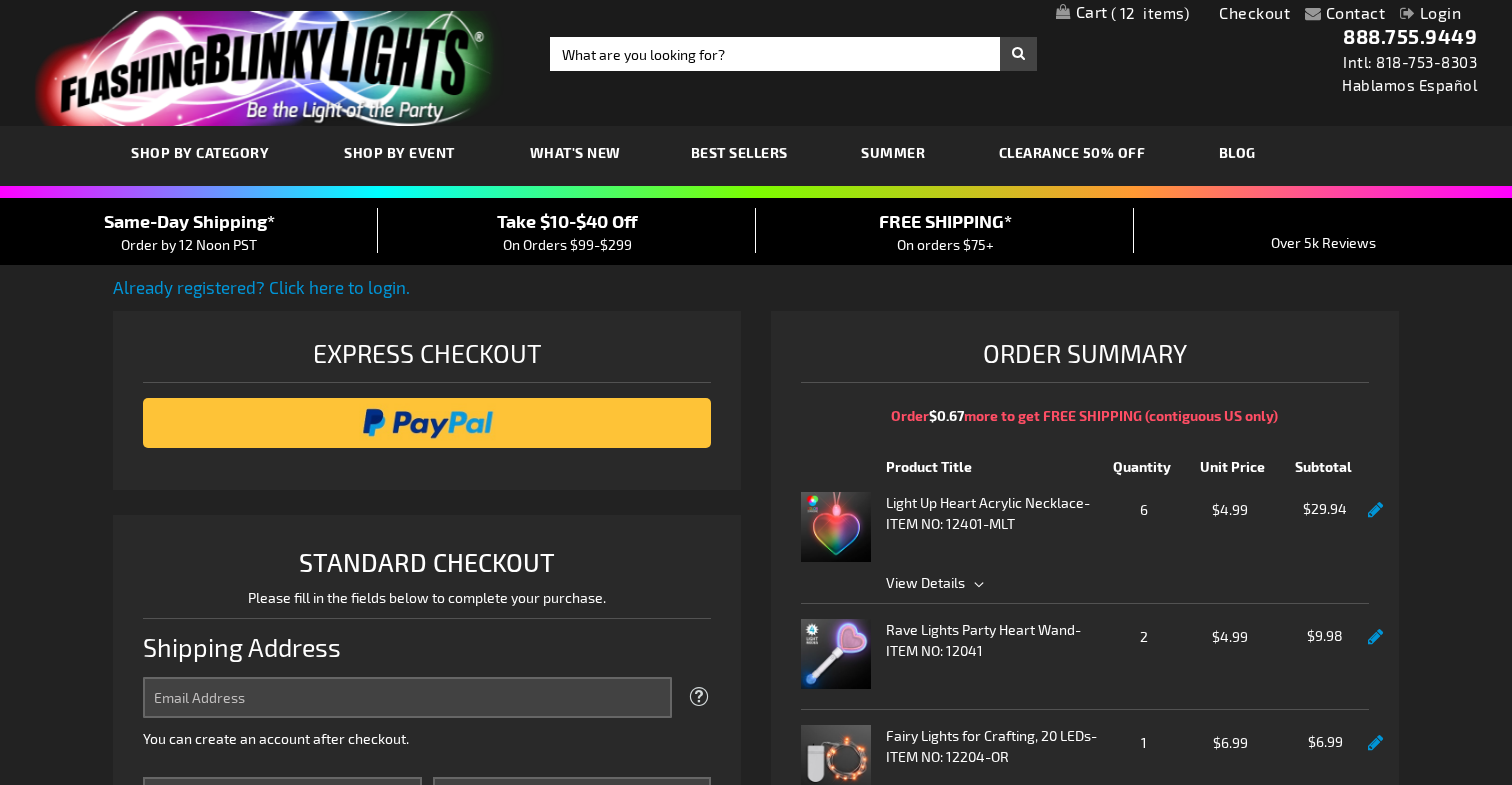 scroll, scrollTop: 0, scrollLeft: 0, axis: both 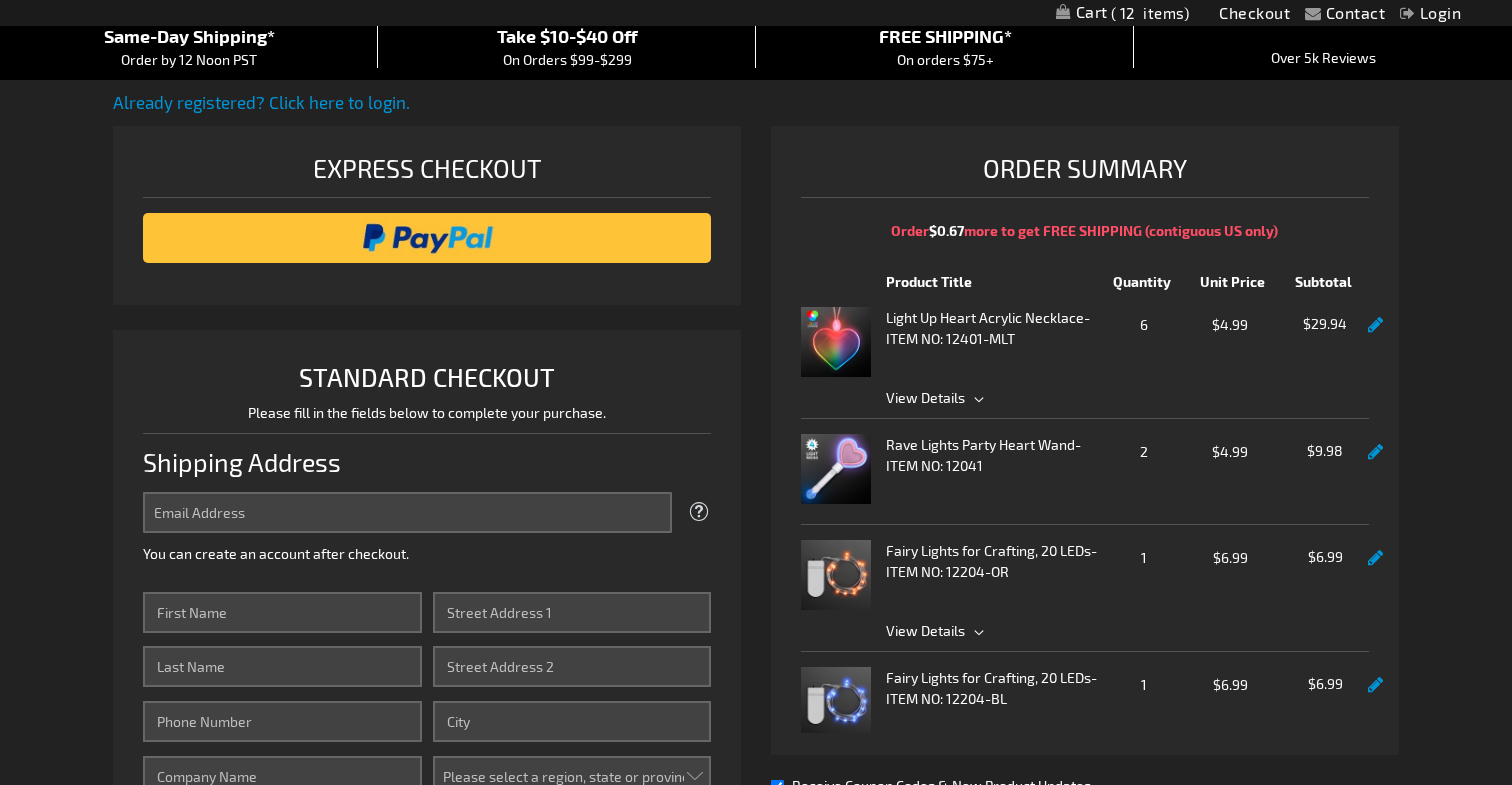 click on "6" at bounding box center [1143, 324] 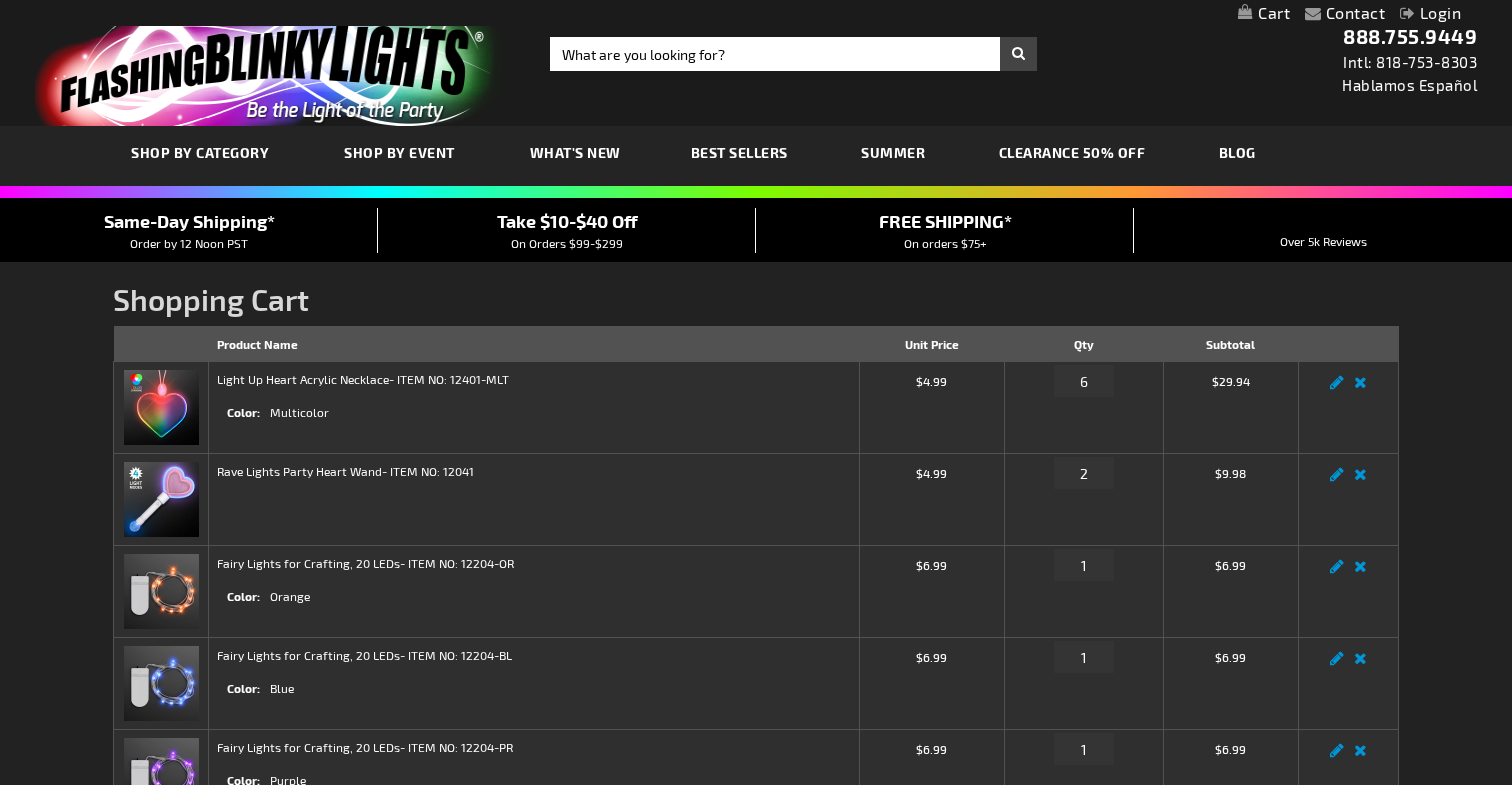 scroll, scrollTop: 0, scrollLeft: 0, axis: both 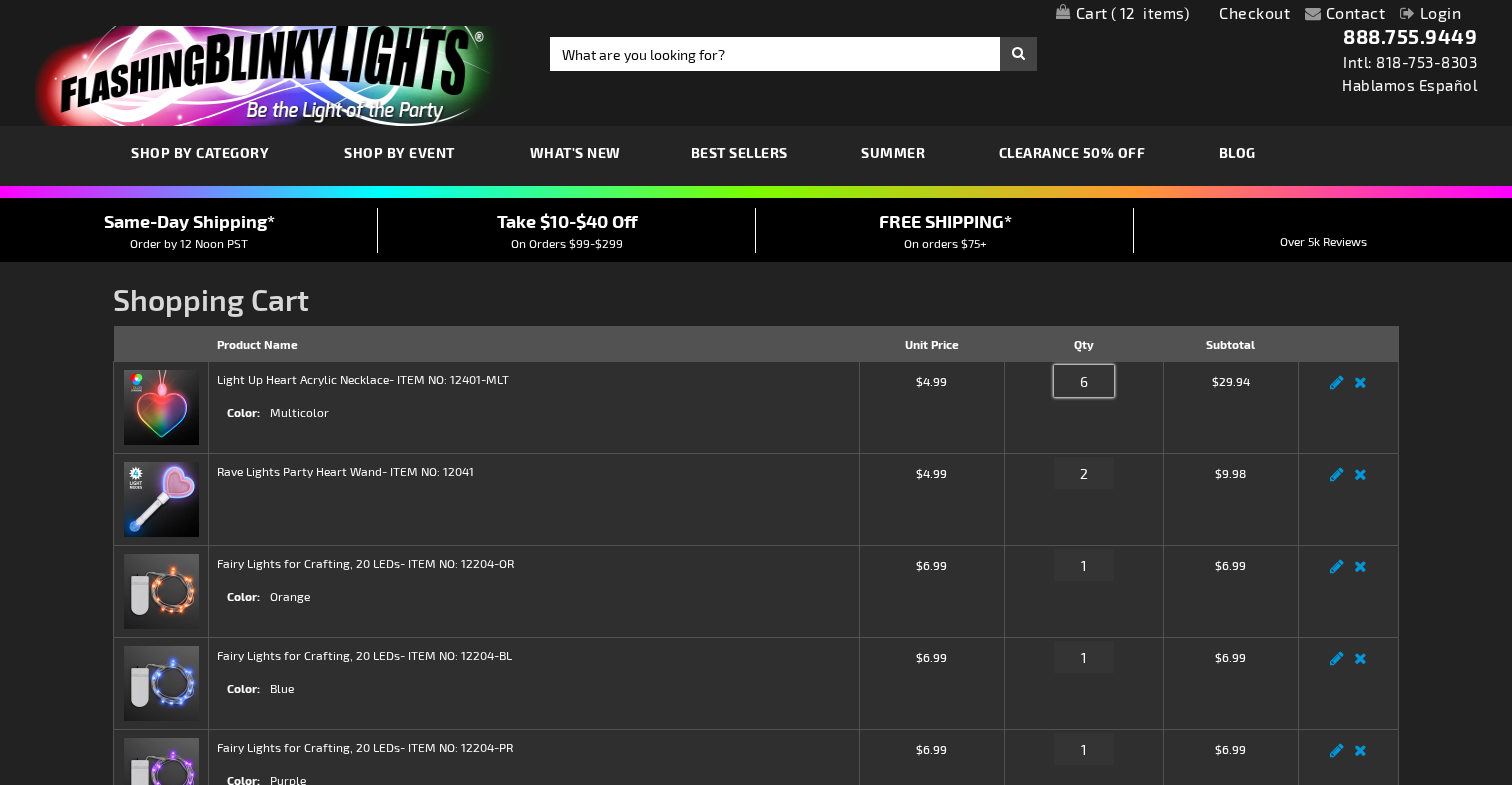 drag, startPoint x: 1097, startPoint y: 378, endPoint x: 1043, endPoint y: 378, distance: 54 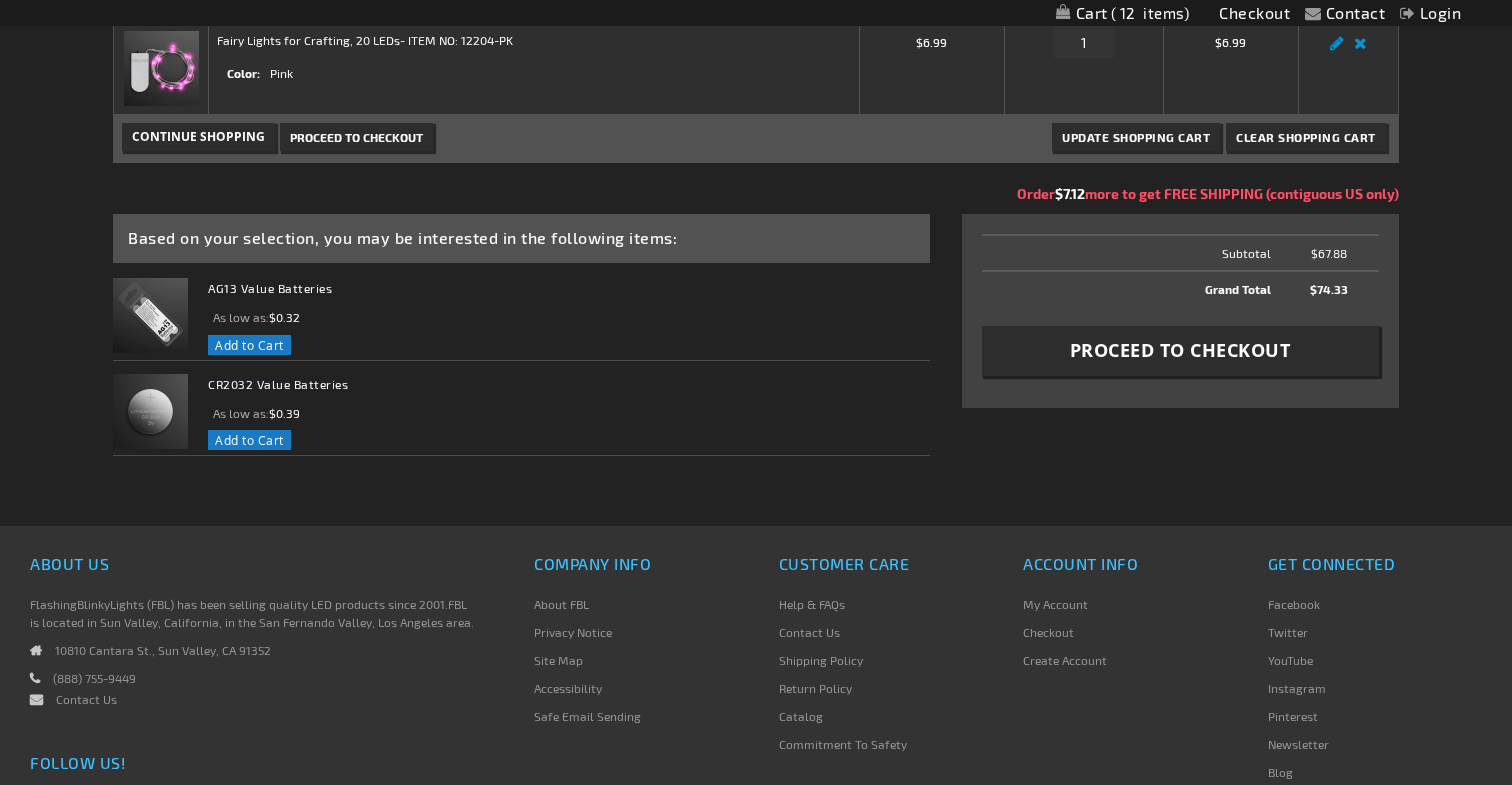 scroll, scrollTop: 798, scrollLeft: 0, axis: vertical 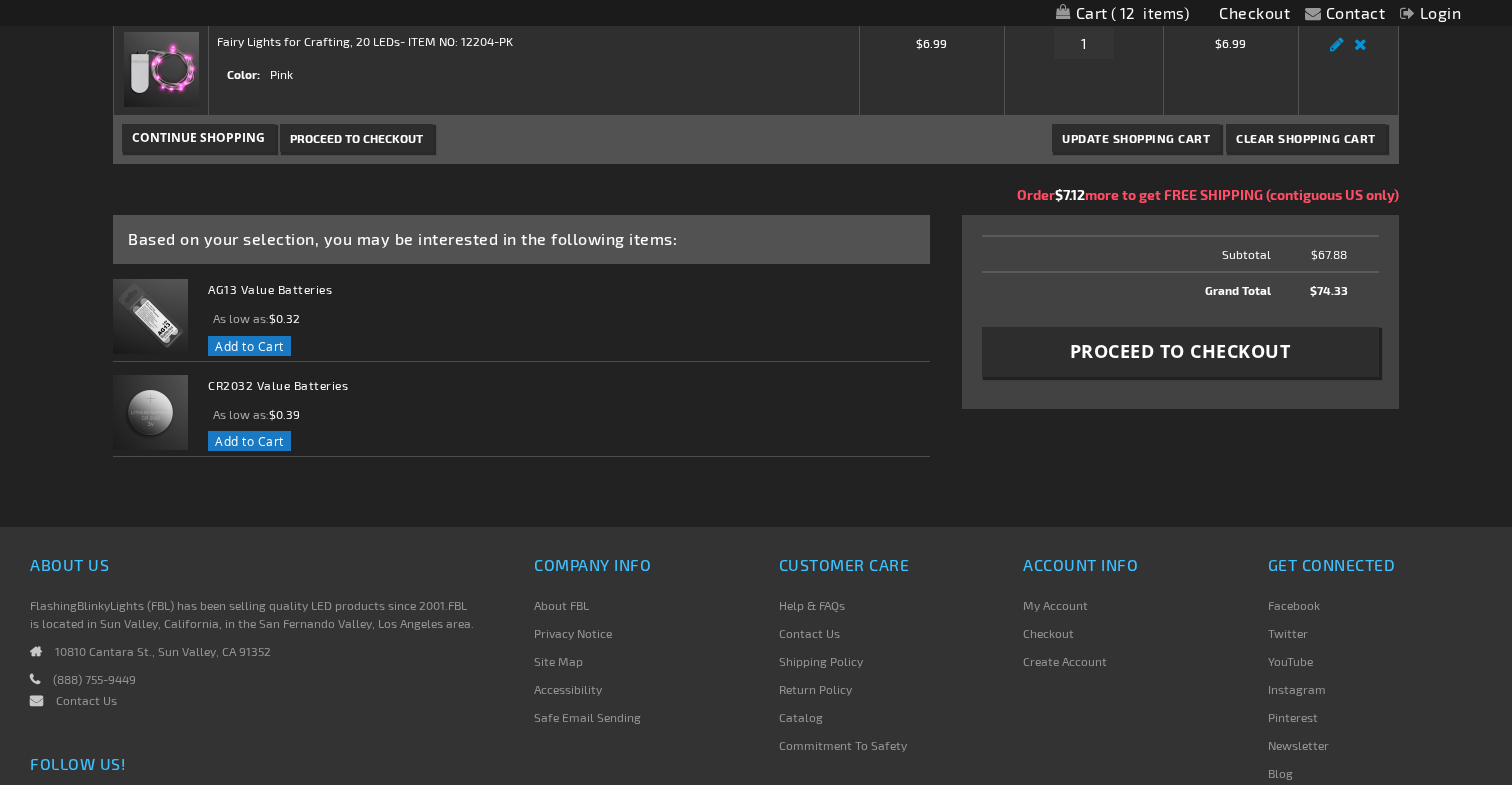 type on "7" 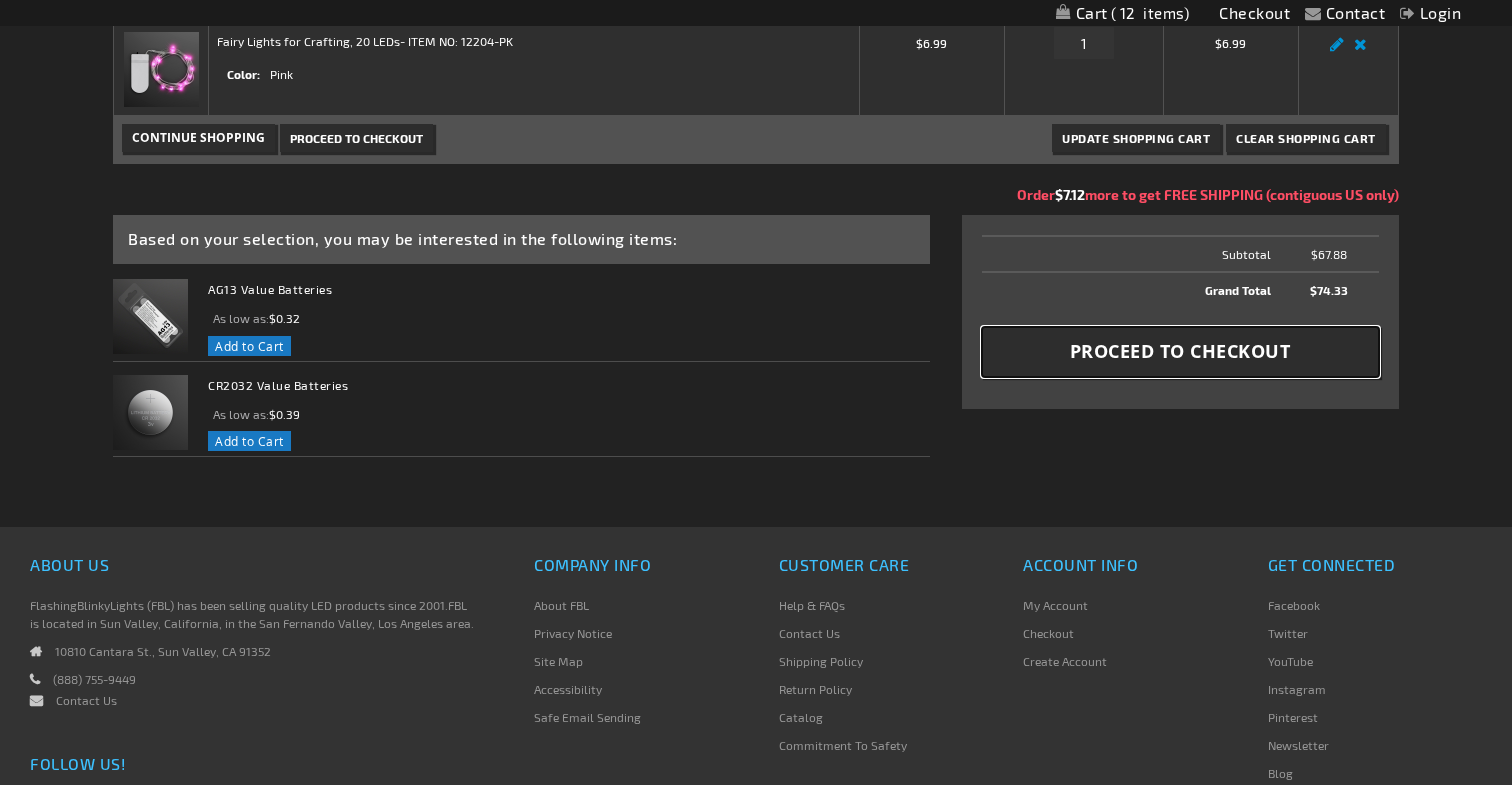 click on "Proceed to Checkout" at bounding box center [1180, 351] 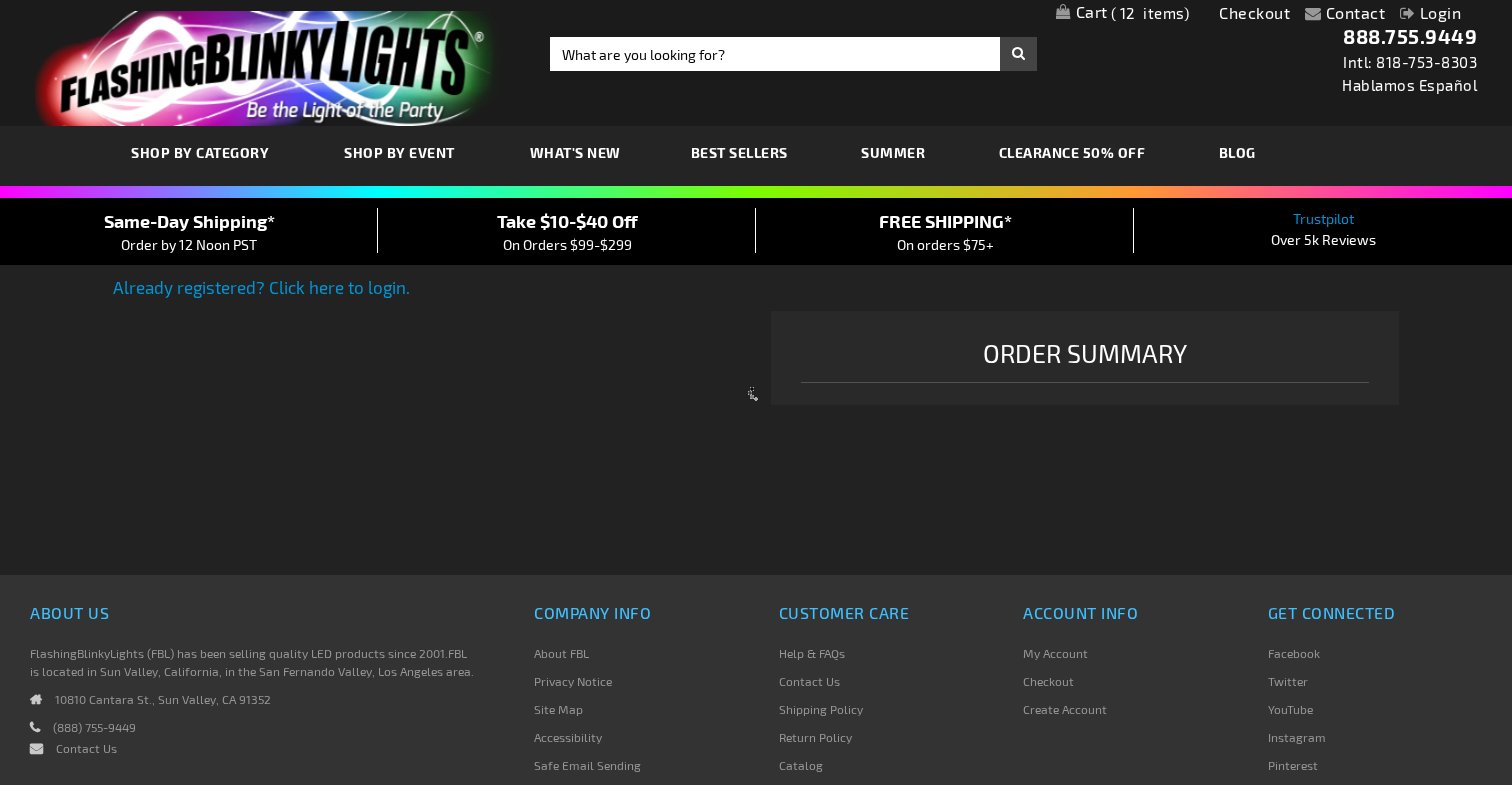 scroll, scrollTop: 0, scrollLeft: 0, axis: both 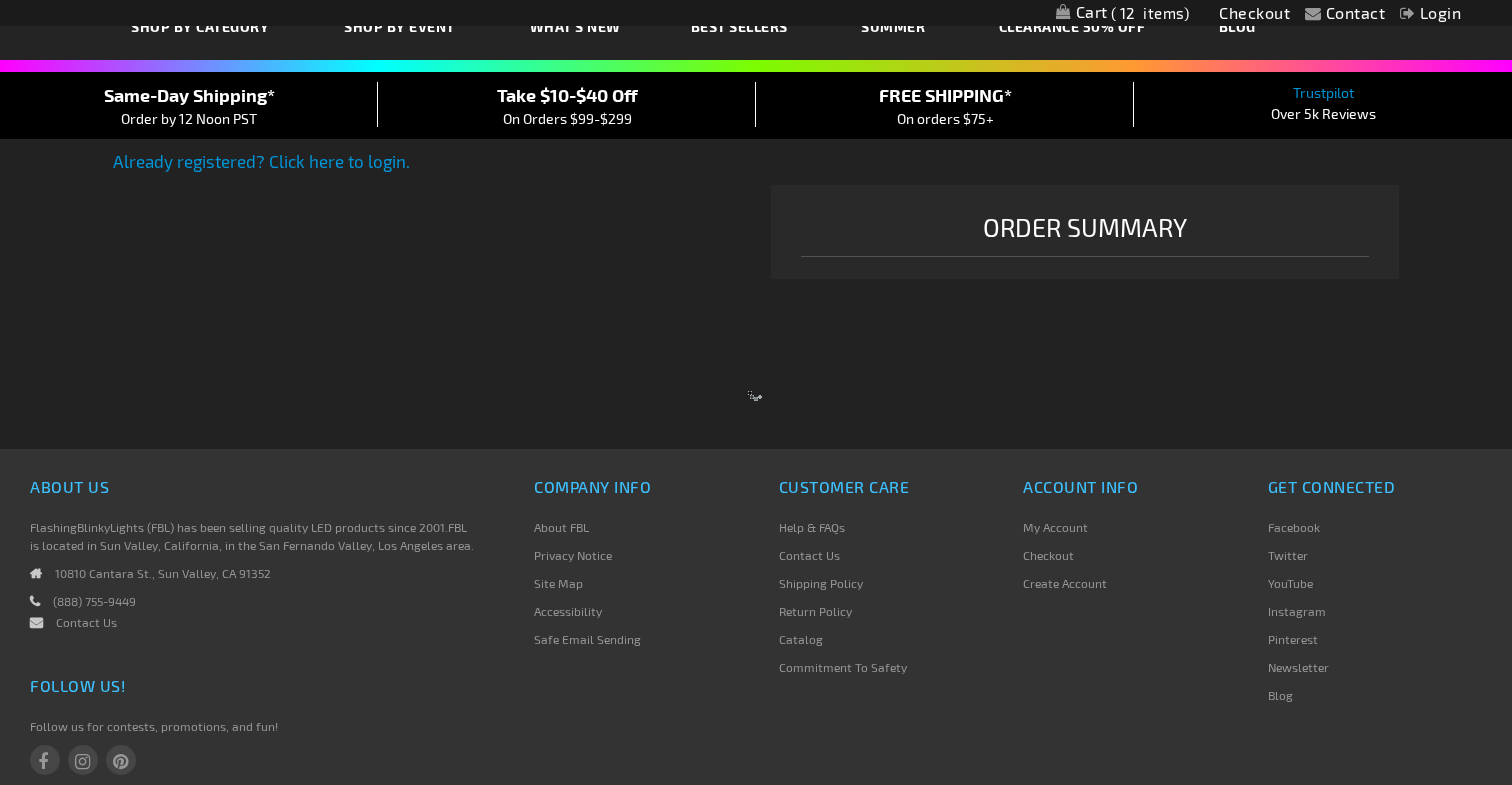 select on "US" 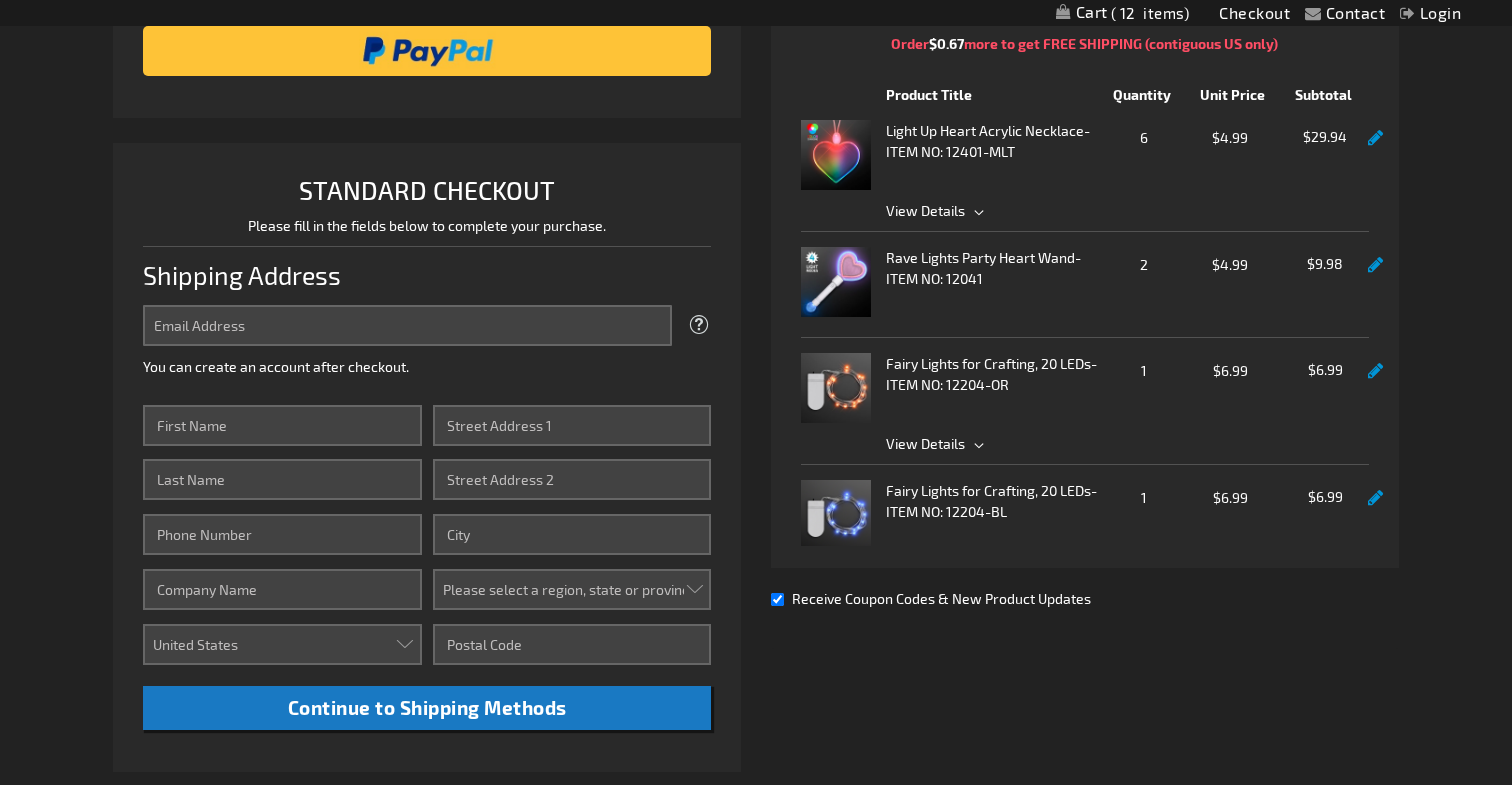 scroll, scrollTop: 376, scrollLeft: 0, axis: vertical 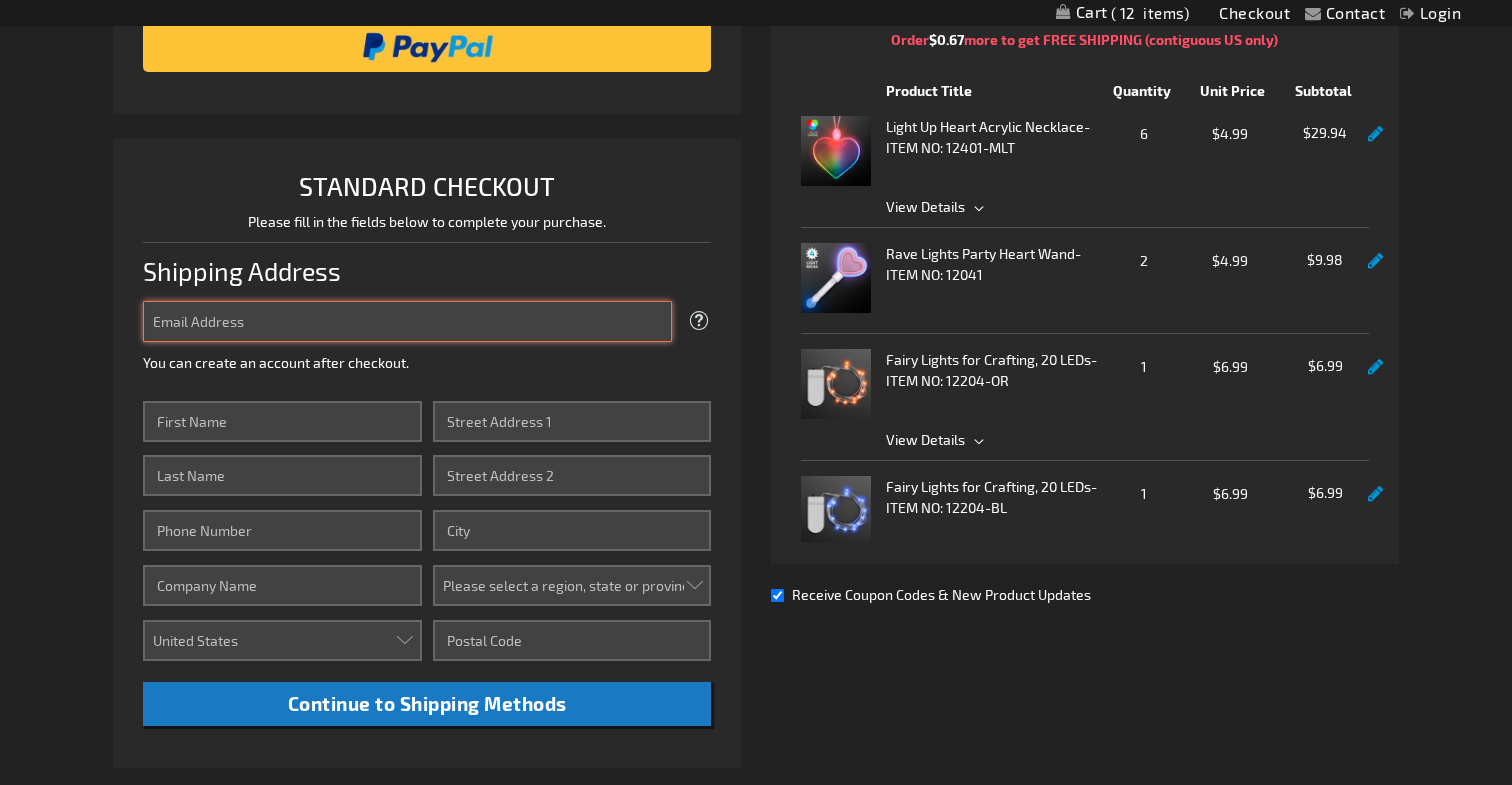 click on "Email Address" at bounding box center [407, 321] 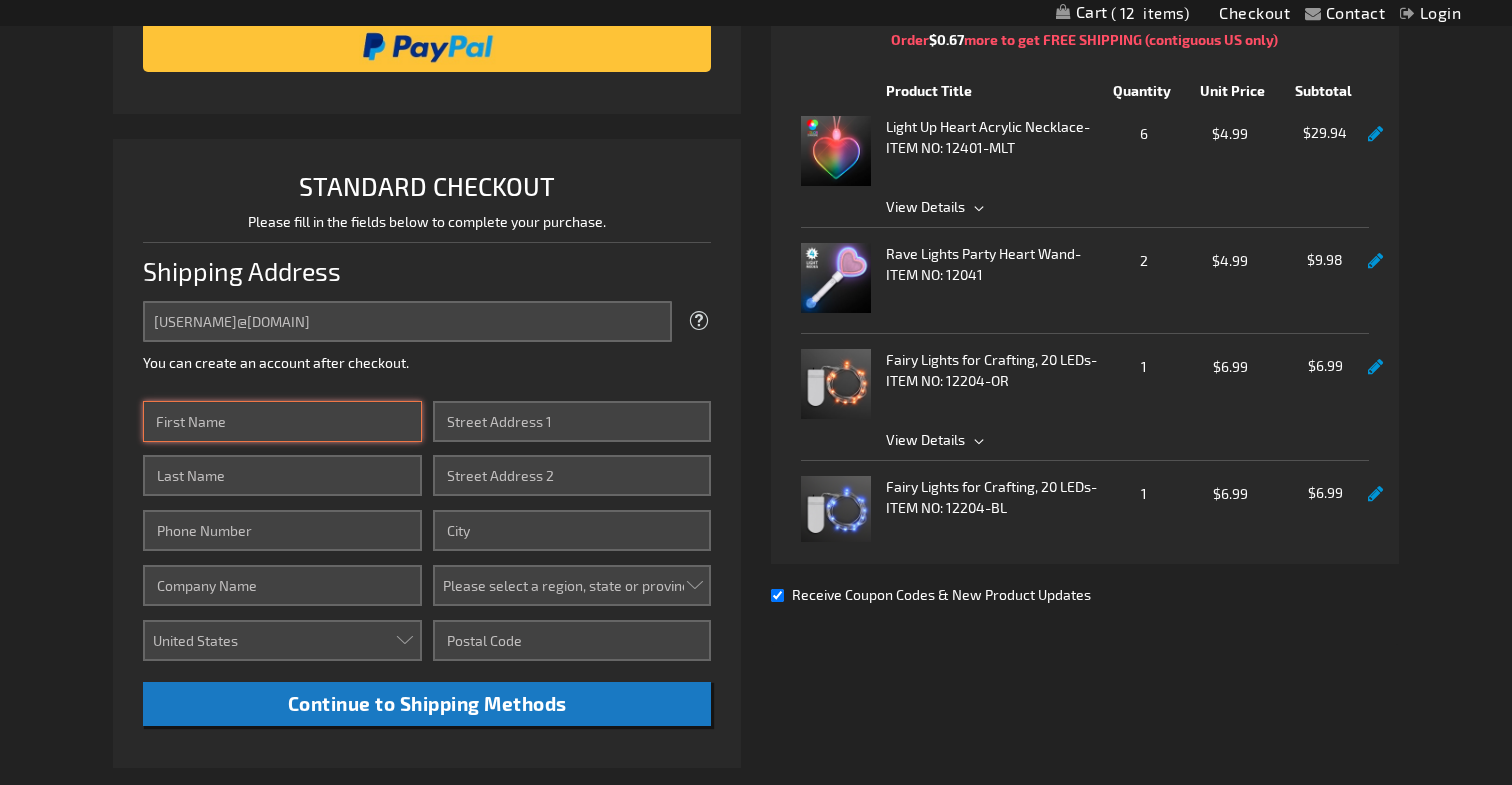 click on "First Name" at bounding box center [282, 421] 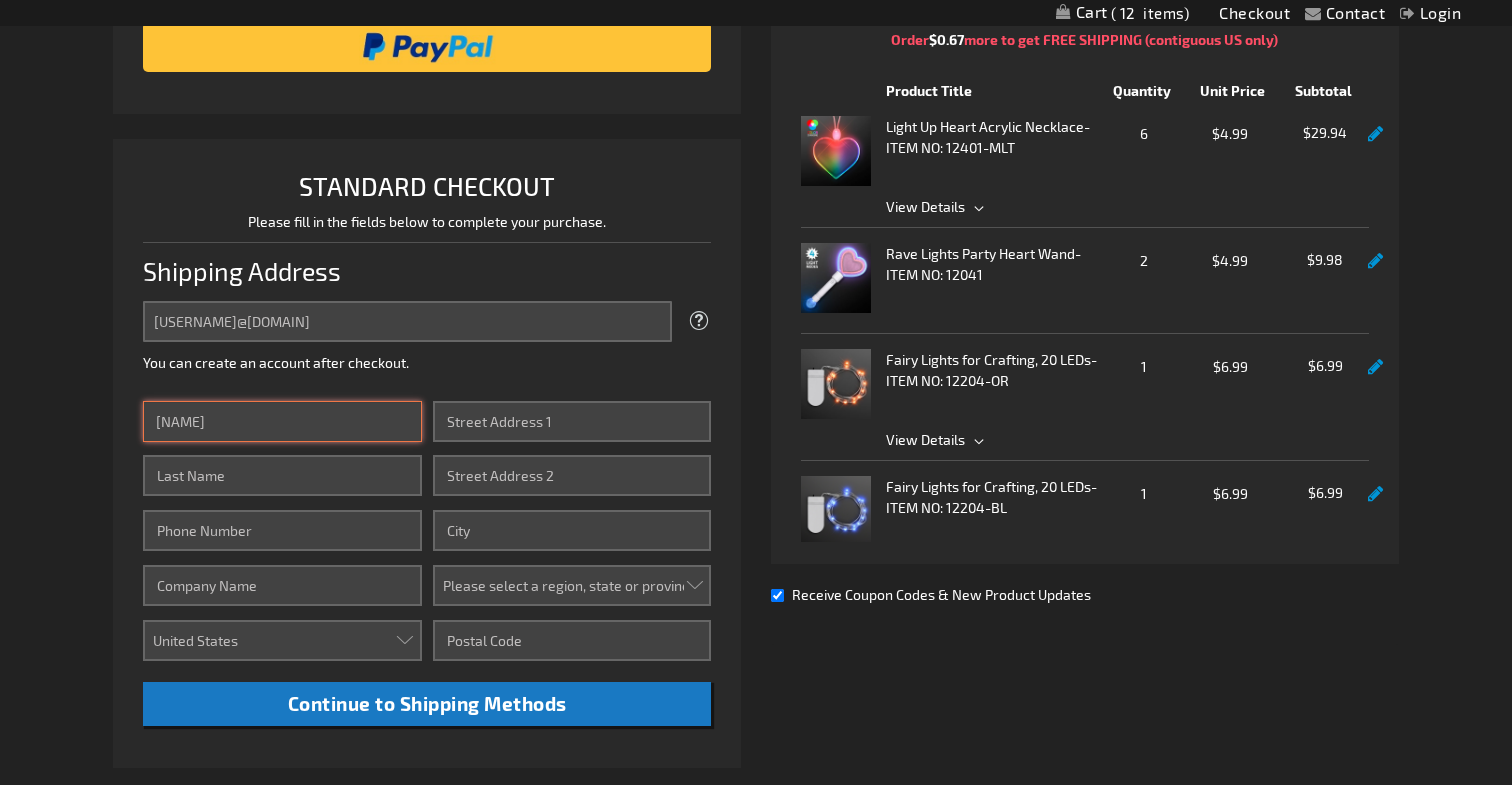 type on "Roome" 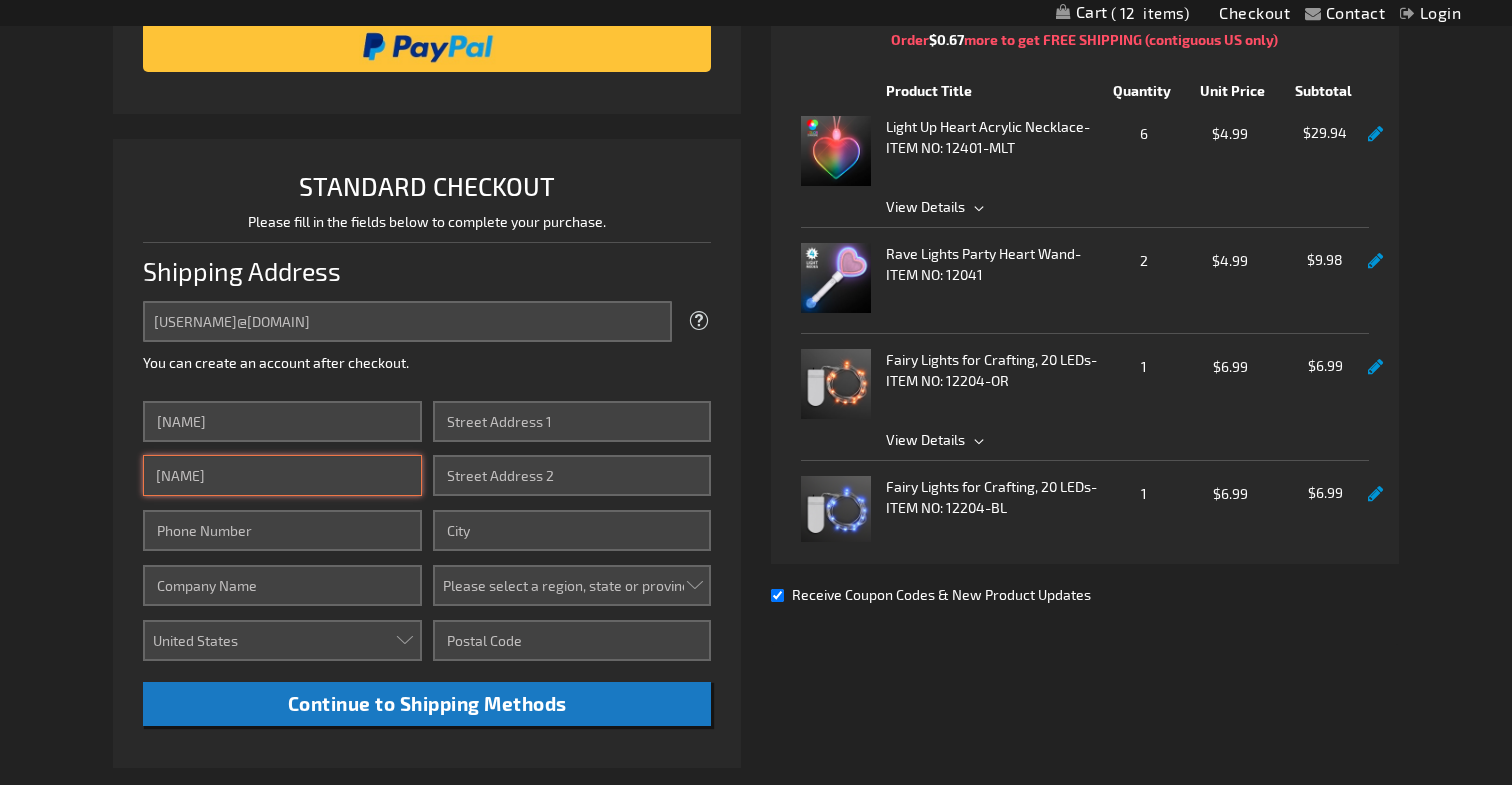 type on "5857041209" 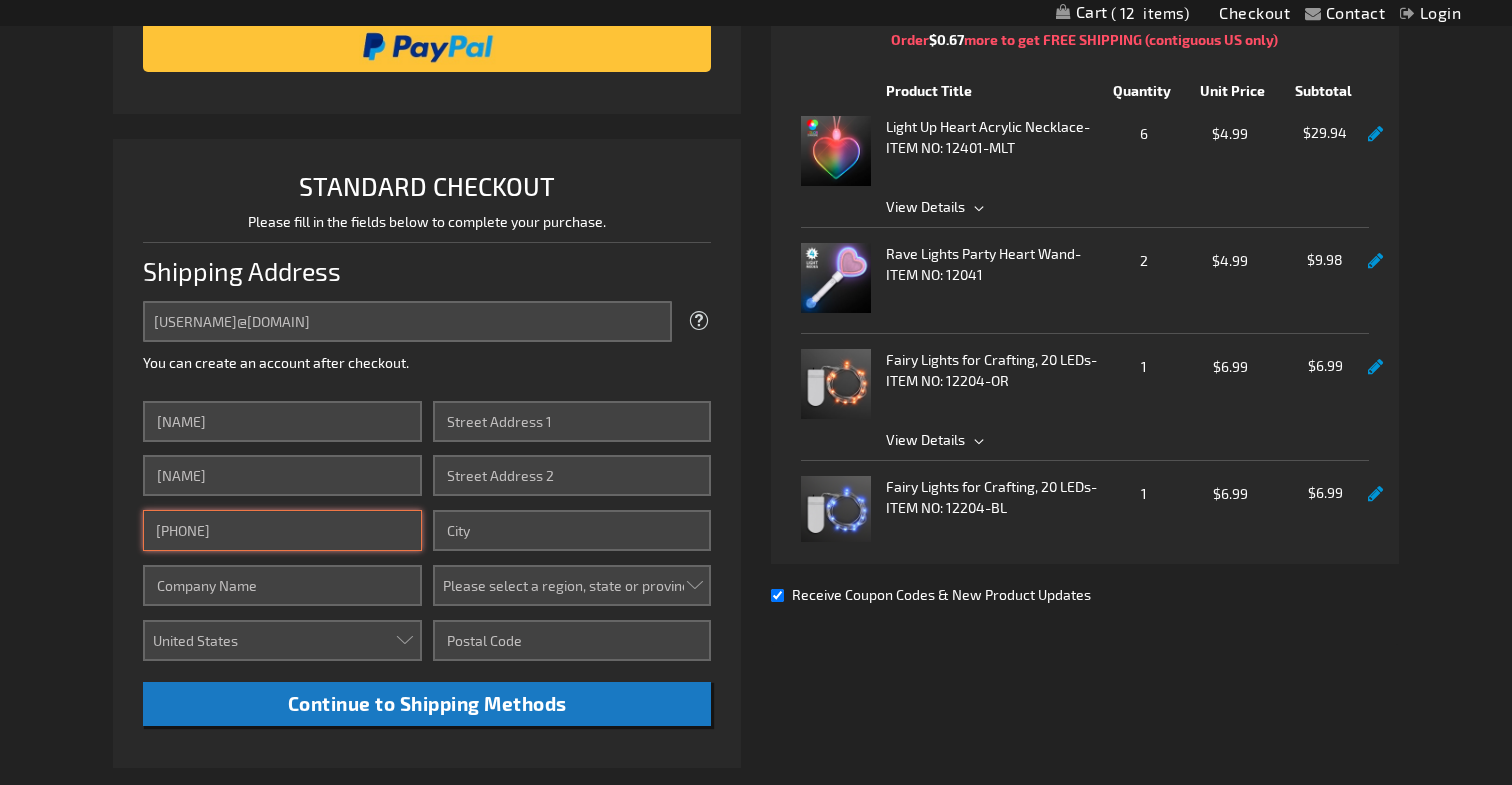 type on "www.jicamadesignbuild.com" 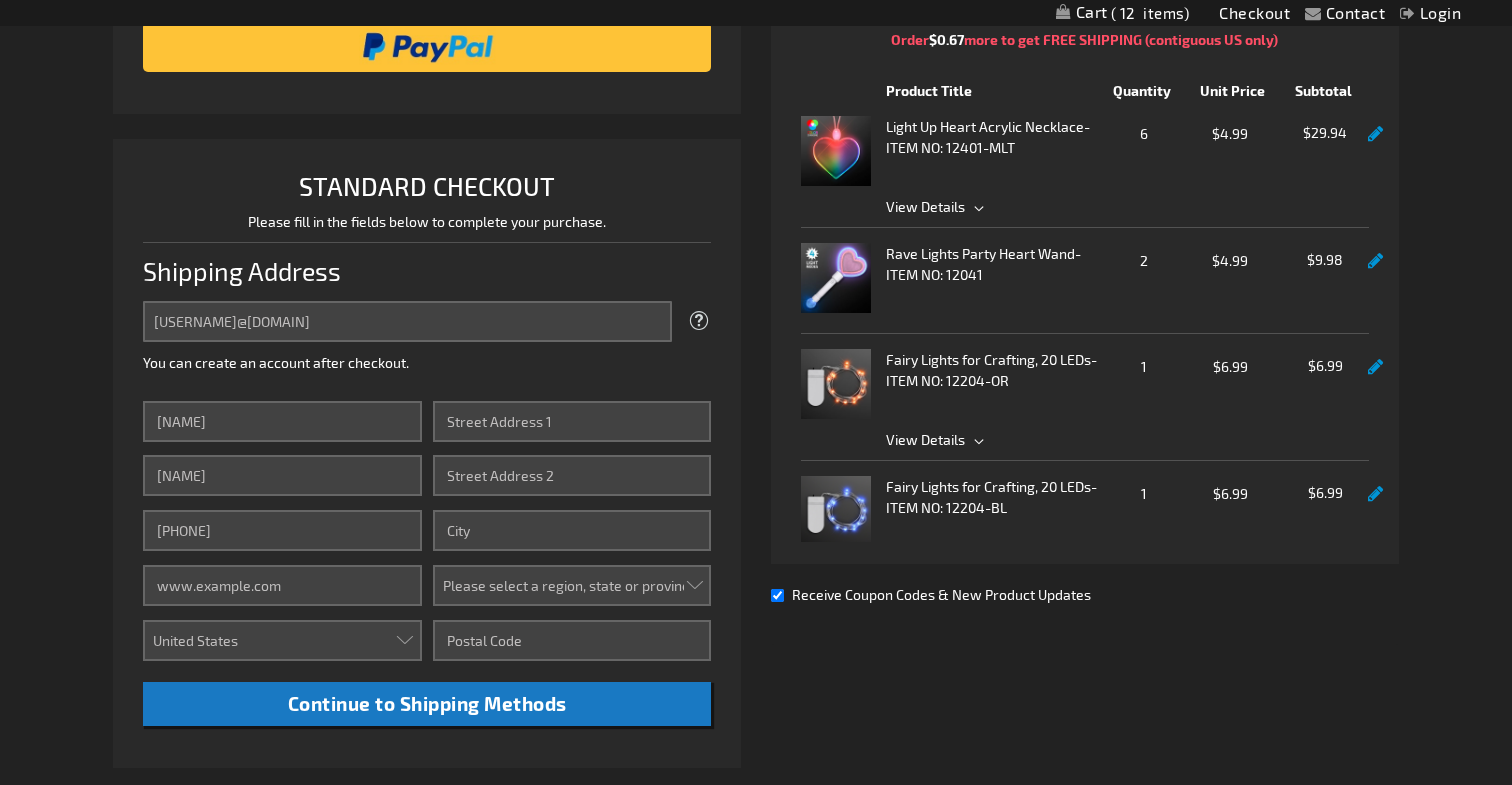 type on "318 Paseo Del Pueblo Norte" 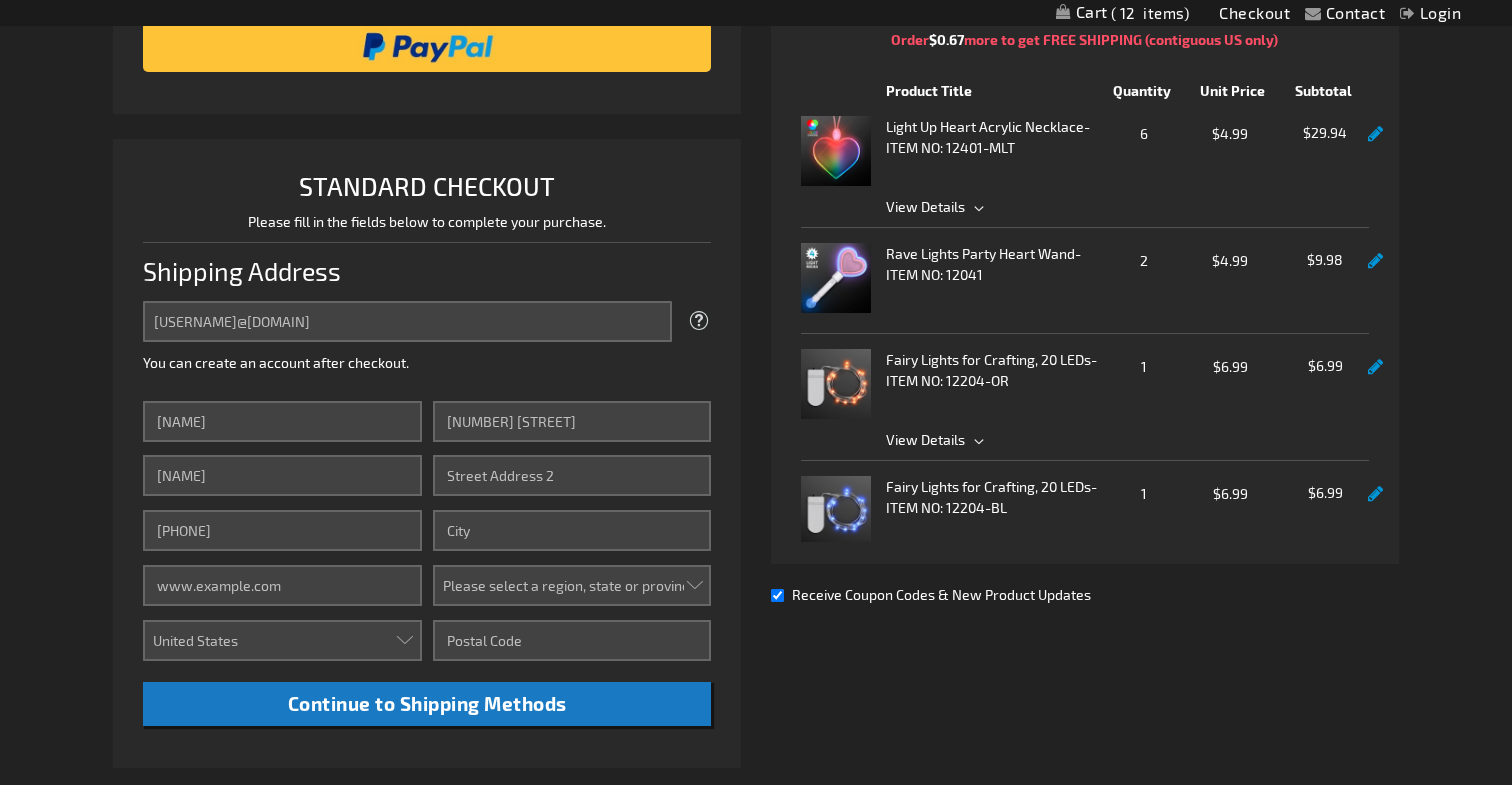 type on "2962" 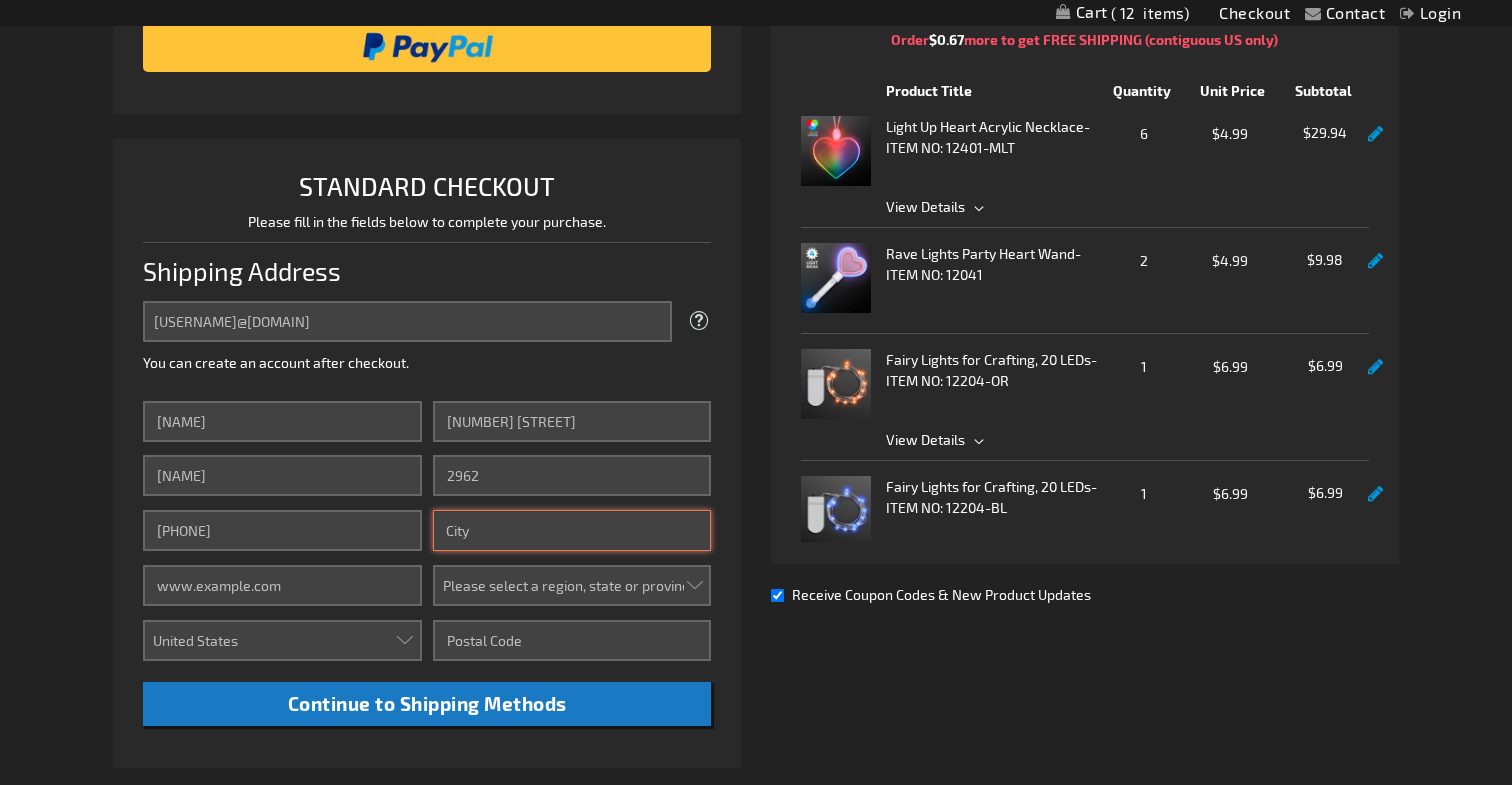 type on "Taos" 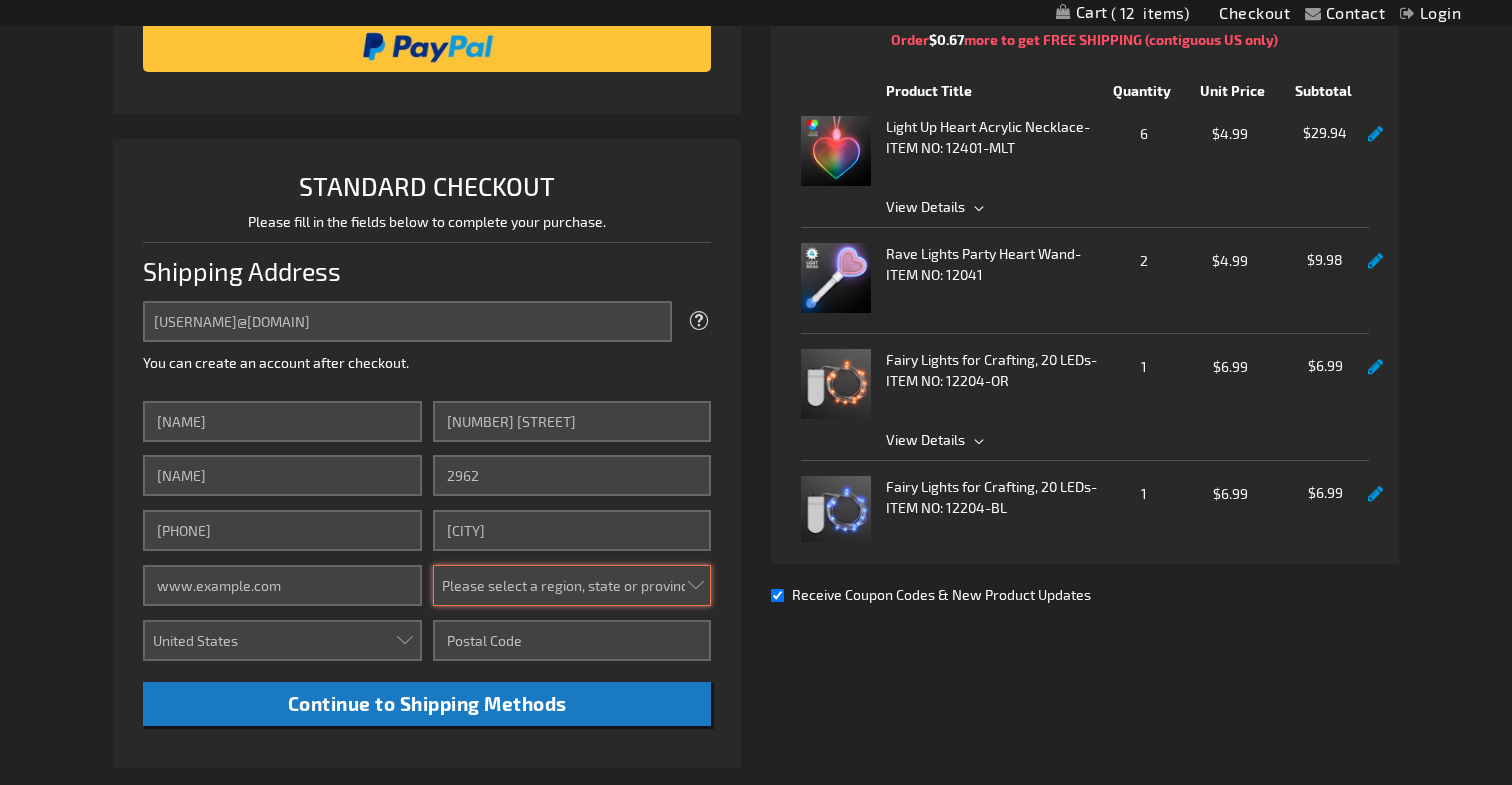 select on "42" 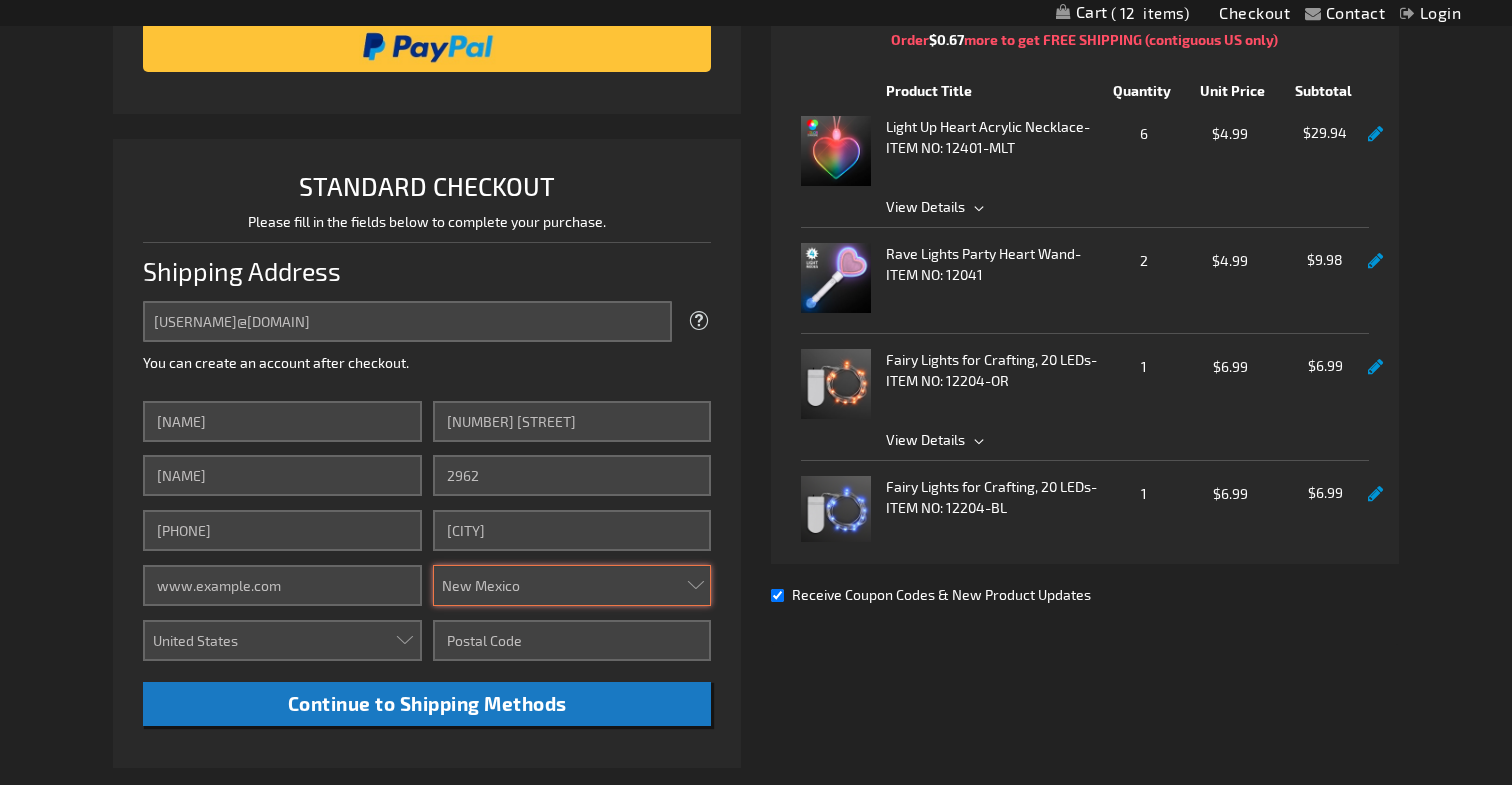 type on "87571" 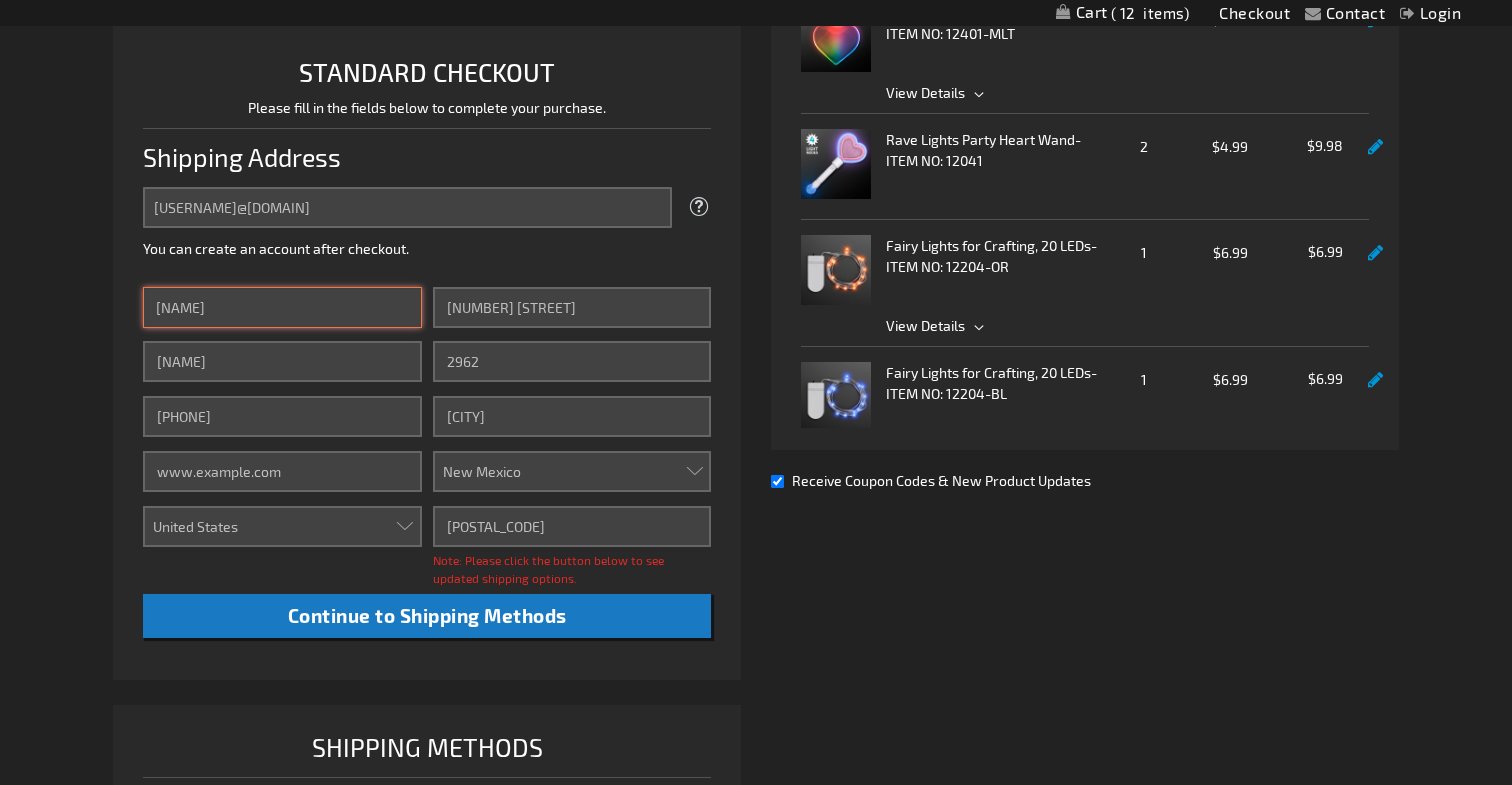 scroll, scrollTop: 492, scrollLeft: 0, axis: vertical 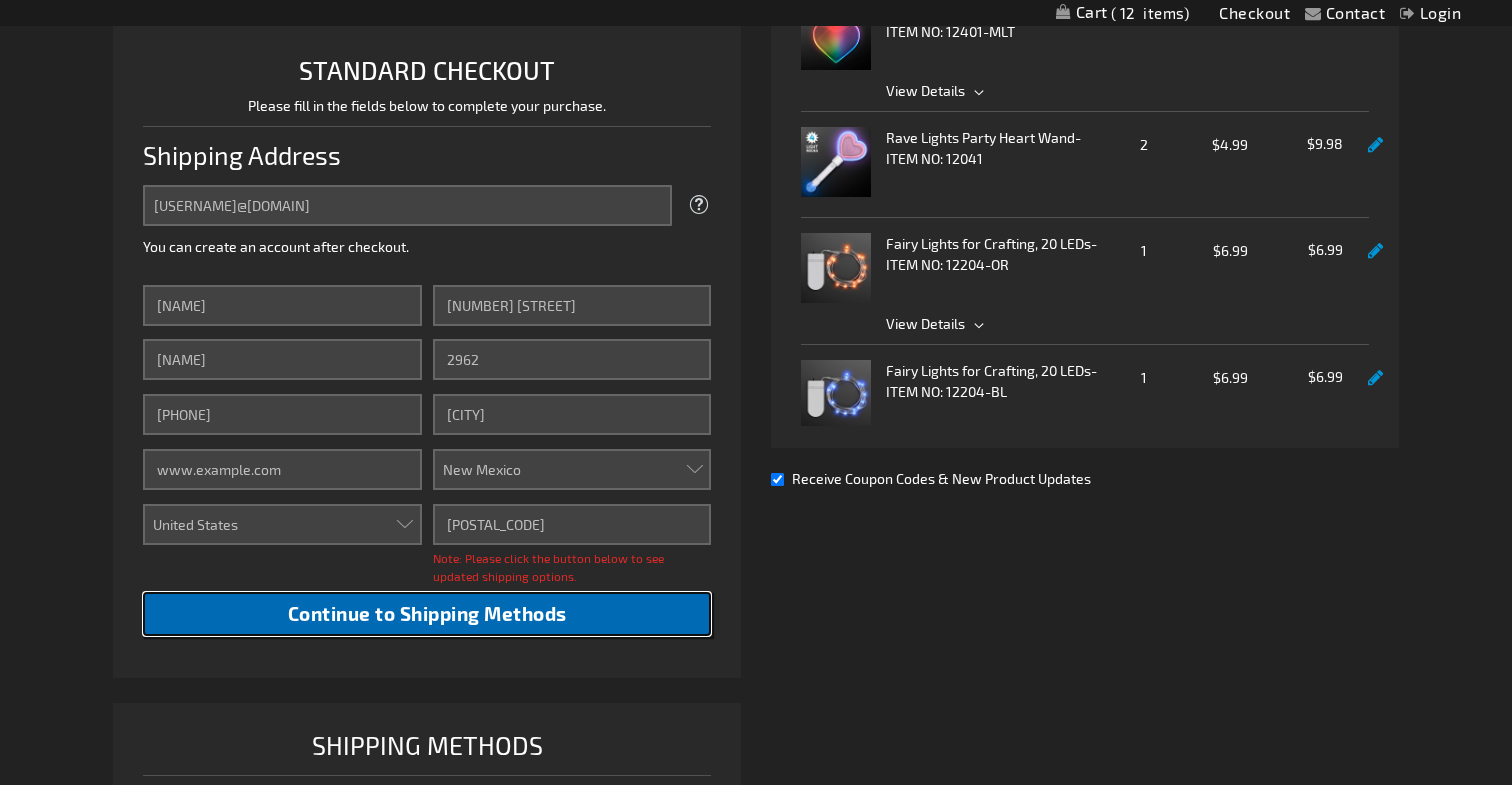 click on "Continue to Shipping Methods" at bounding box center (427, 613) 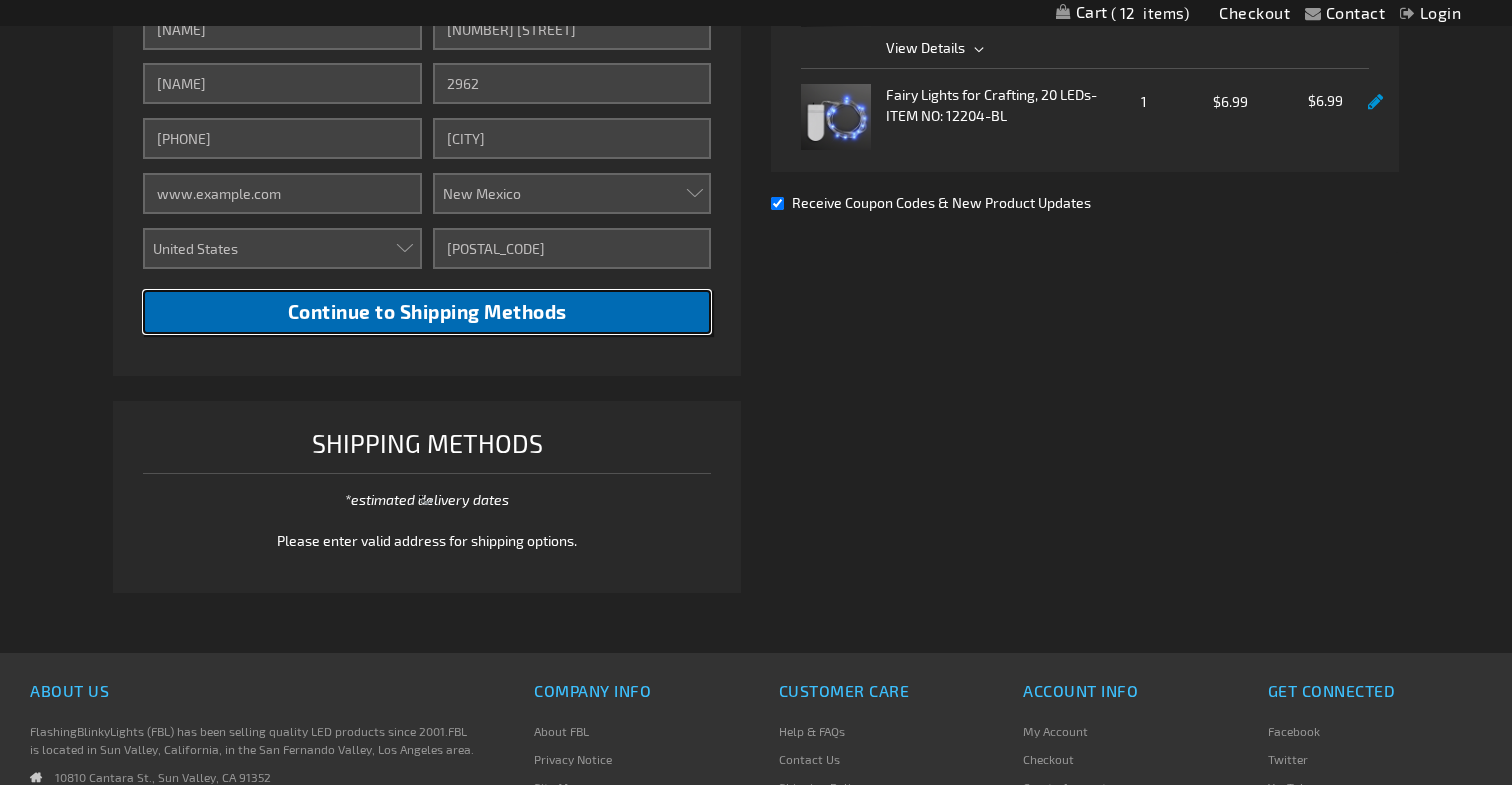 scroll, scrollTop: 769, scrollLeft: 0, axis: vertical 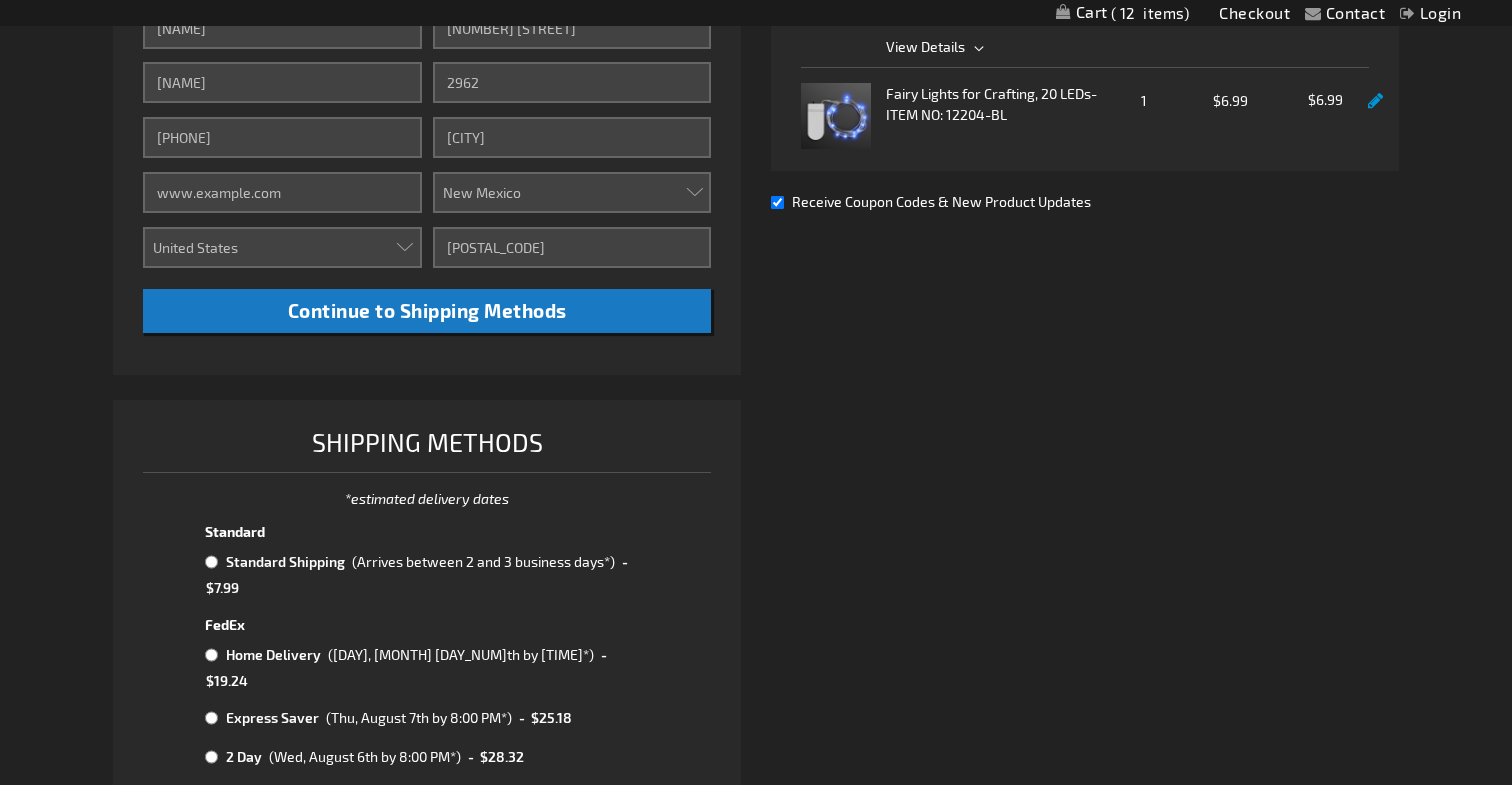 click at bounding box center (211, 562) 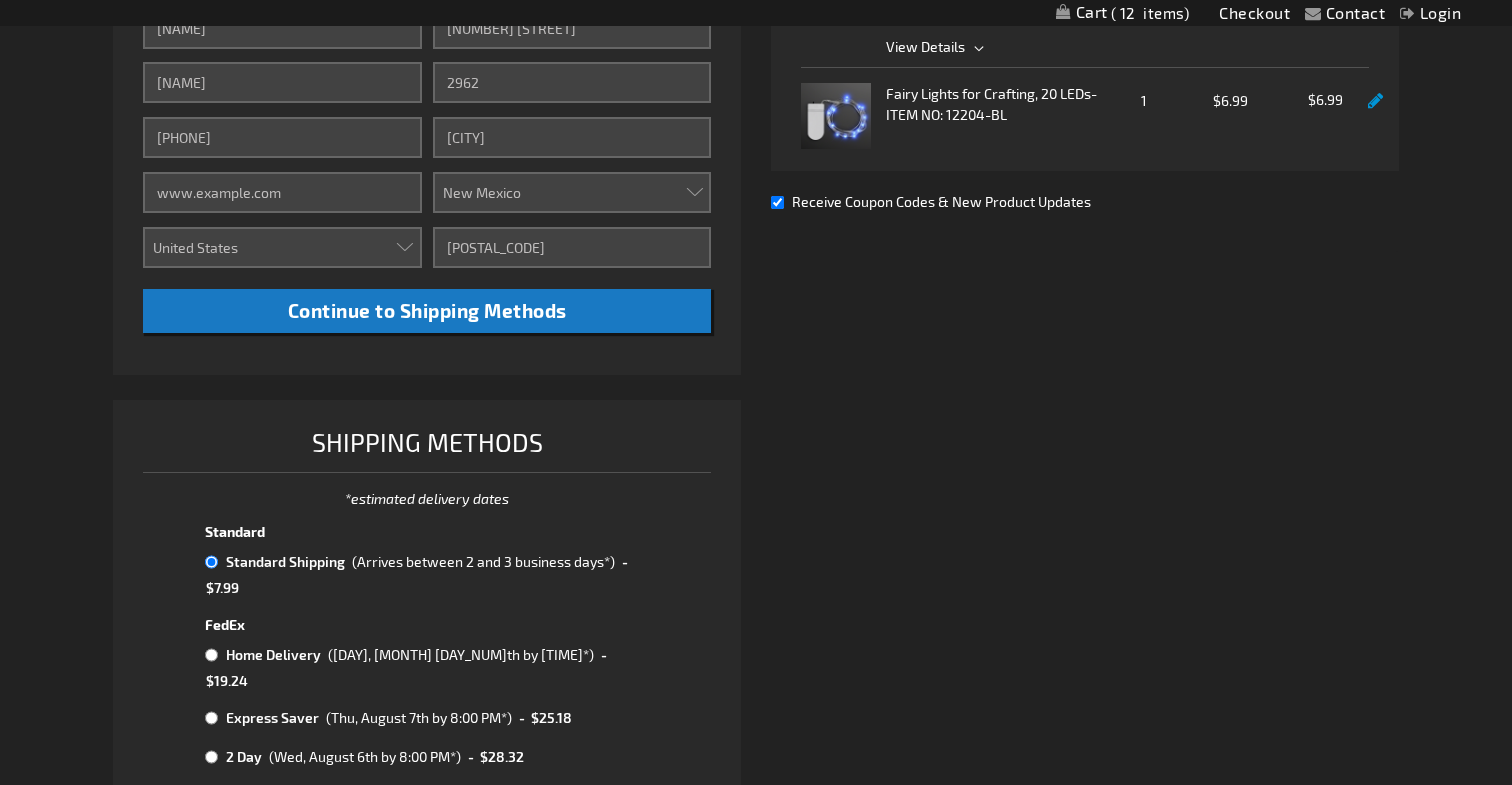 radio on "true" 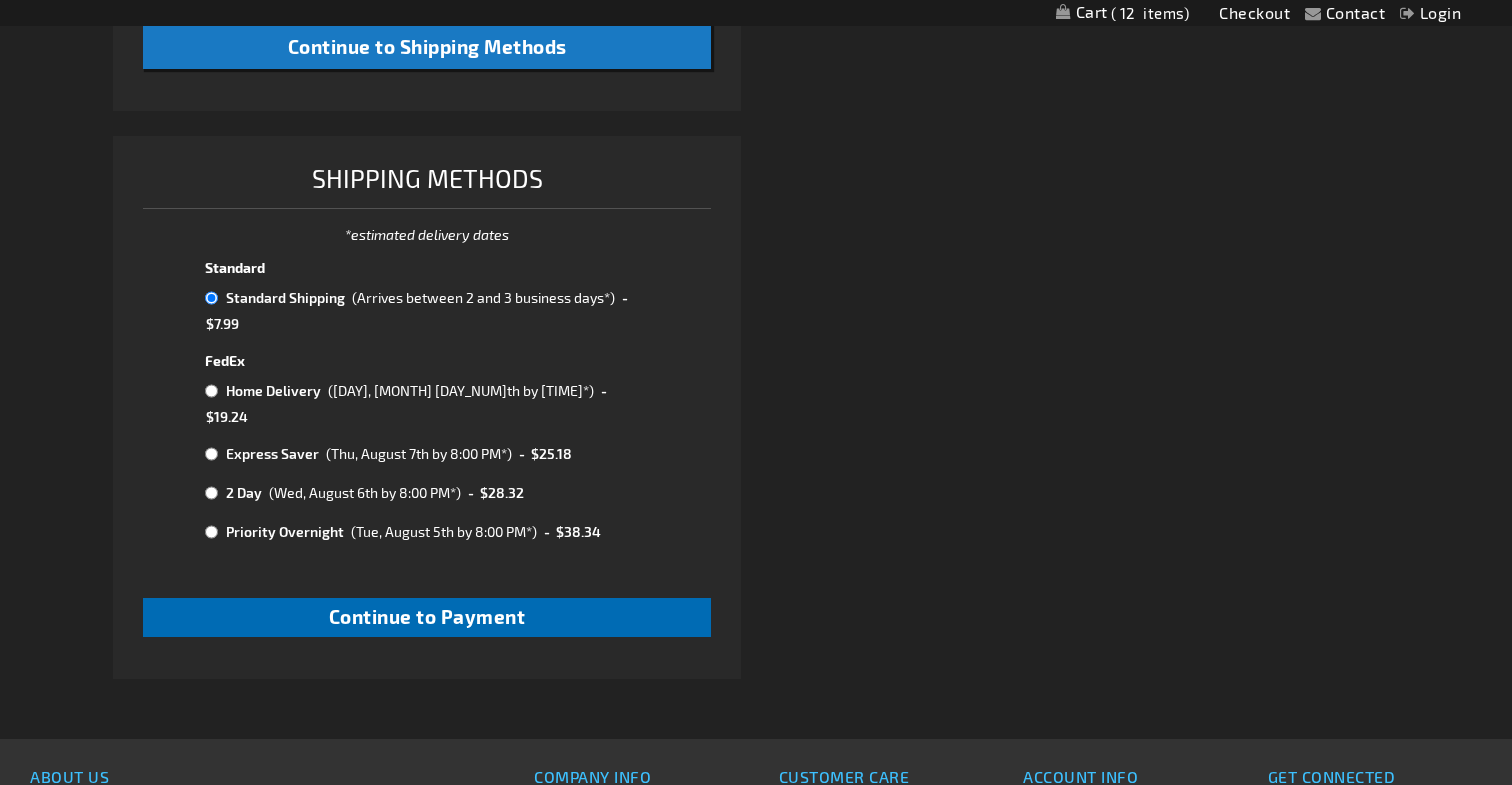 scroll, scrollTop: 1035, scrollLeft: 0, axis: vertical 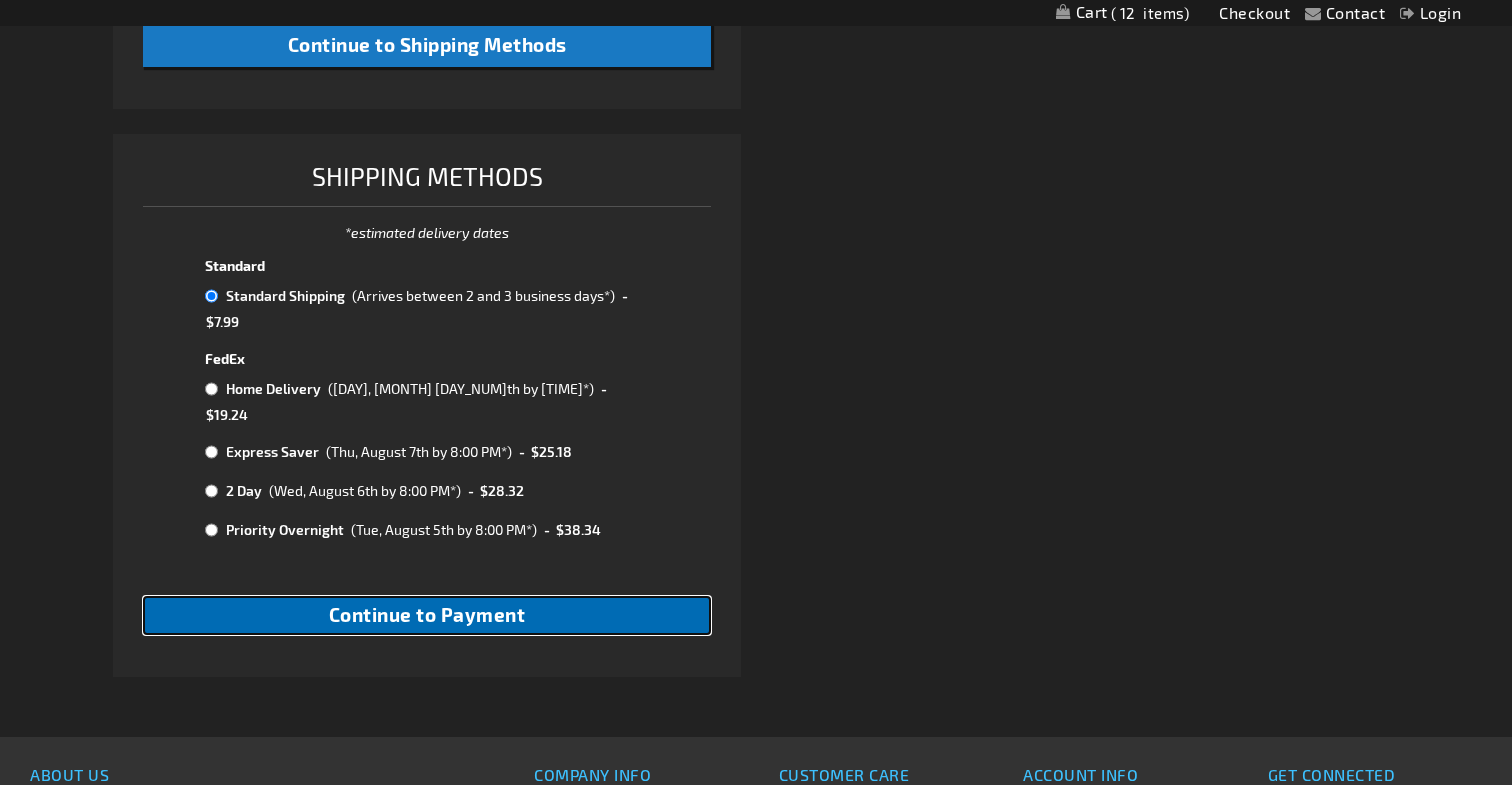 click on "Continue to Payment" at bounding box center [427, 614] 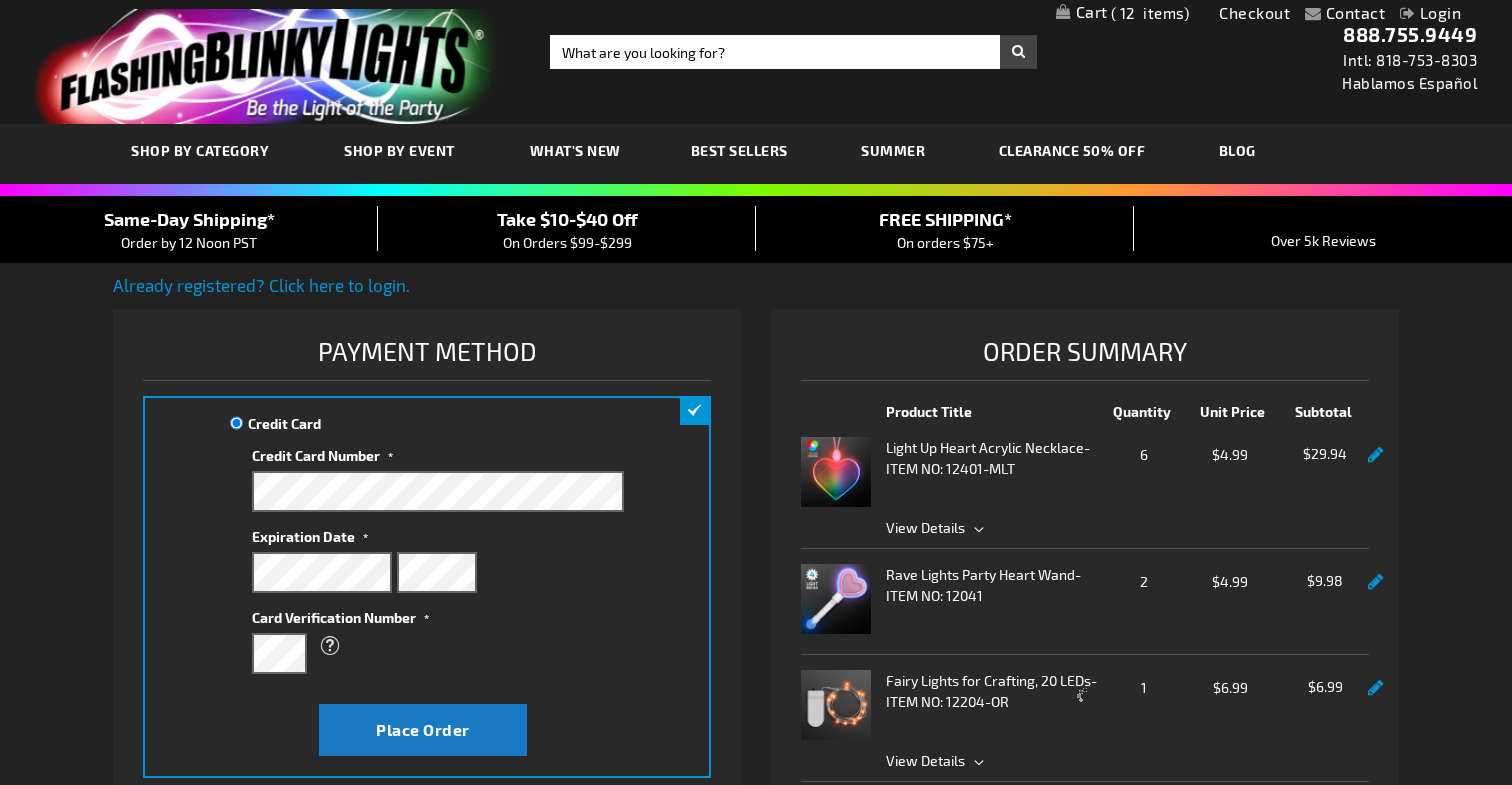 scroll, scrollTop: 0, scrollLeft: 0, axis: both 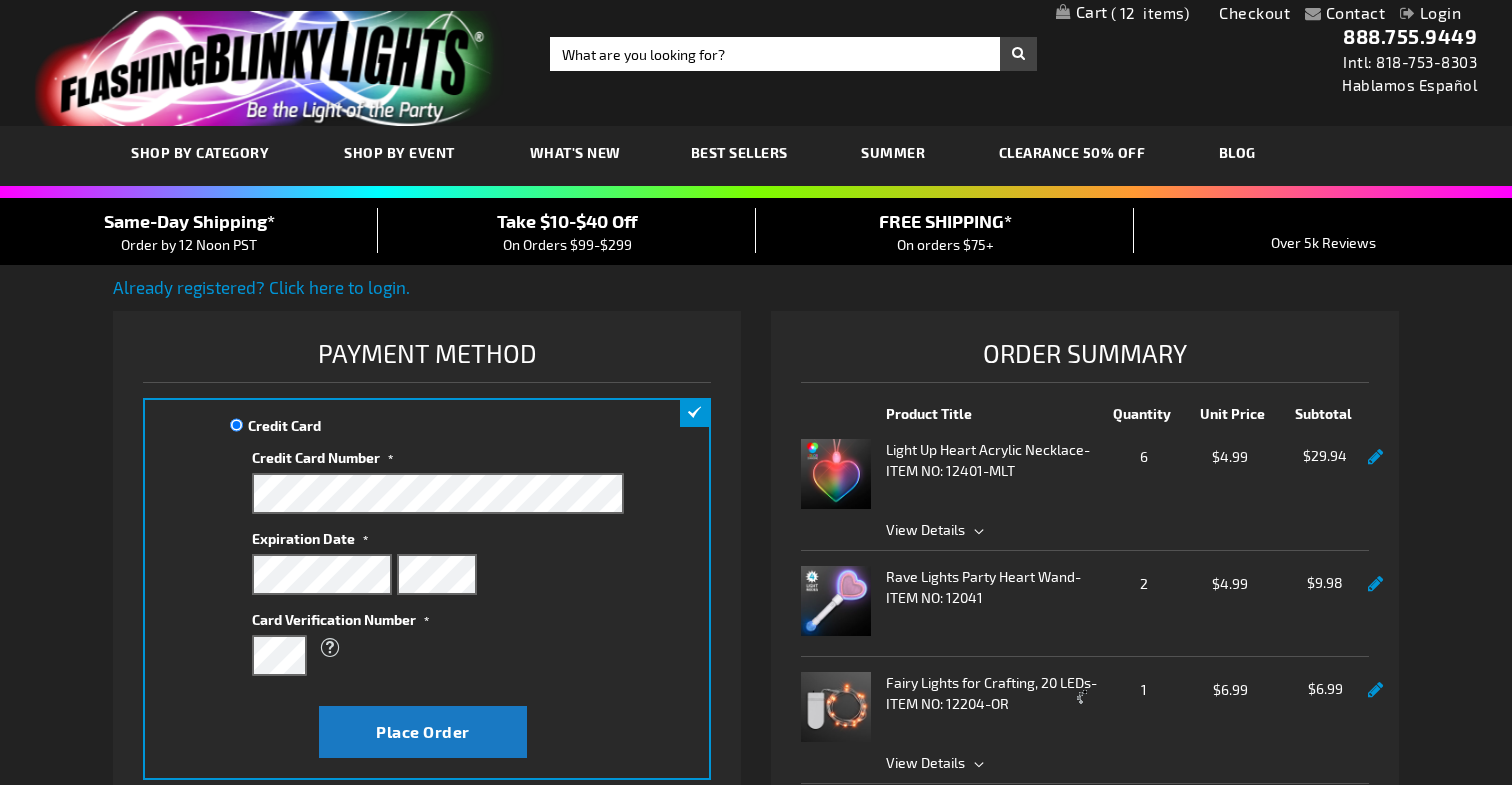 click on "Credit Card Number" at bounding box center [438, 454] 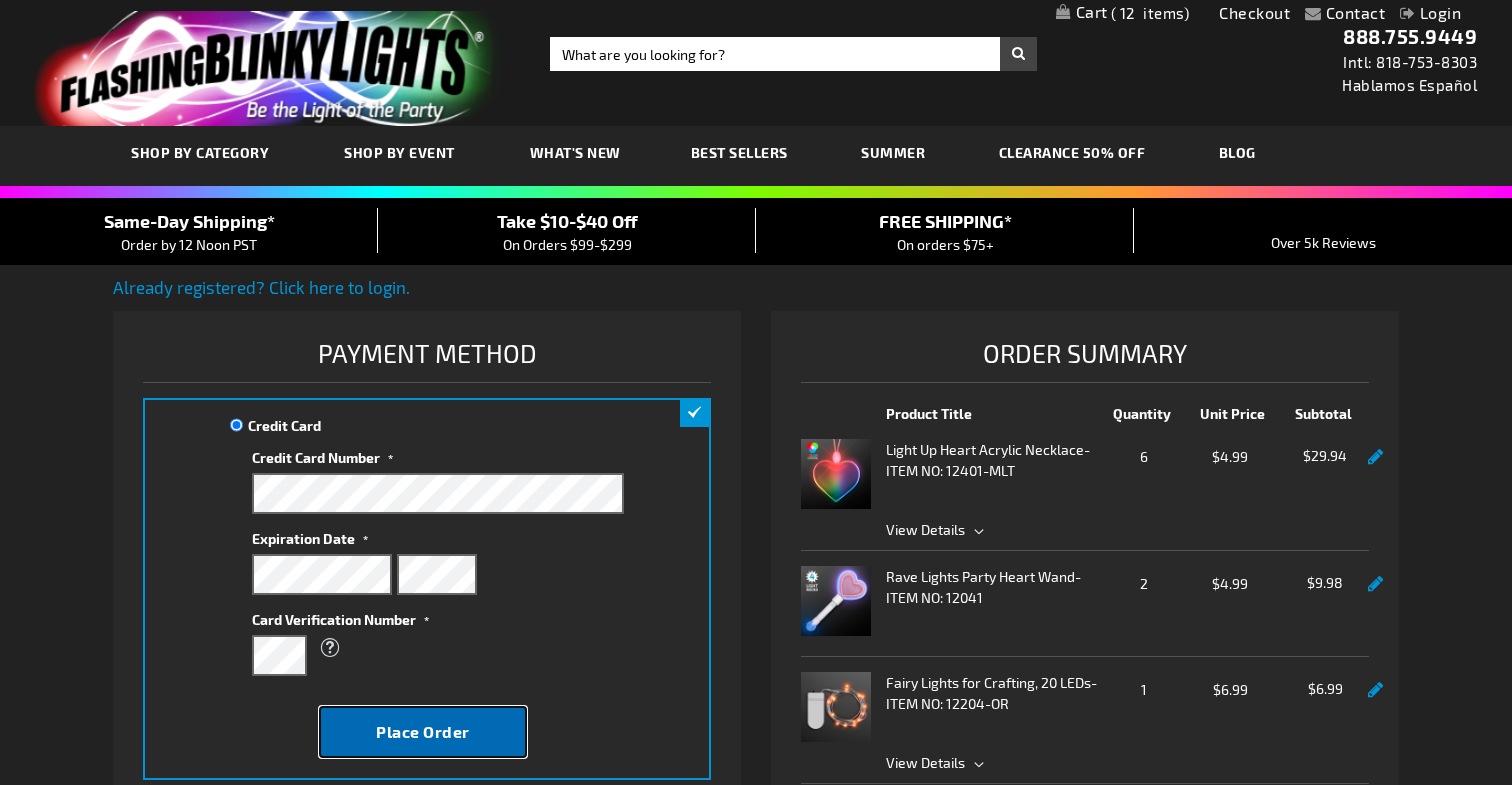 click on "Place Order" at bounding box center [423, 732] 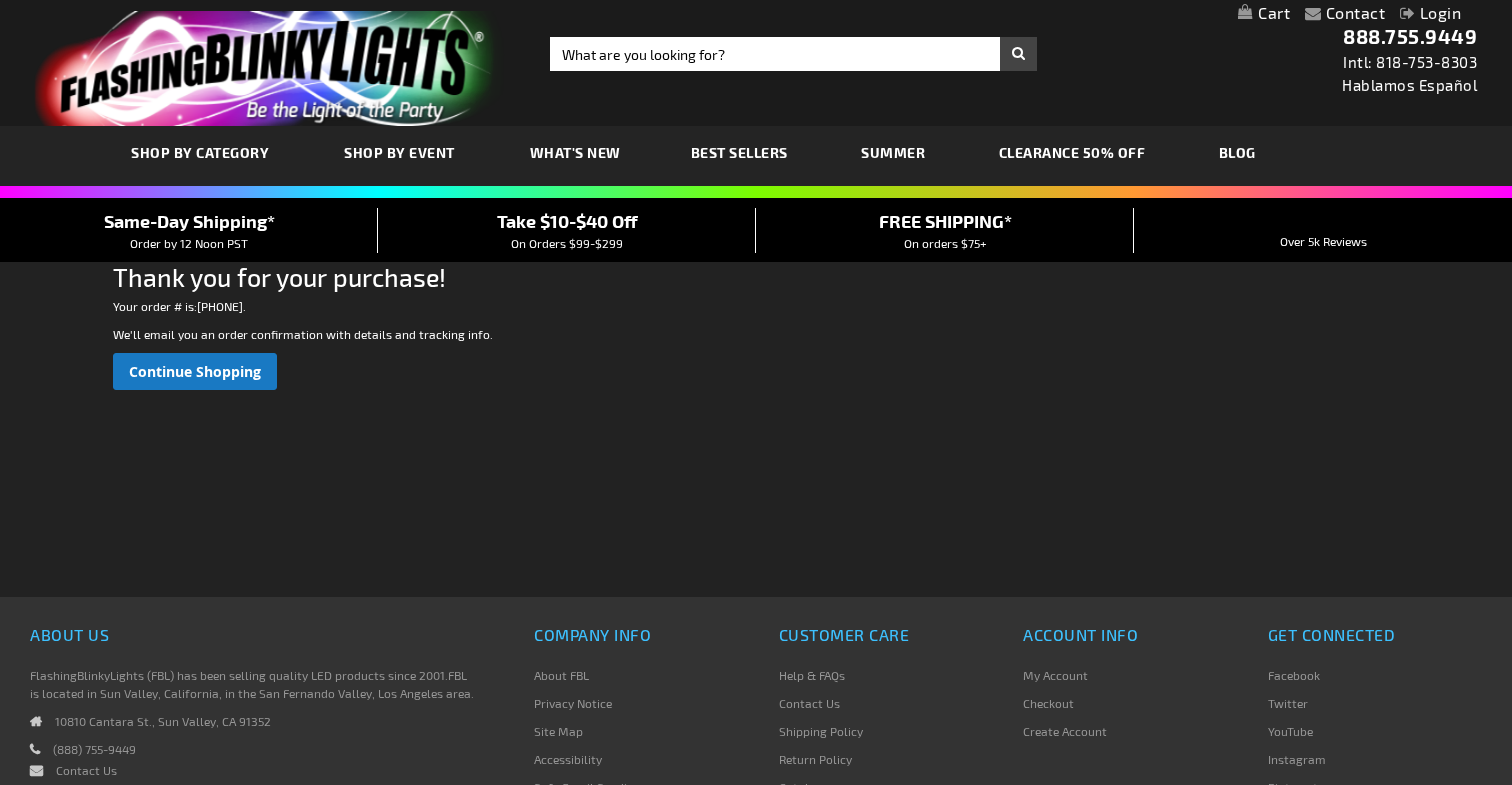 scroll, scrollTop: 0, scrollLeft: 0, axis: both 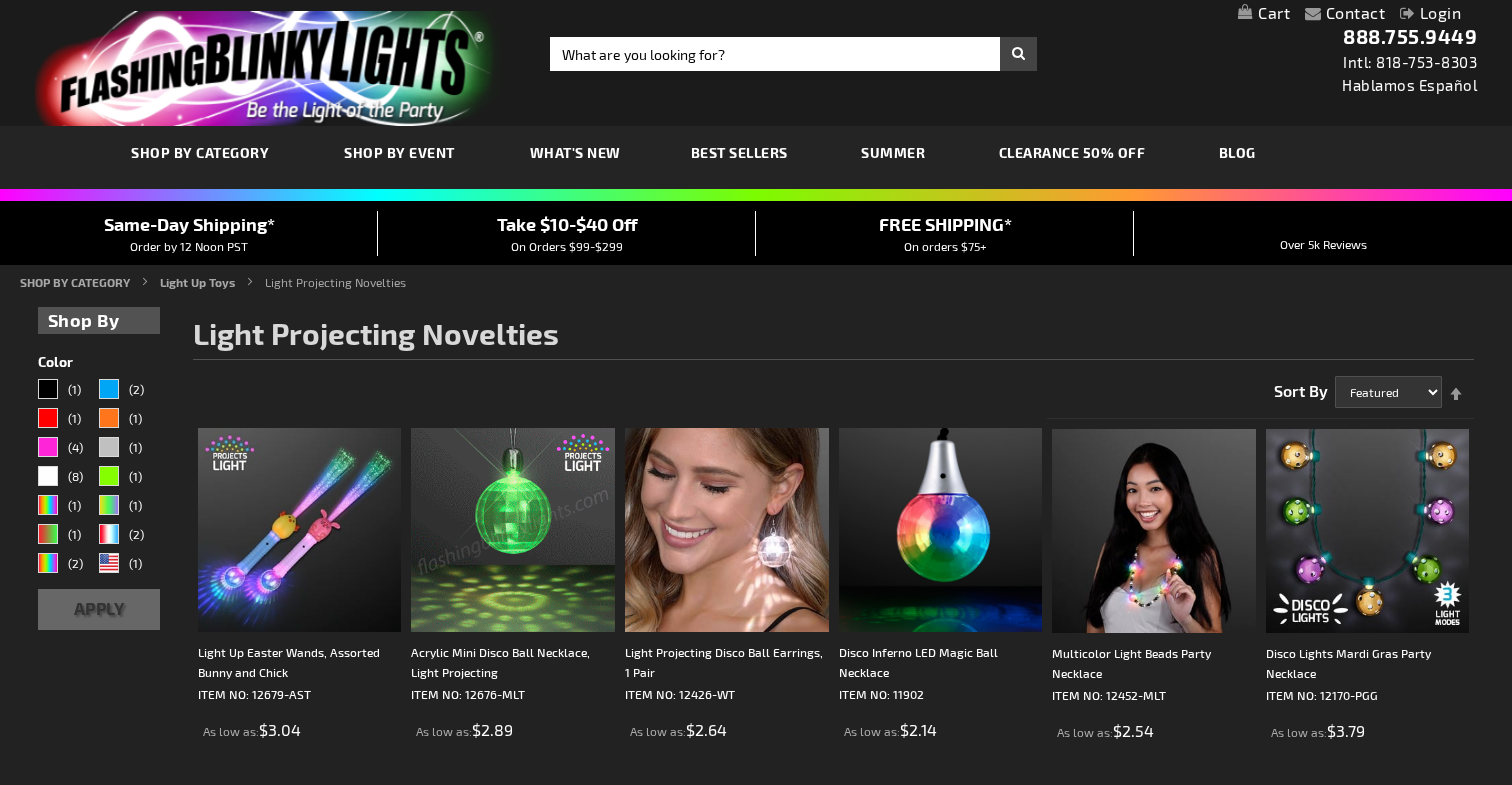 click on "My Cart" at bounding box center (1264, 13) 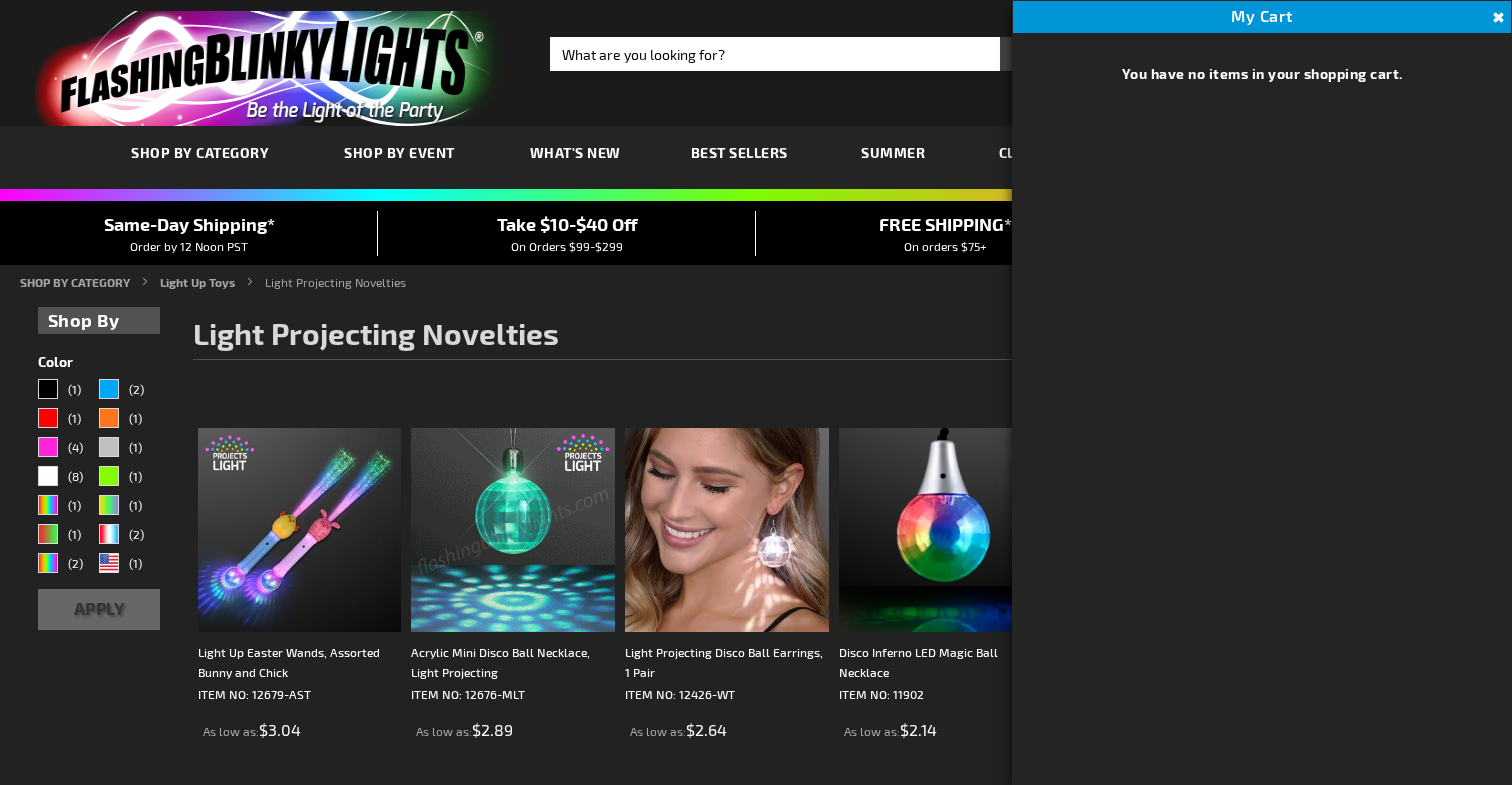 click on "Close" at bounding box center (1496, 18) 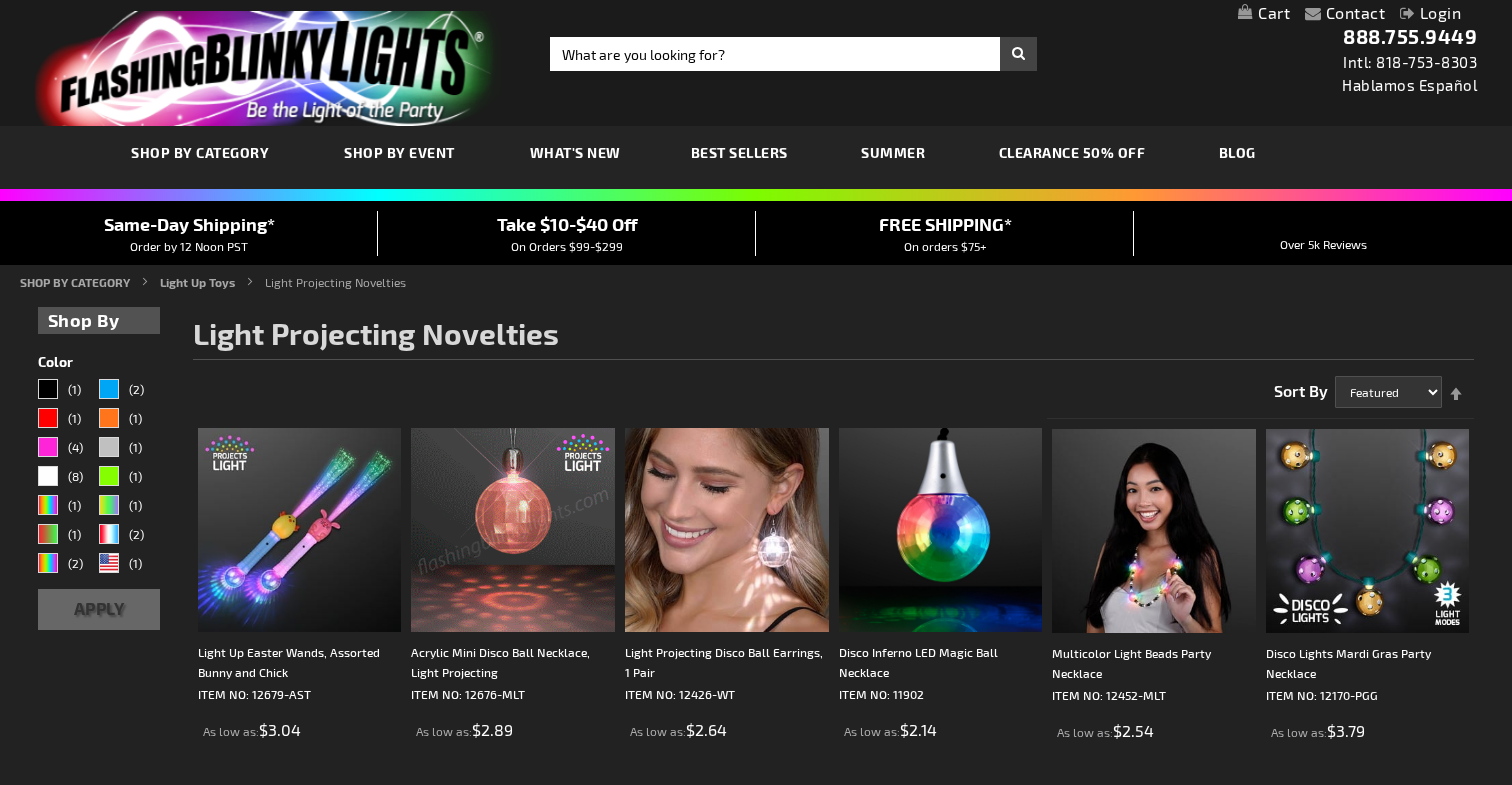 click on "Login" at bounding box center [1430, 12] 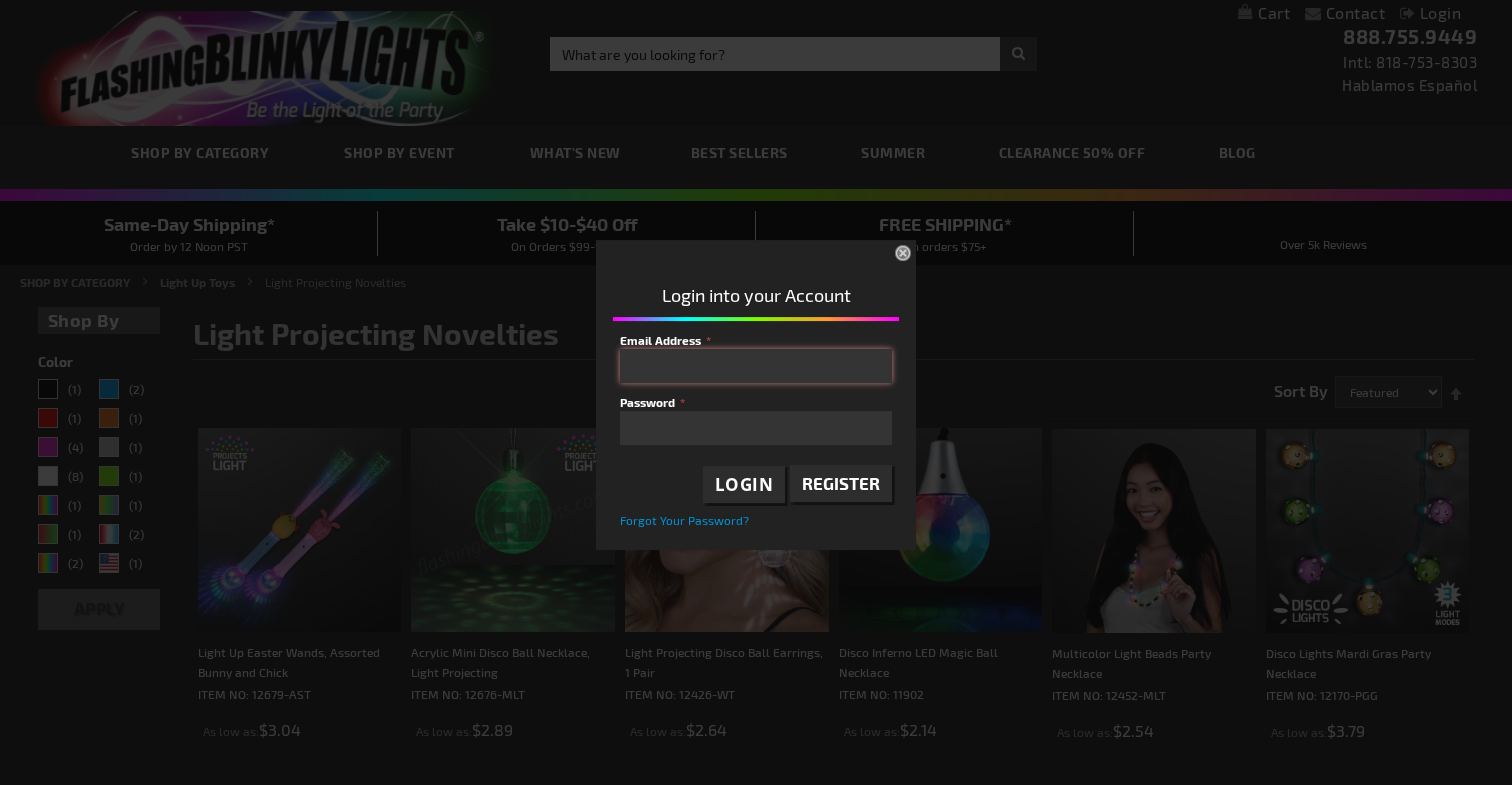 click on "Email Address" at bounding box center [756, 366] 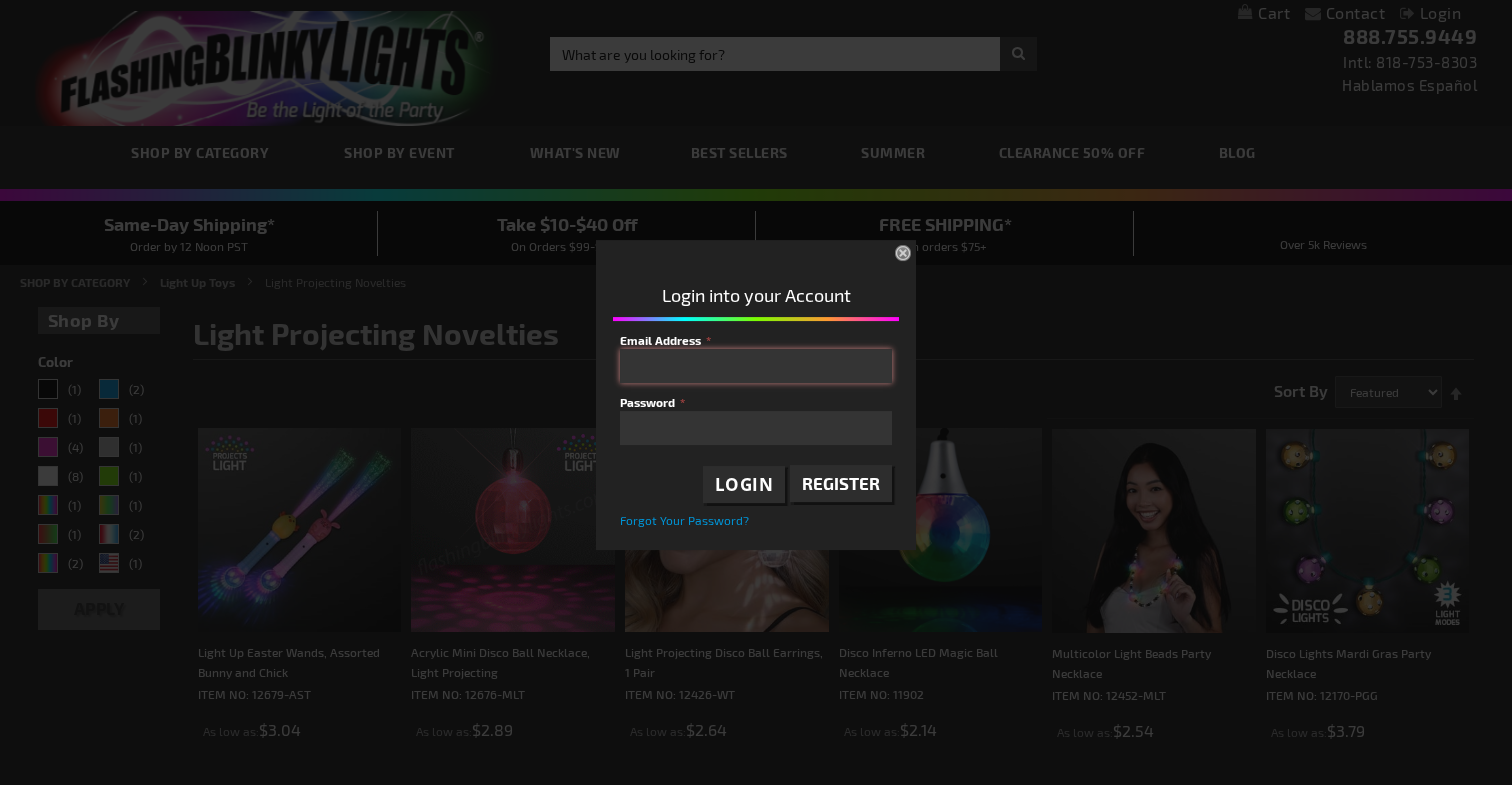 type on "[EMAIL]" 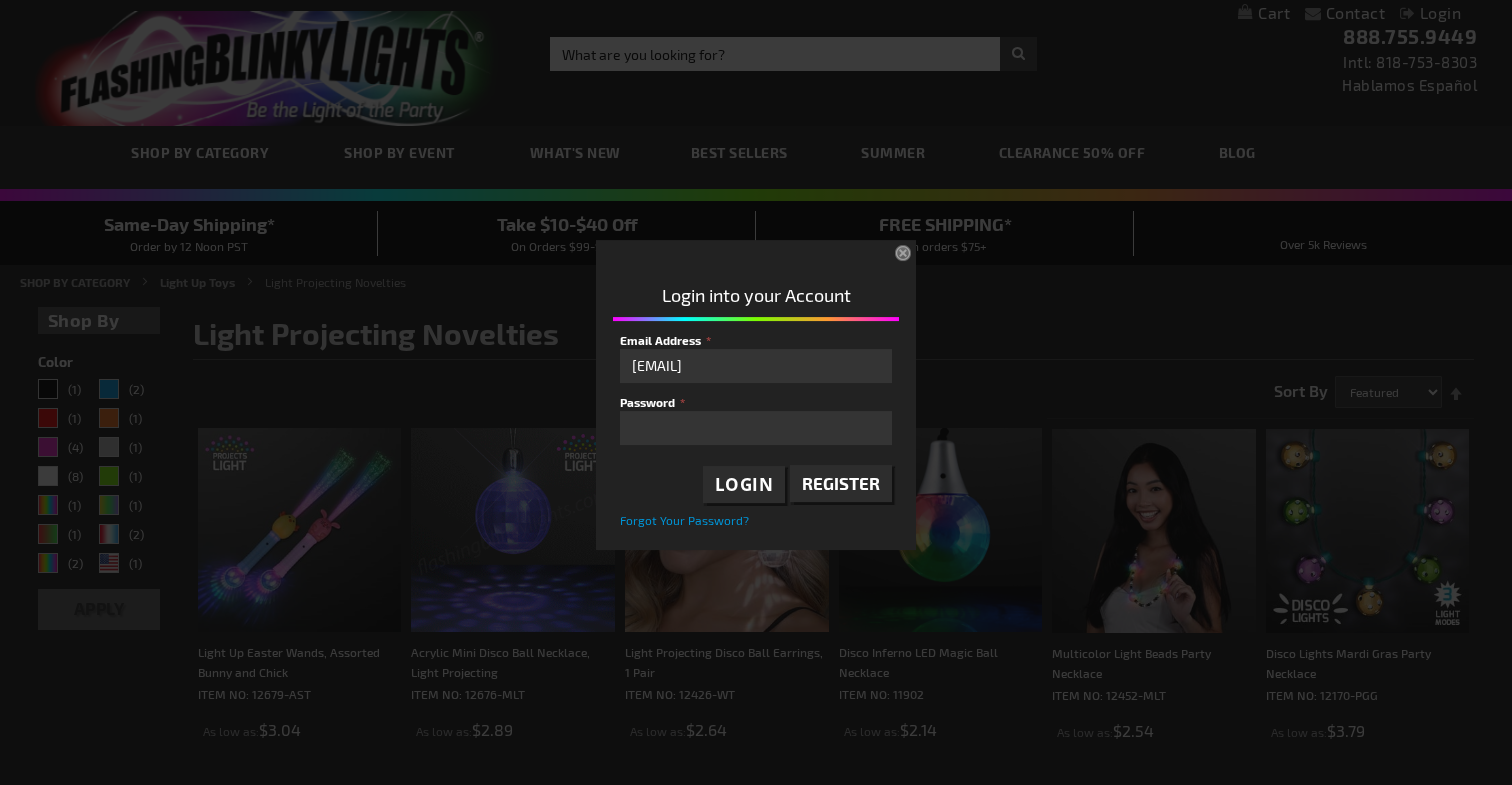 click on "×" at bounding box center (905, 255) 